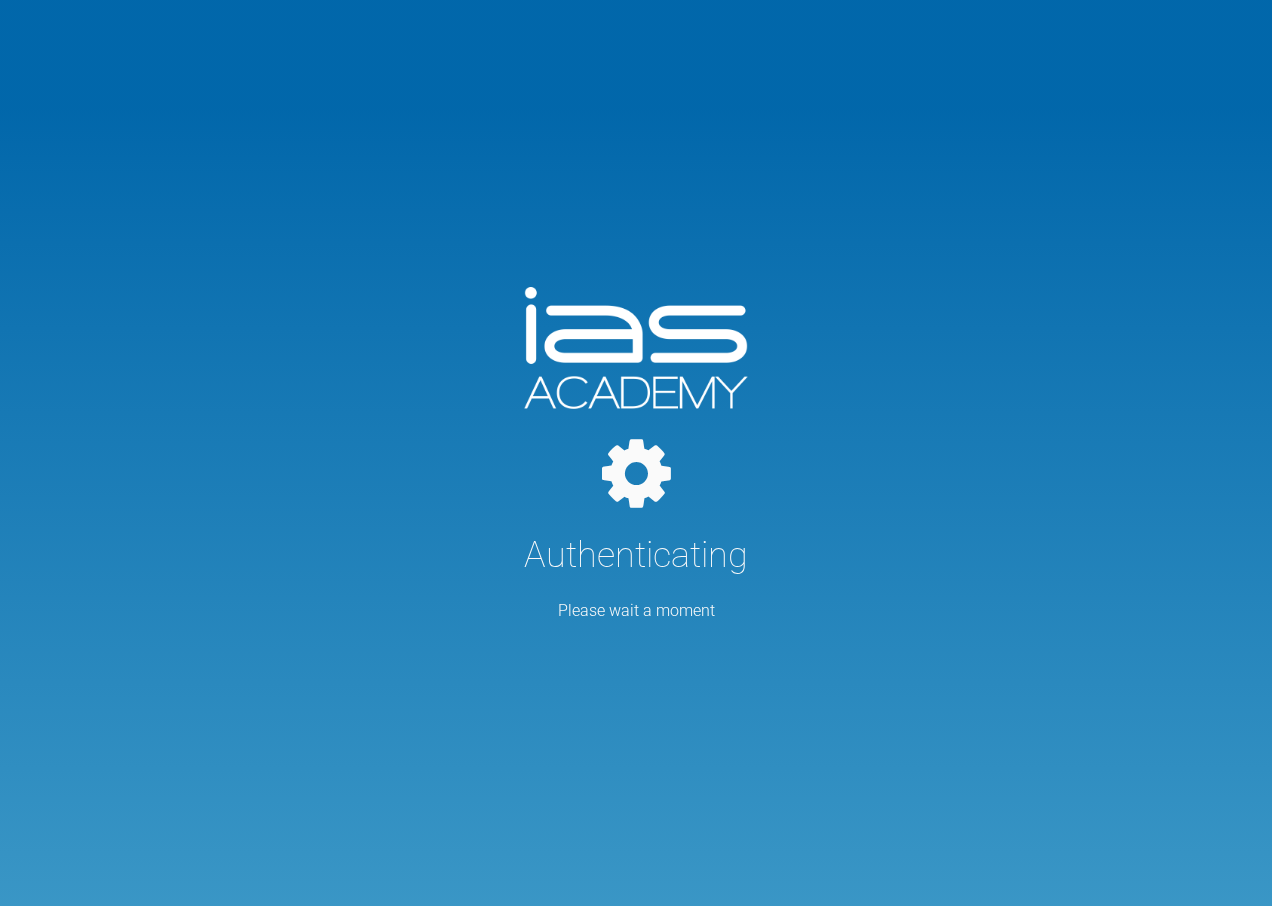 scroll, scrollTop: 0, scrollLeft: 0, axis: both 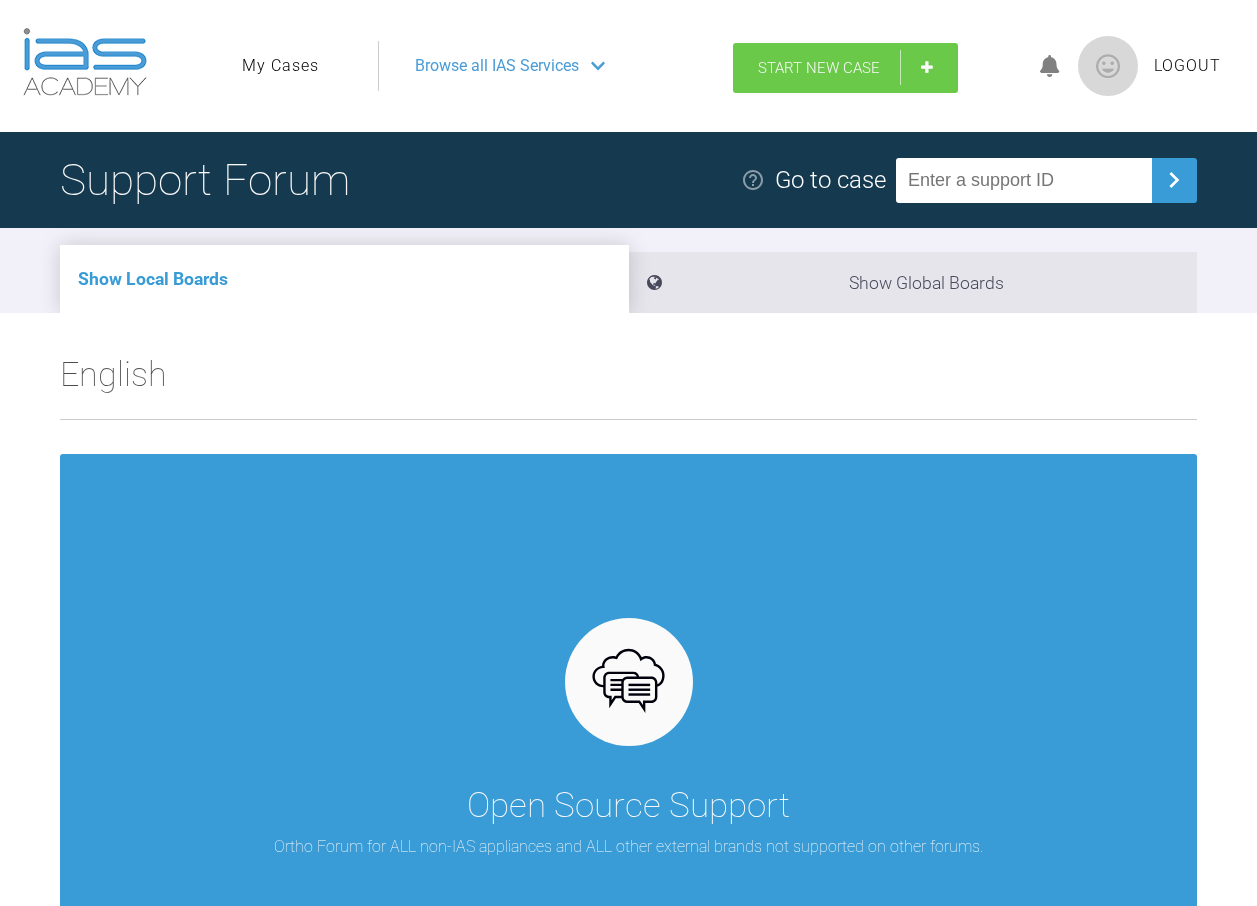 click on "Start New Case" at bounding box center [845, 68] 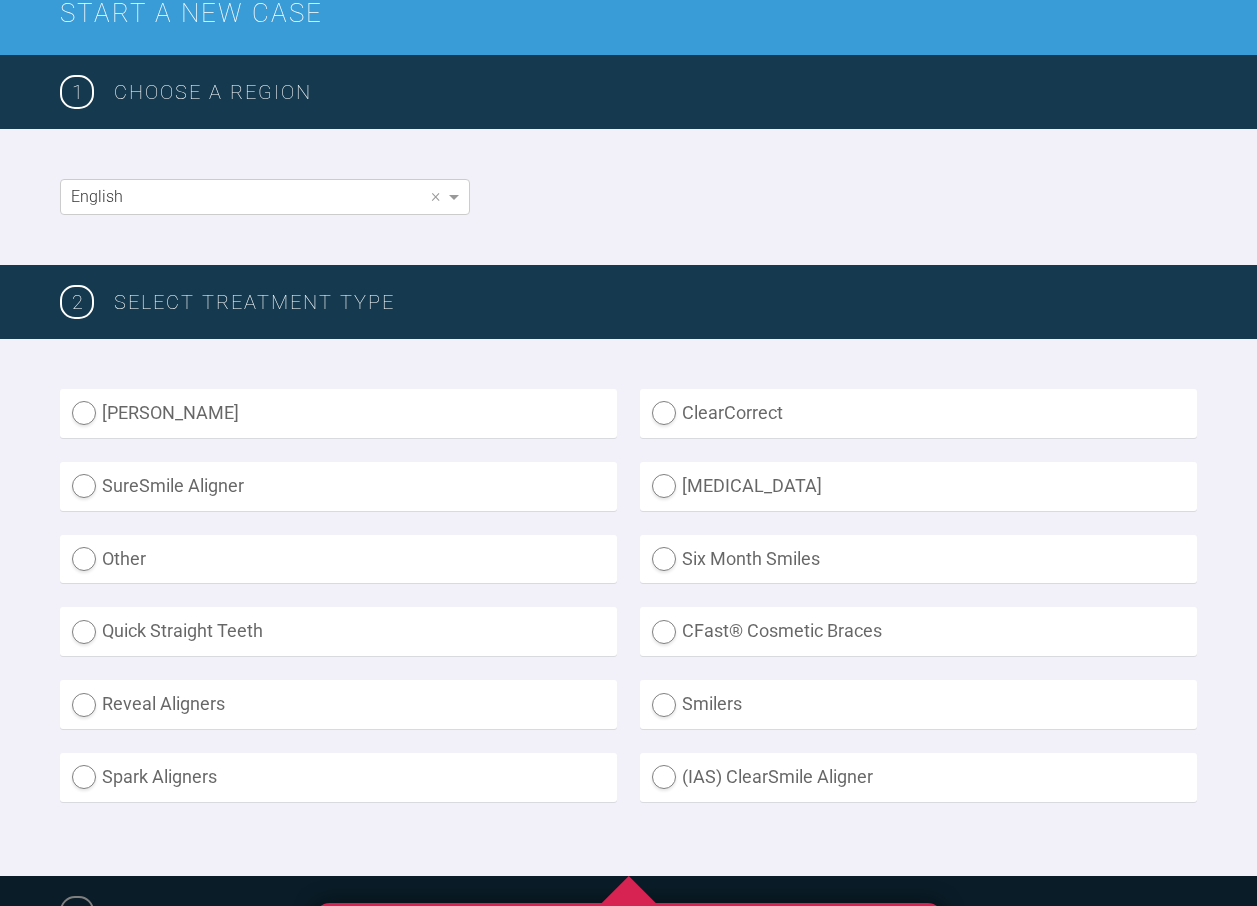 scroll, scrollTop: 300, scrollLeft: 0, axis: vertical 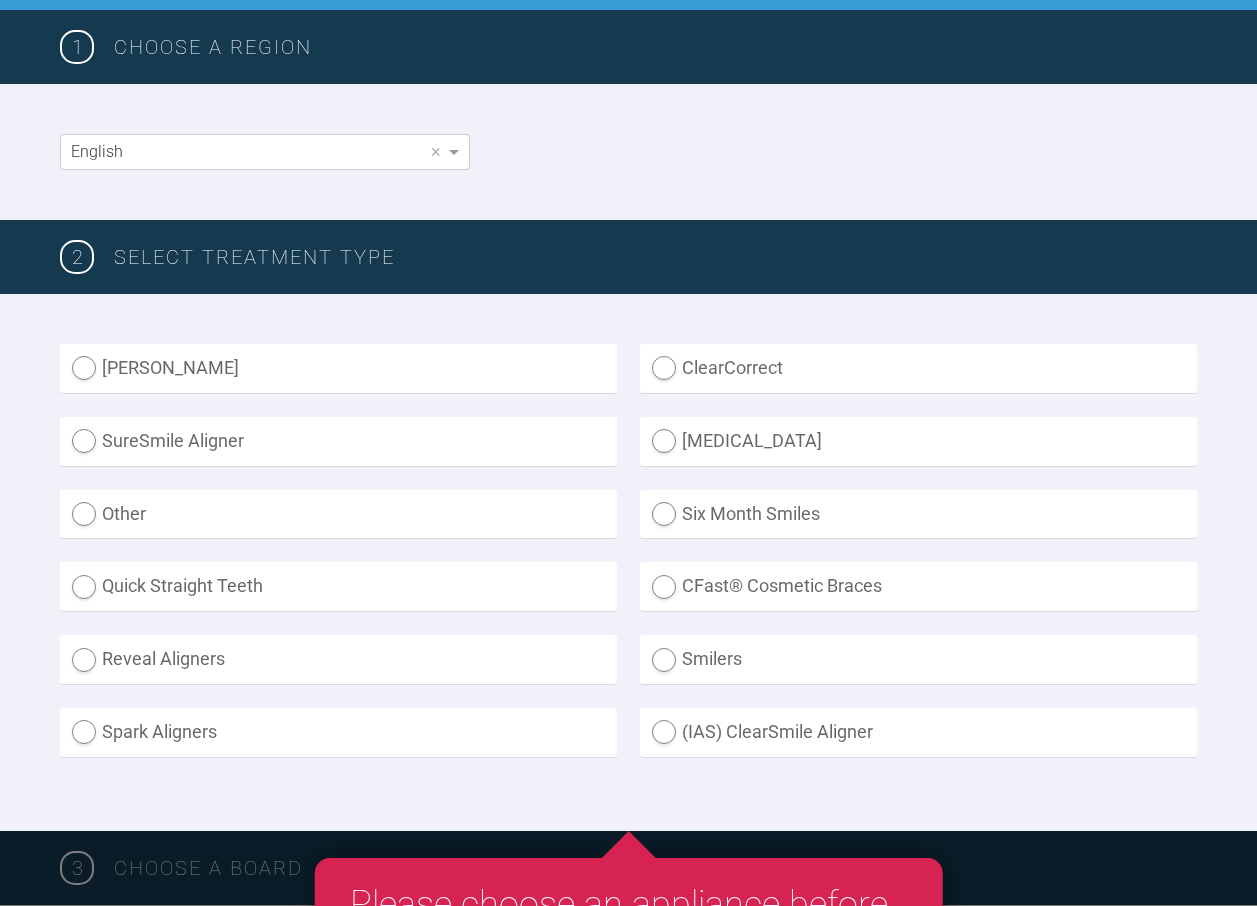 click on "ClearCorrect" at bounding box center [918, 368] 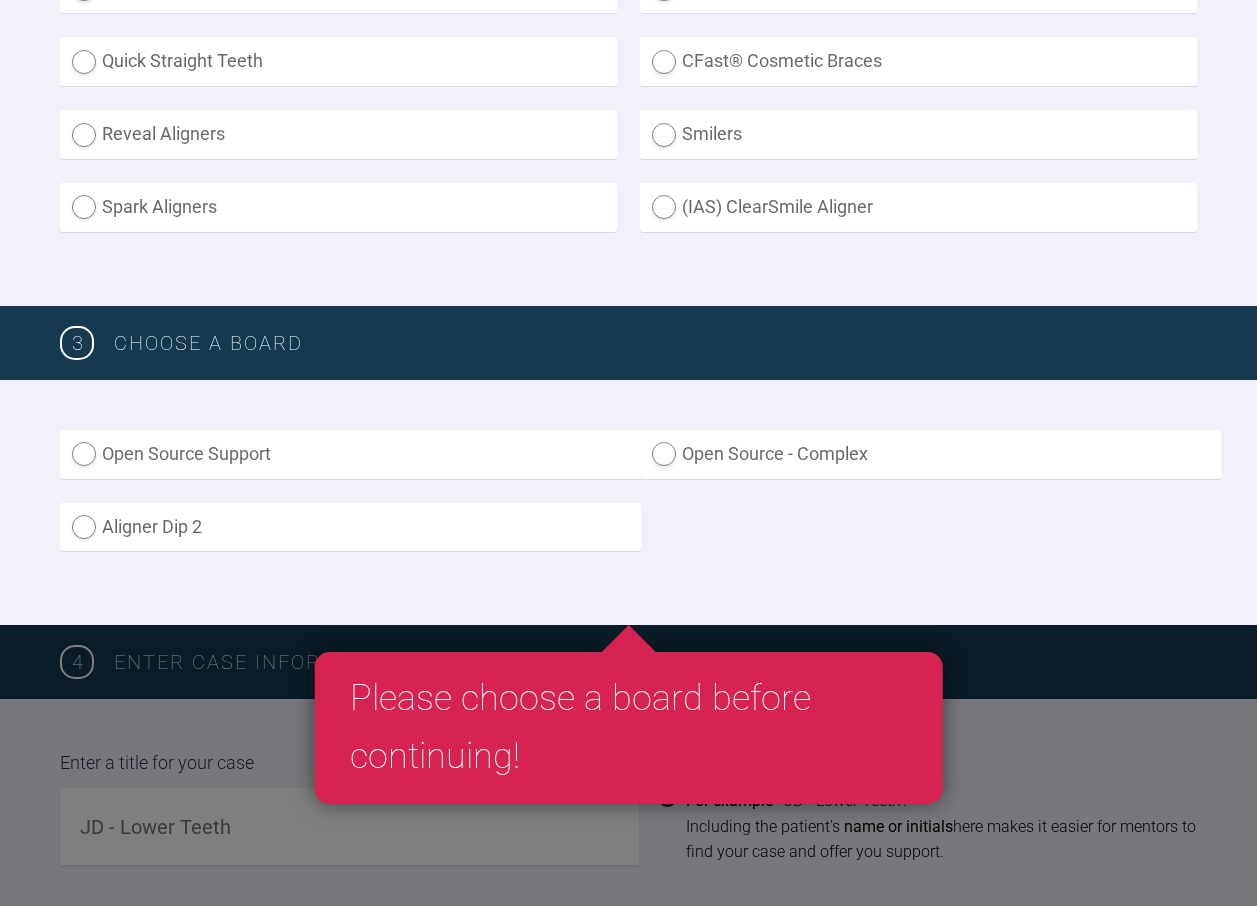 scroll, scrollTop: 900, scrollLeft: 0, axis: vertical 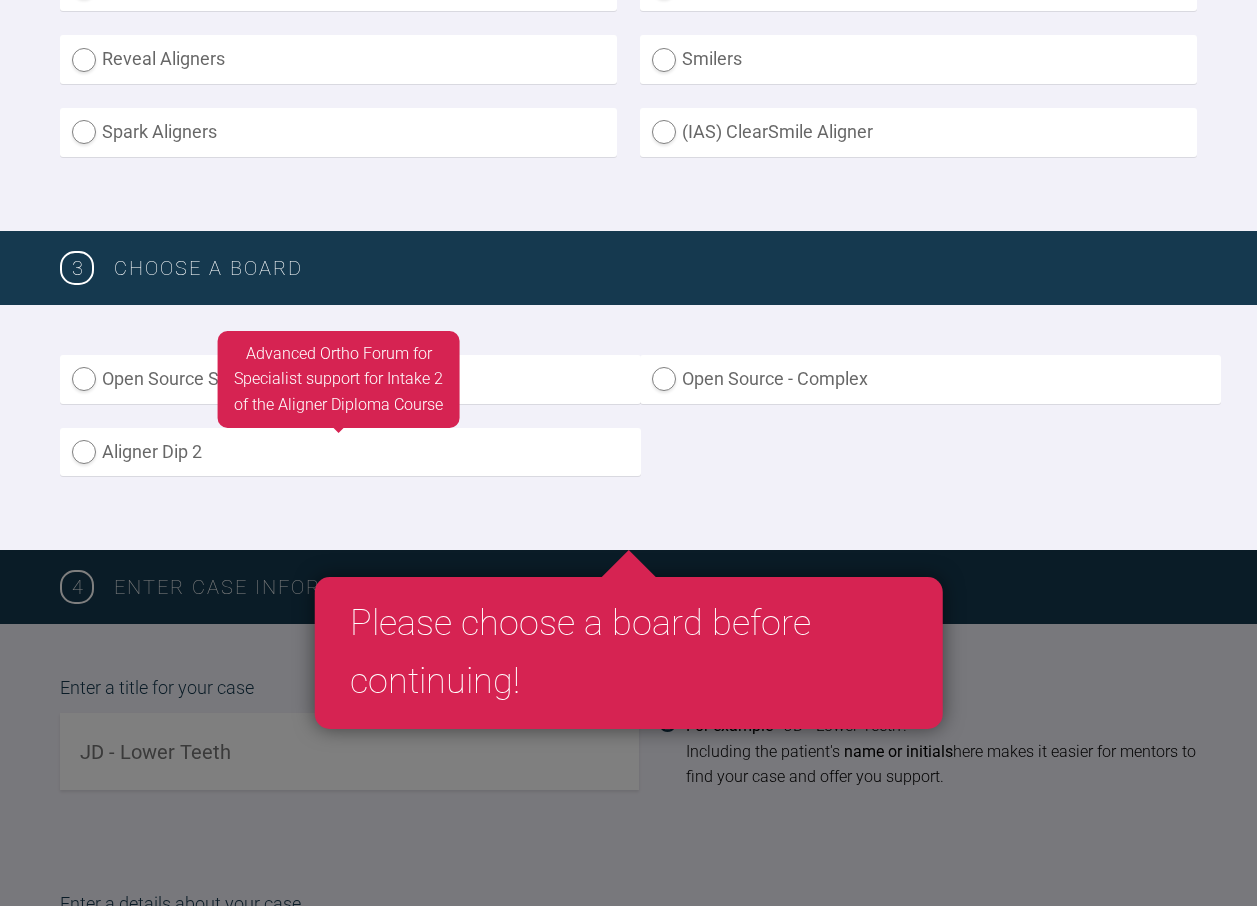 click on "Aligner Dip 2" at bounding box center (350, 452) 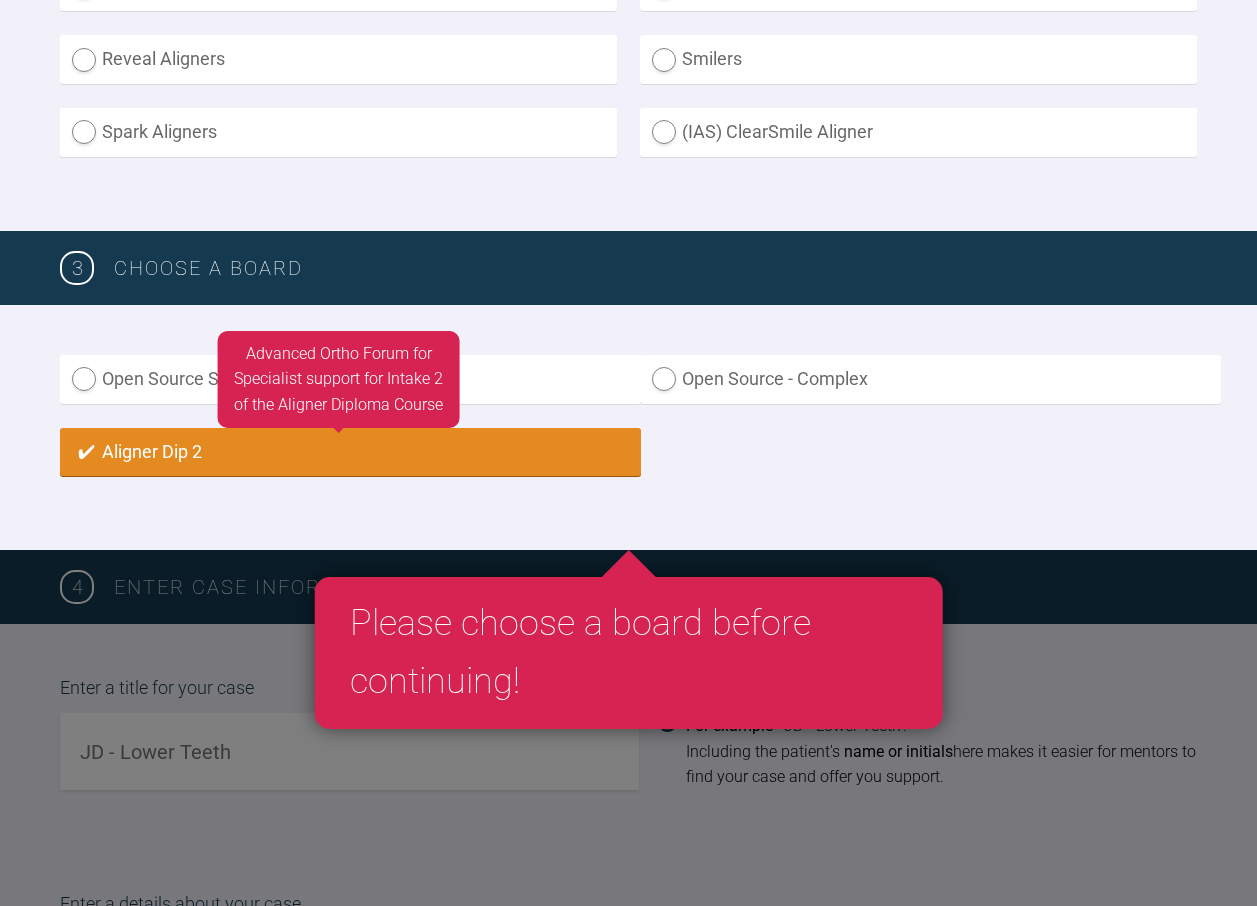radio on "true" 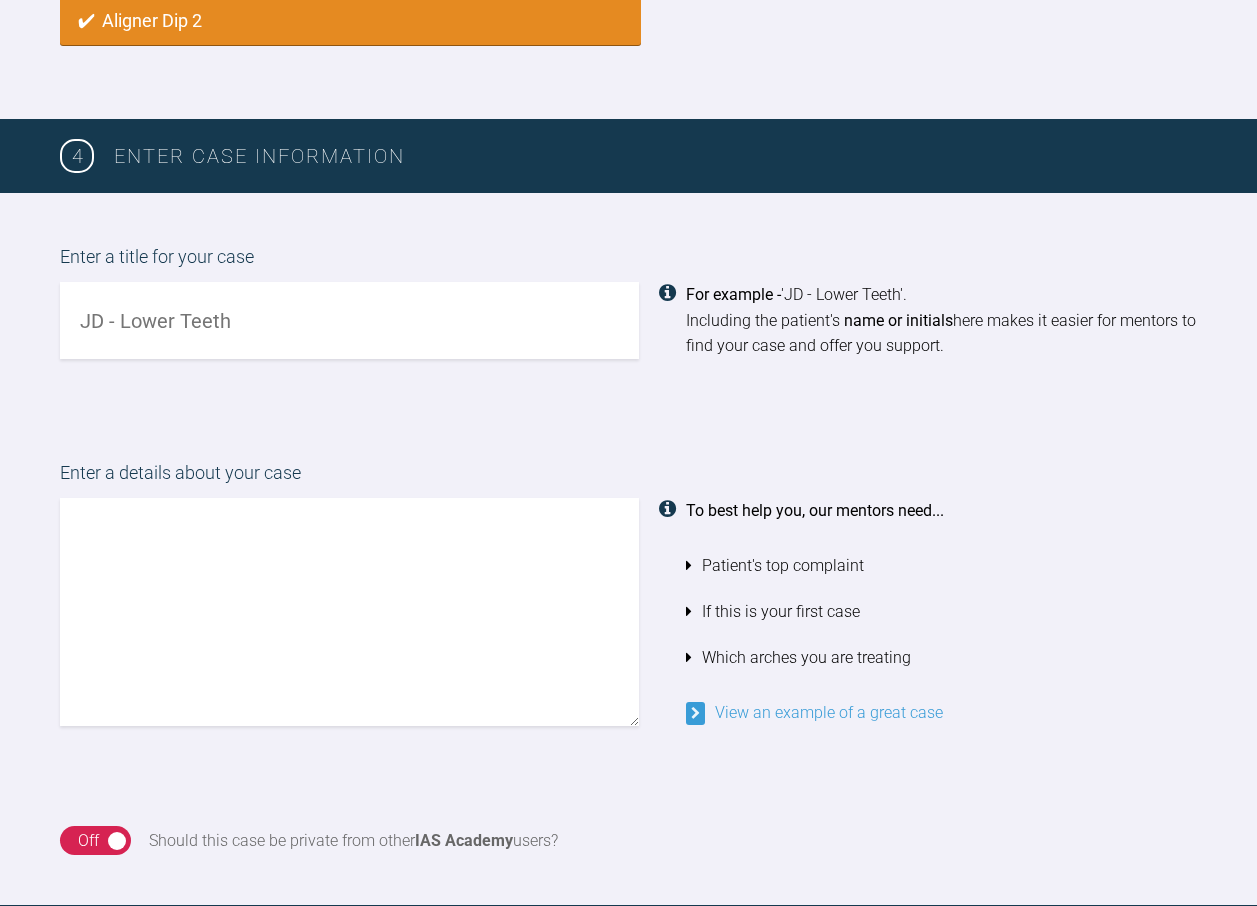 scroll, scrollTop: 1431, scrollLeft: 0, axis: vertical 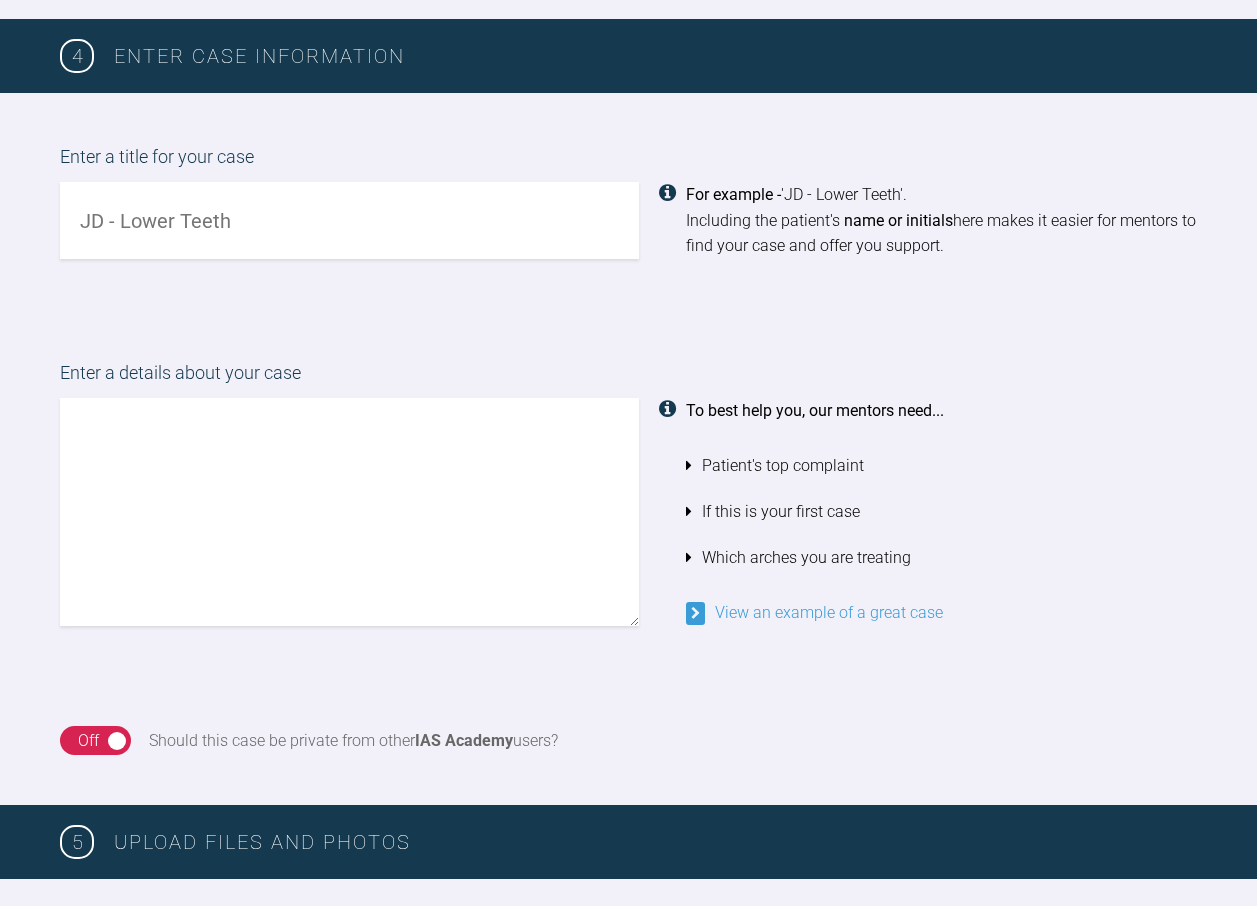 click at bounding box center (349, 220) 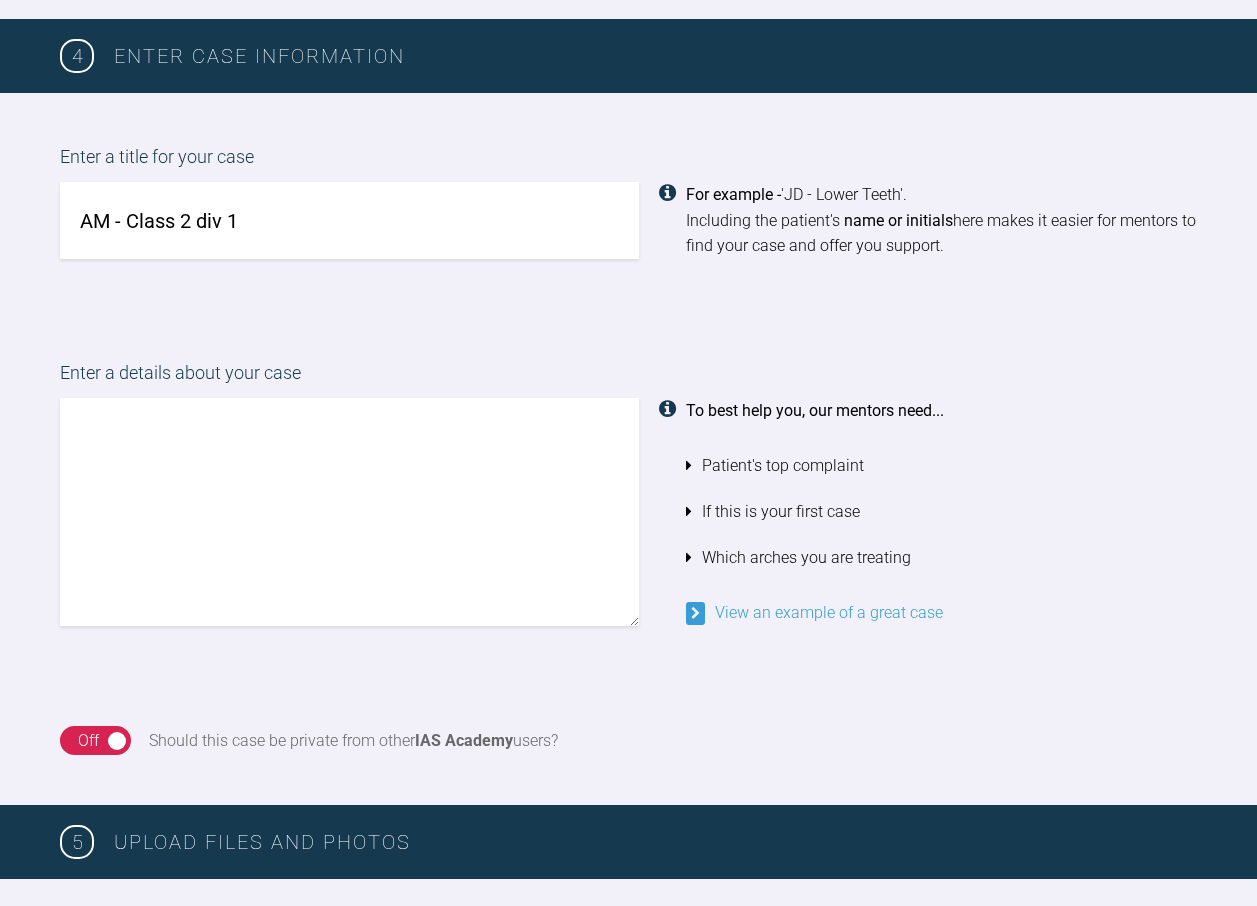 type on "AM - Class 2 div 1" 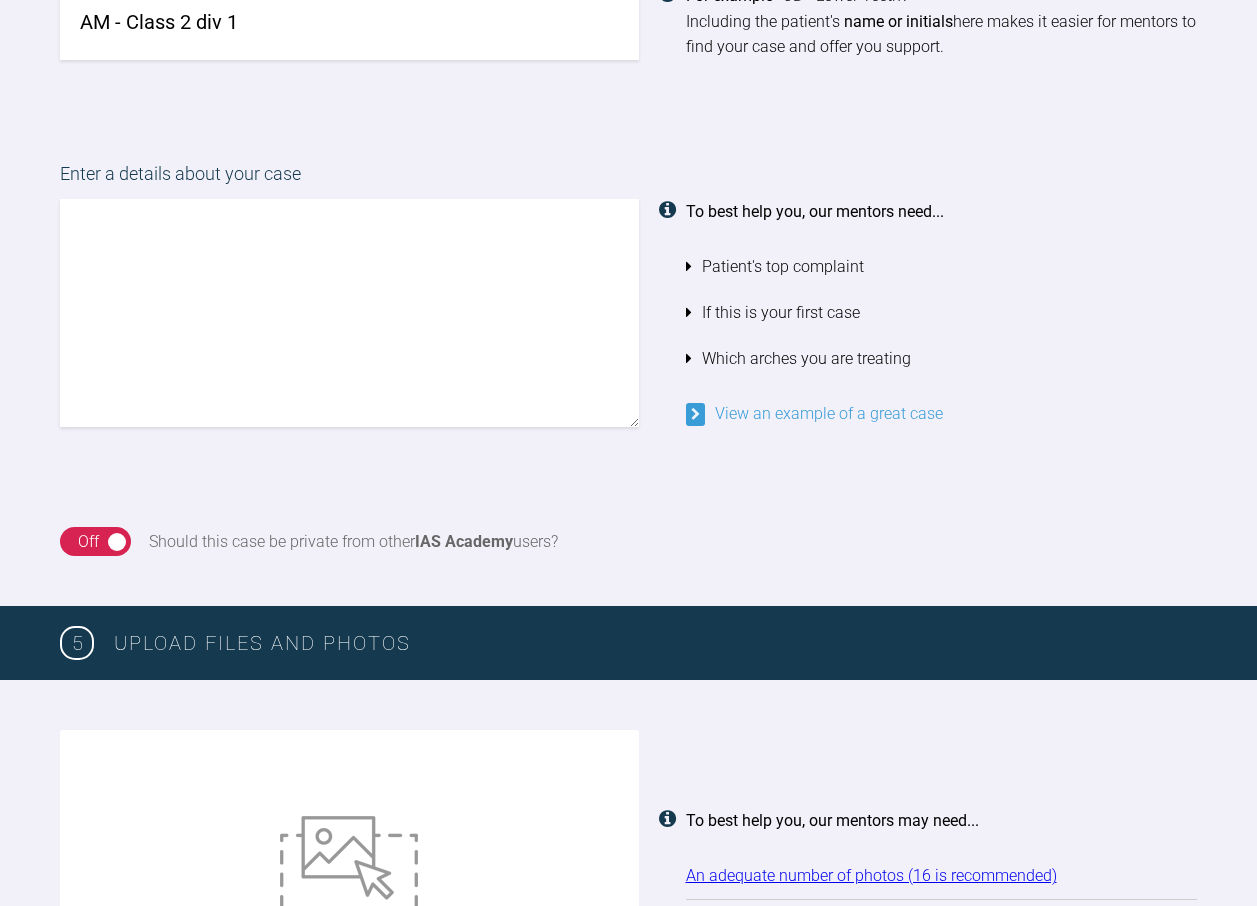 scroll, scrollTop: 1631, scrollLeft: 0, axis: vertical 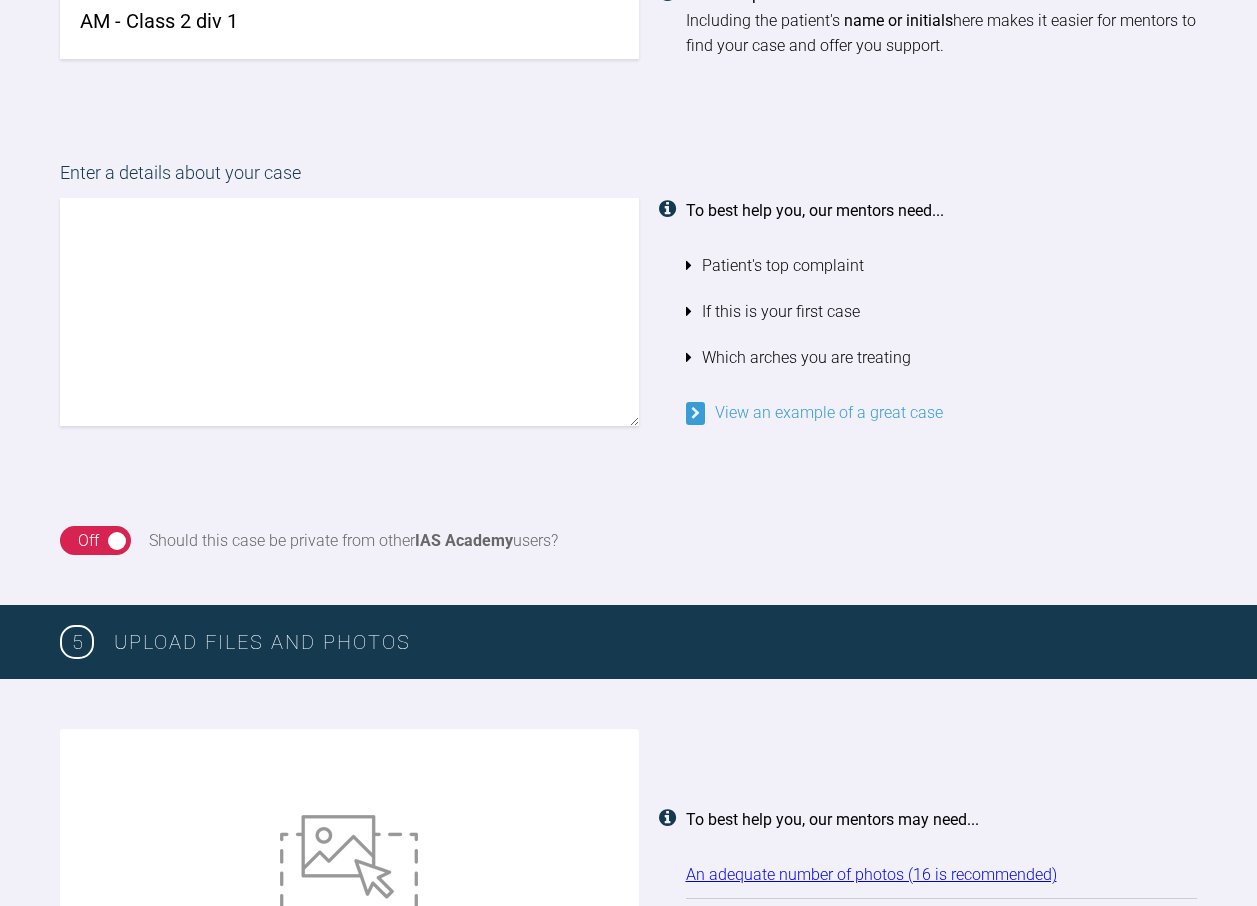 click on "View an example of a great case" at bounding box center (814, 412) 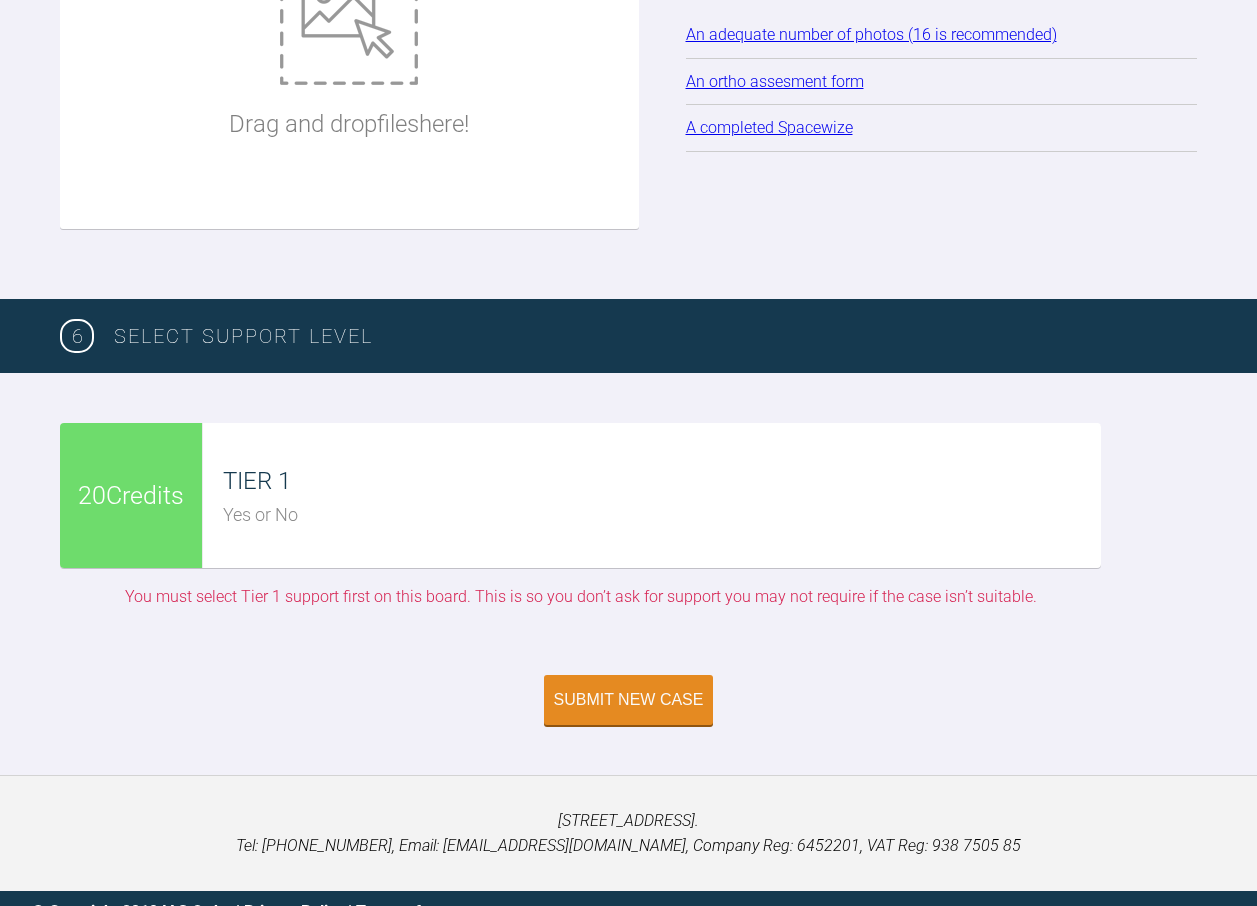 scroll, scrollTop: 2500, scrollLeft: 0, axis: vertical 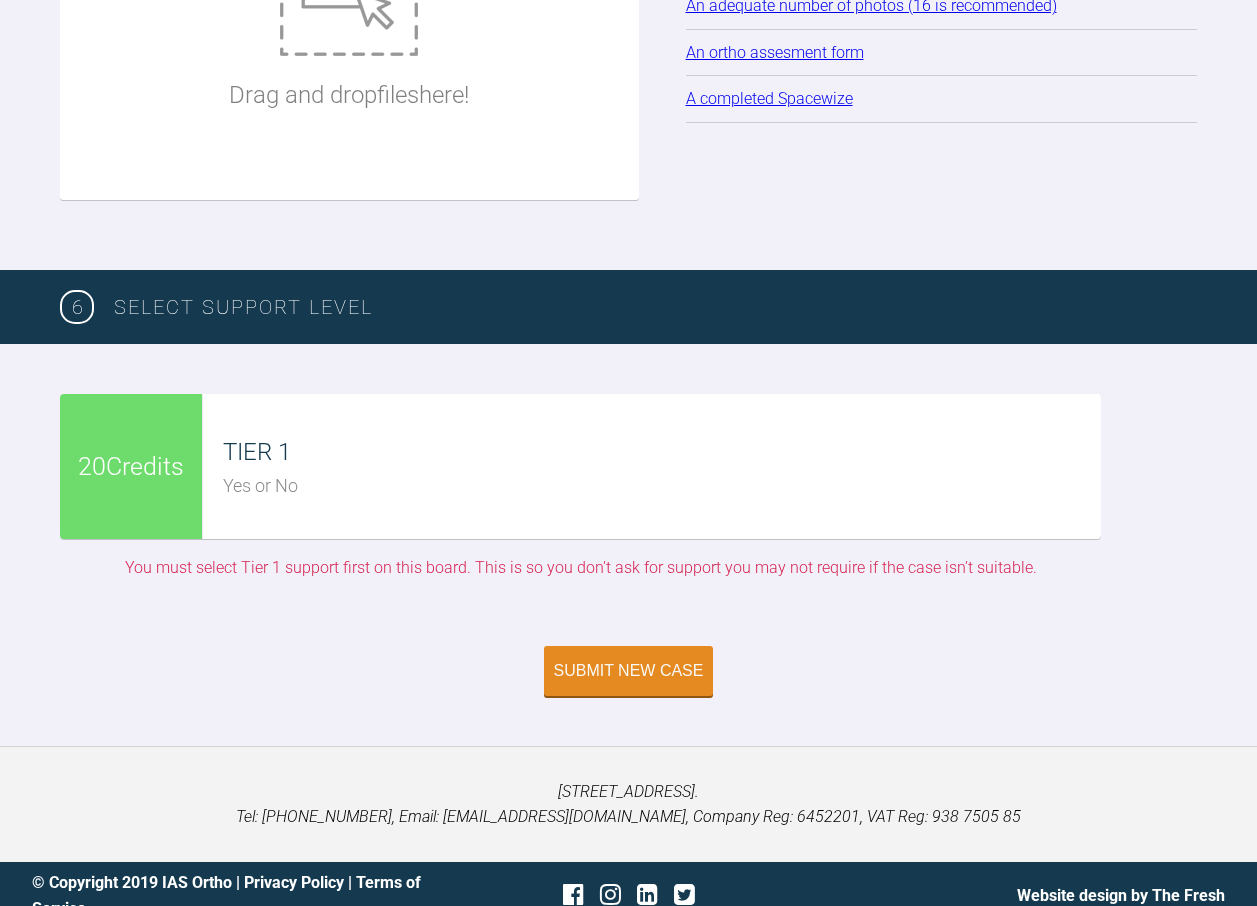 click on "TIER 1" at bounding box center (662, 452) 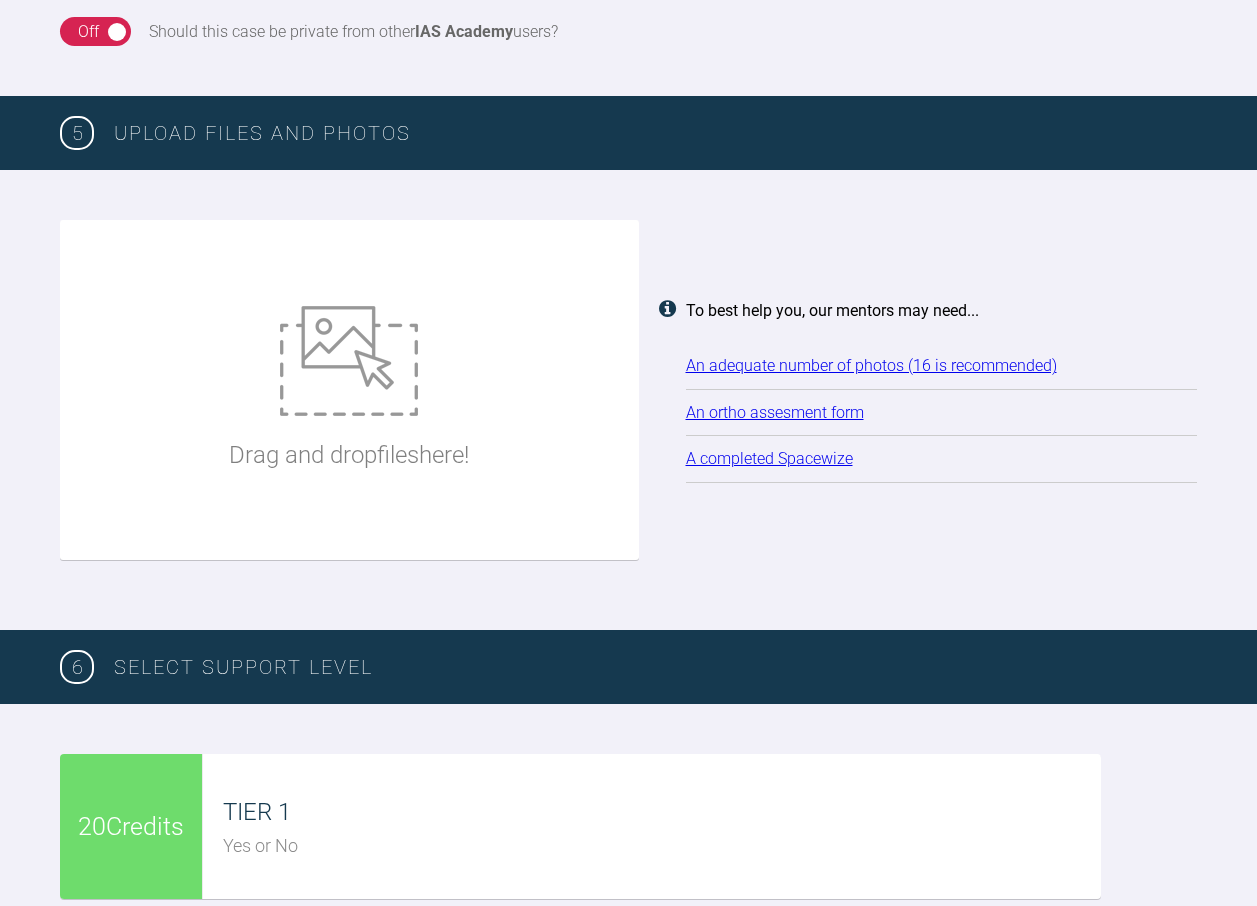 scroll, scrollTop: 2400, scrollLeft: 0, axis: vertical 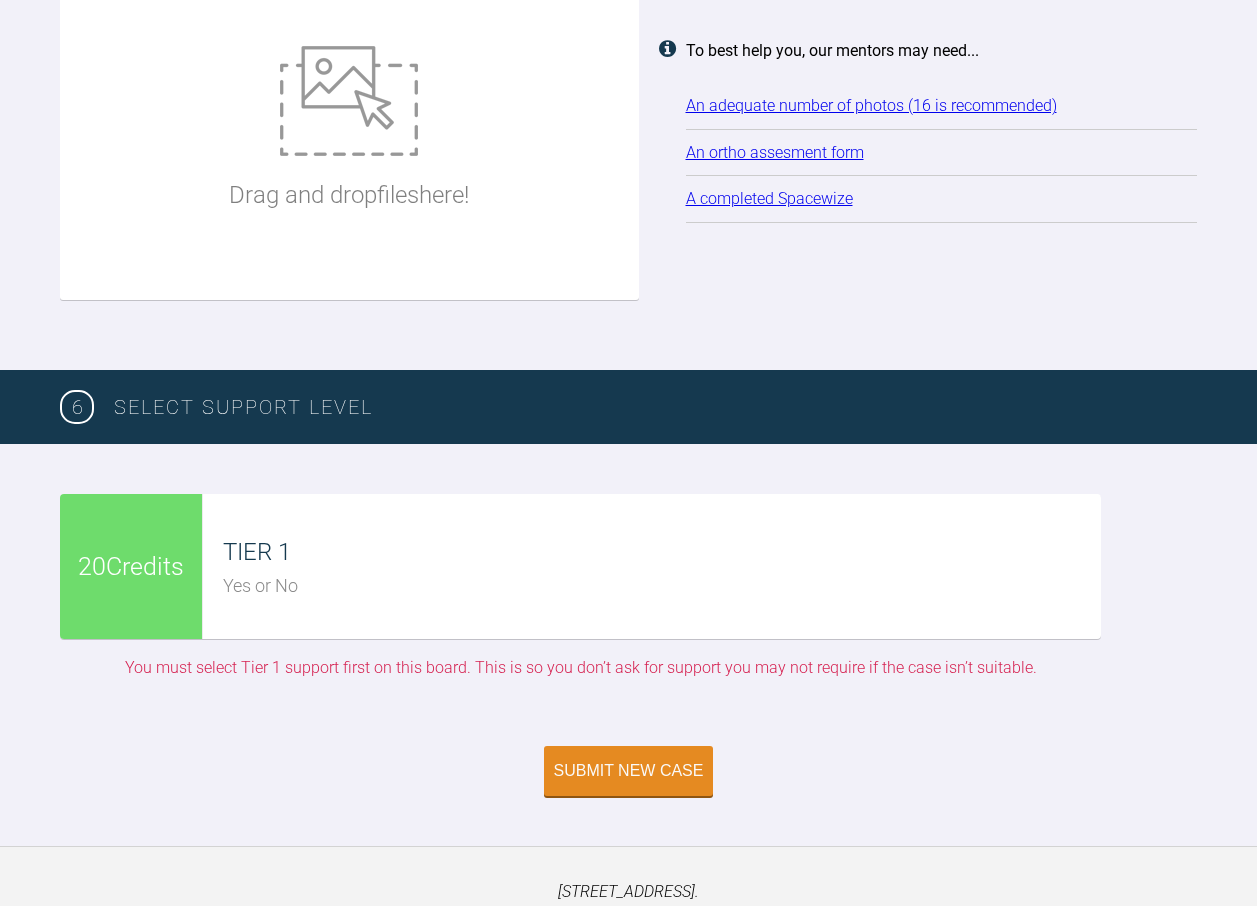 click on "20  Credits" at bounding box center [131, 566] 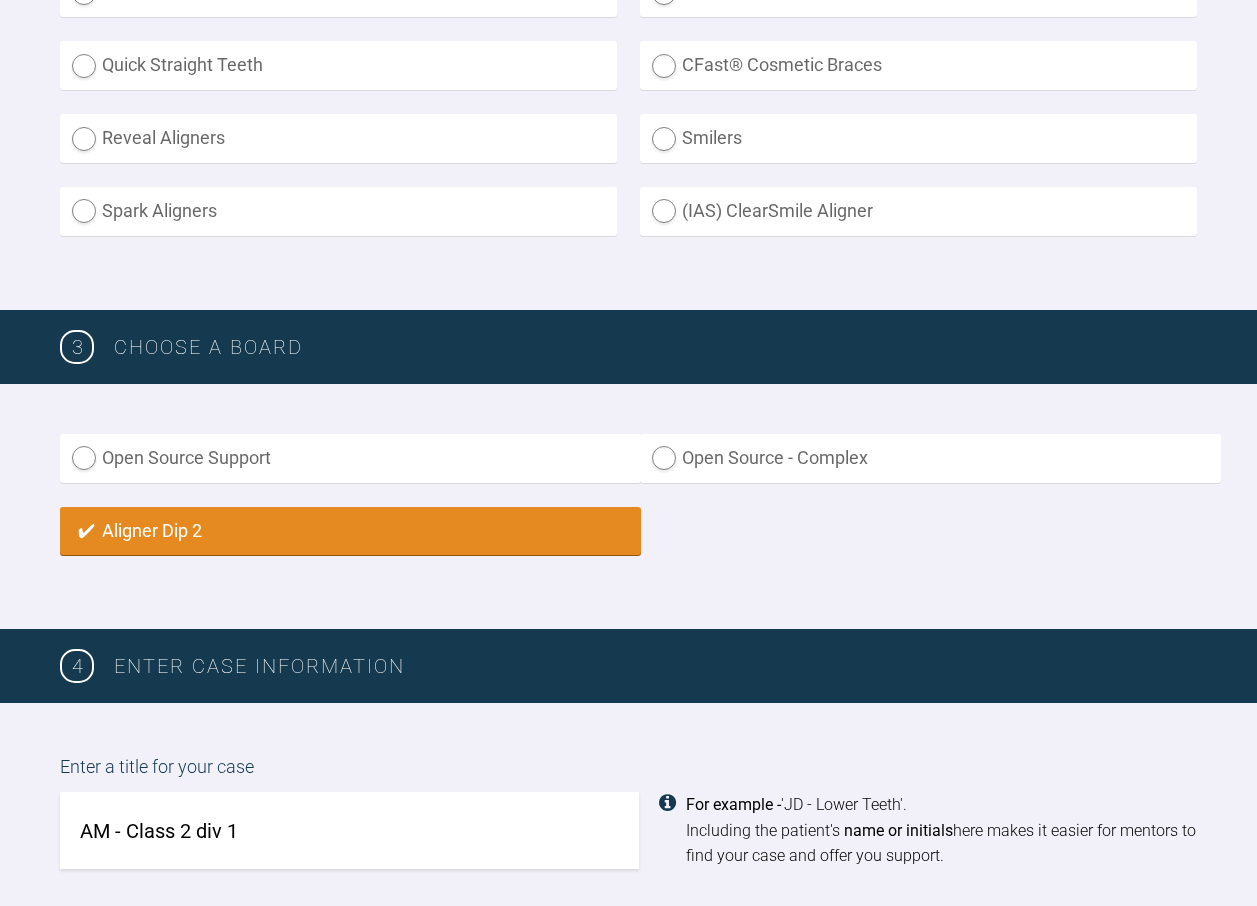 scroll, scrollTop: 823, scrollLeft: 0, axis: vertical 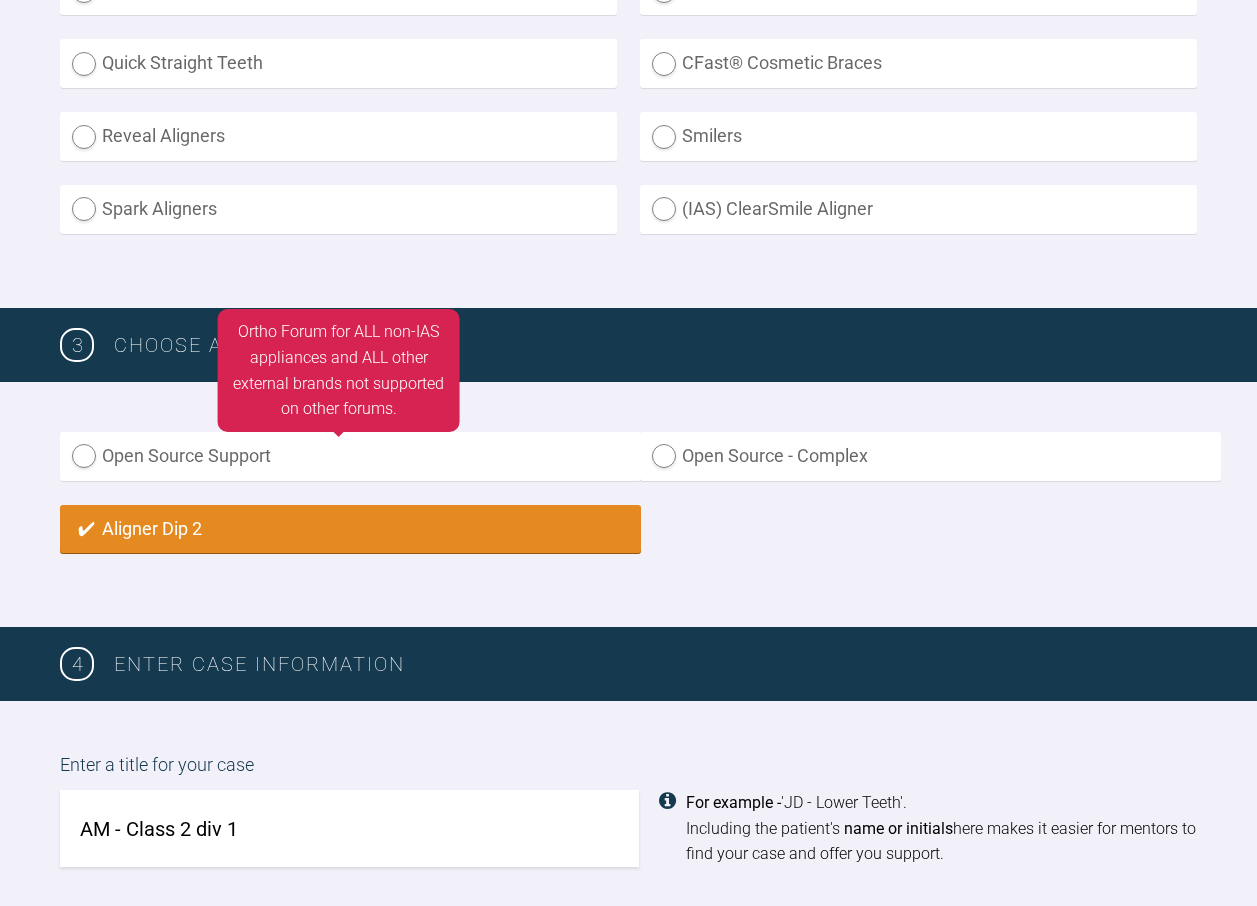 click on "Open Source Support" at bounding box center (350, 456) 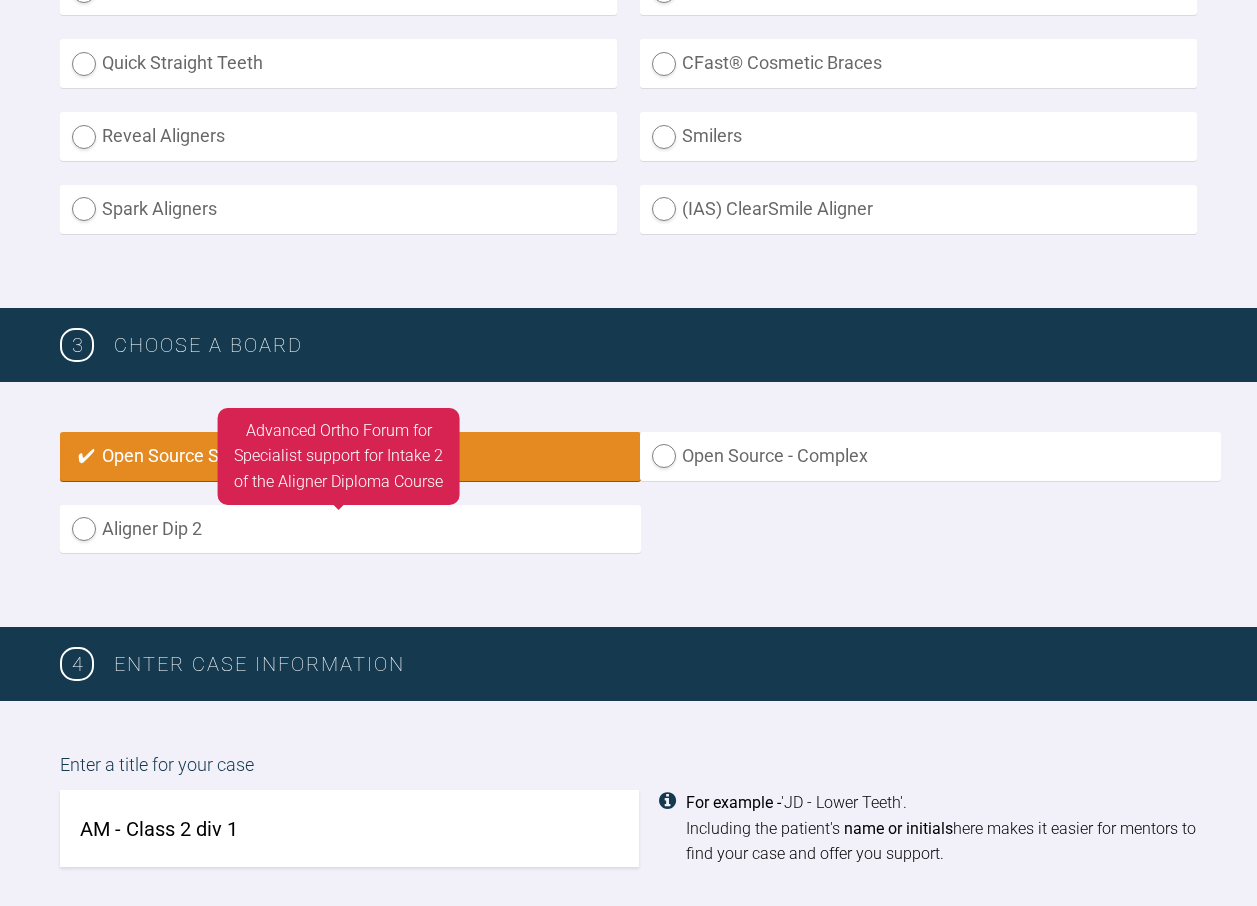 click on "Aligner Dip 2" at bounding box center (350, 529) 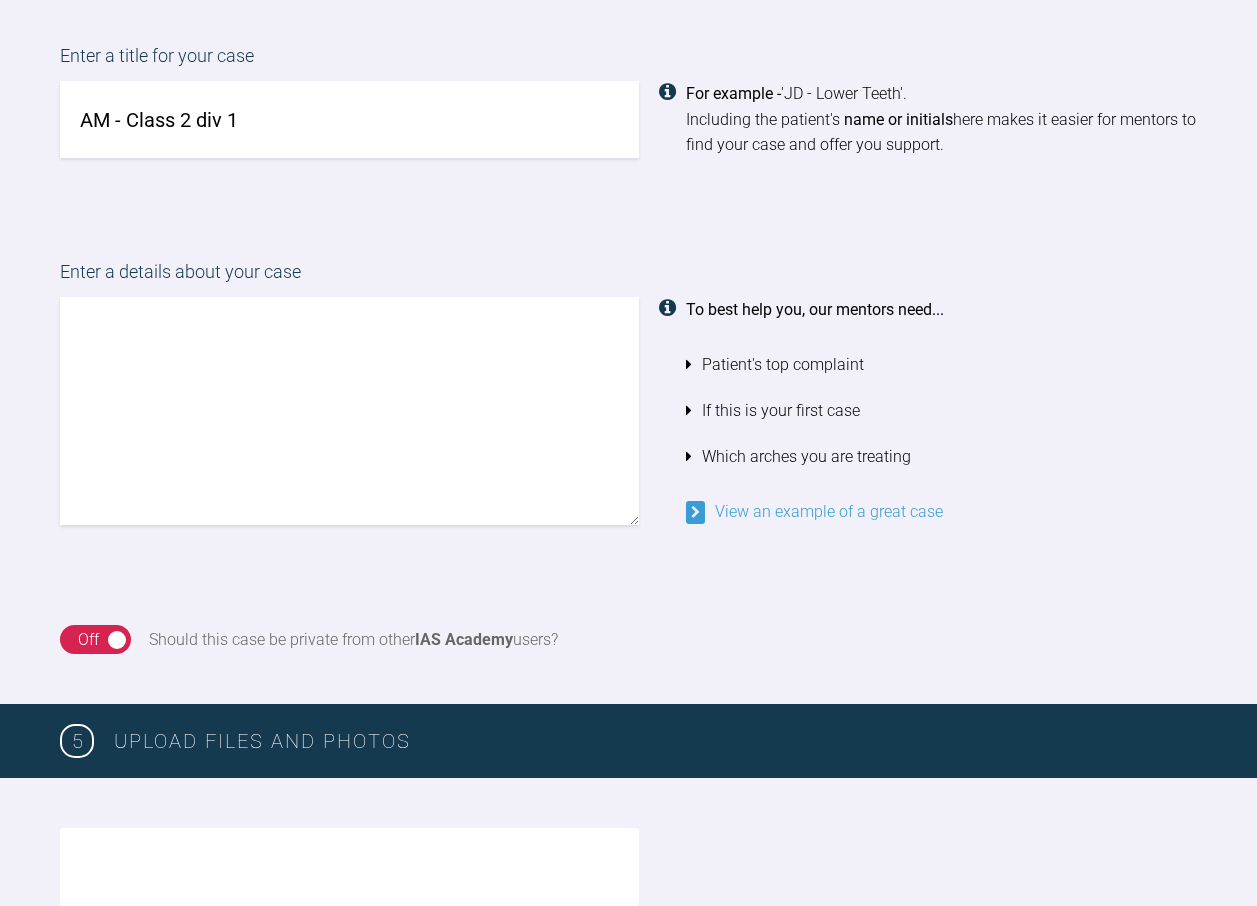 scroll, scrollTop: 1623, scrollLeft: 0, axis: vertical 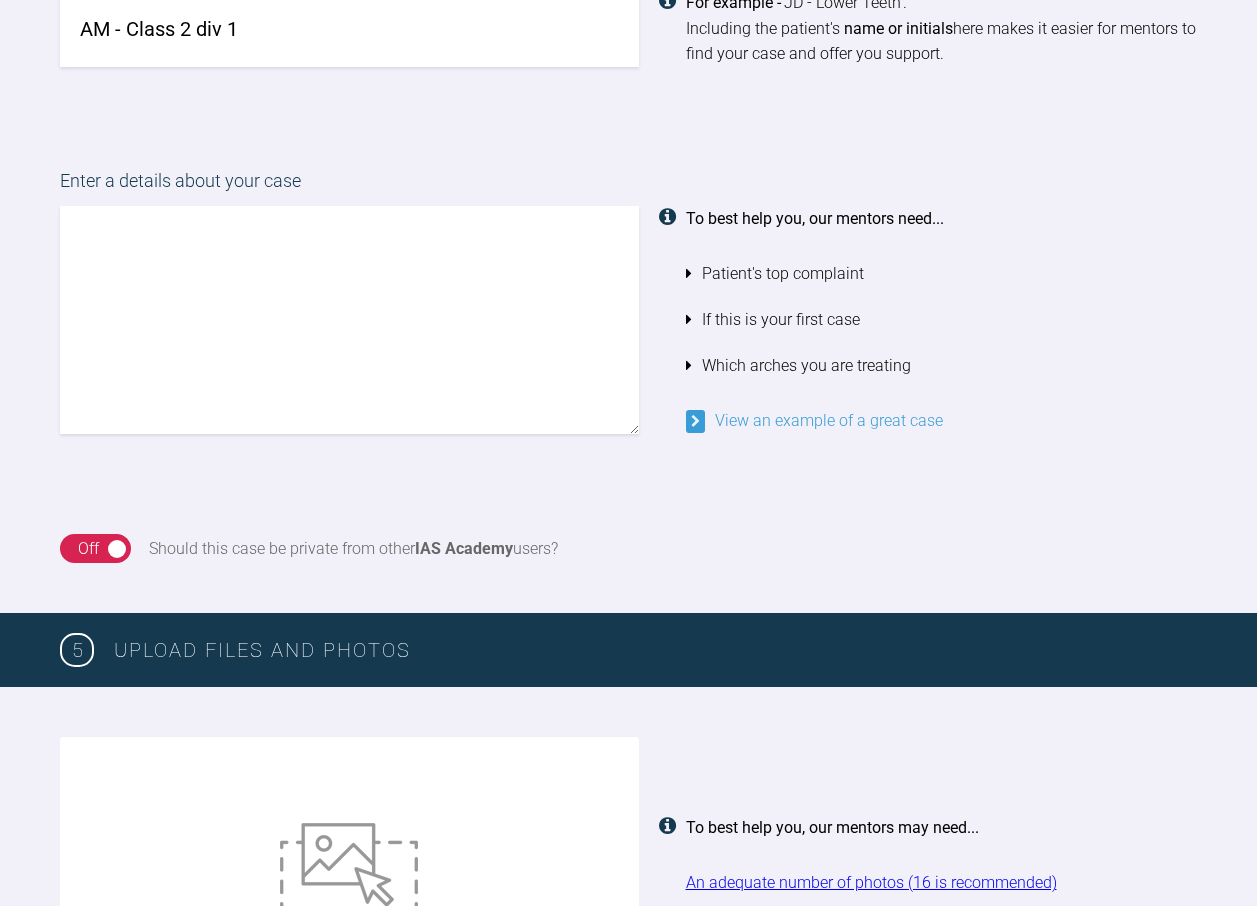 click at bounding box center (349, 320) 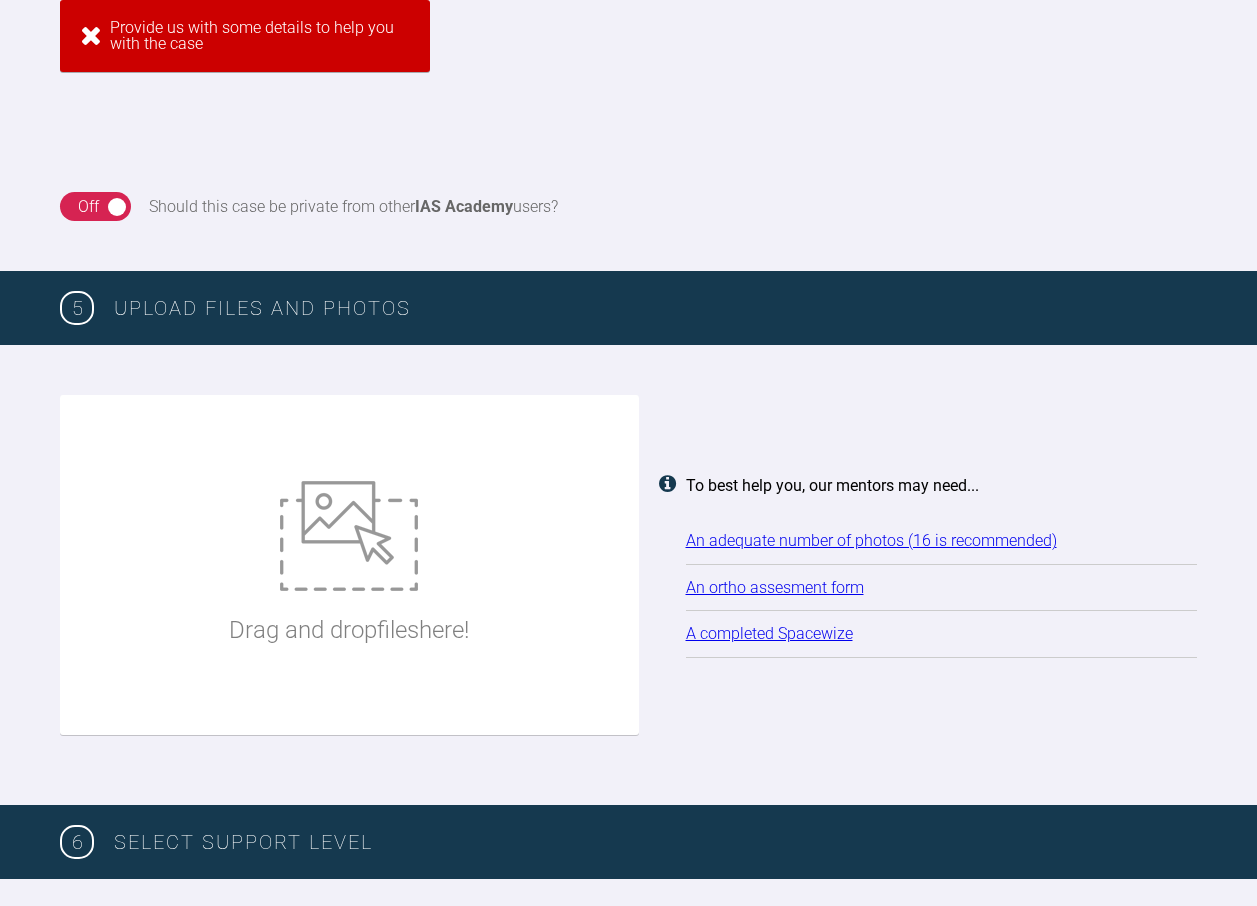 scroll, scrollTop: 1477, scrollLeft: 0, axis: vertical 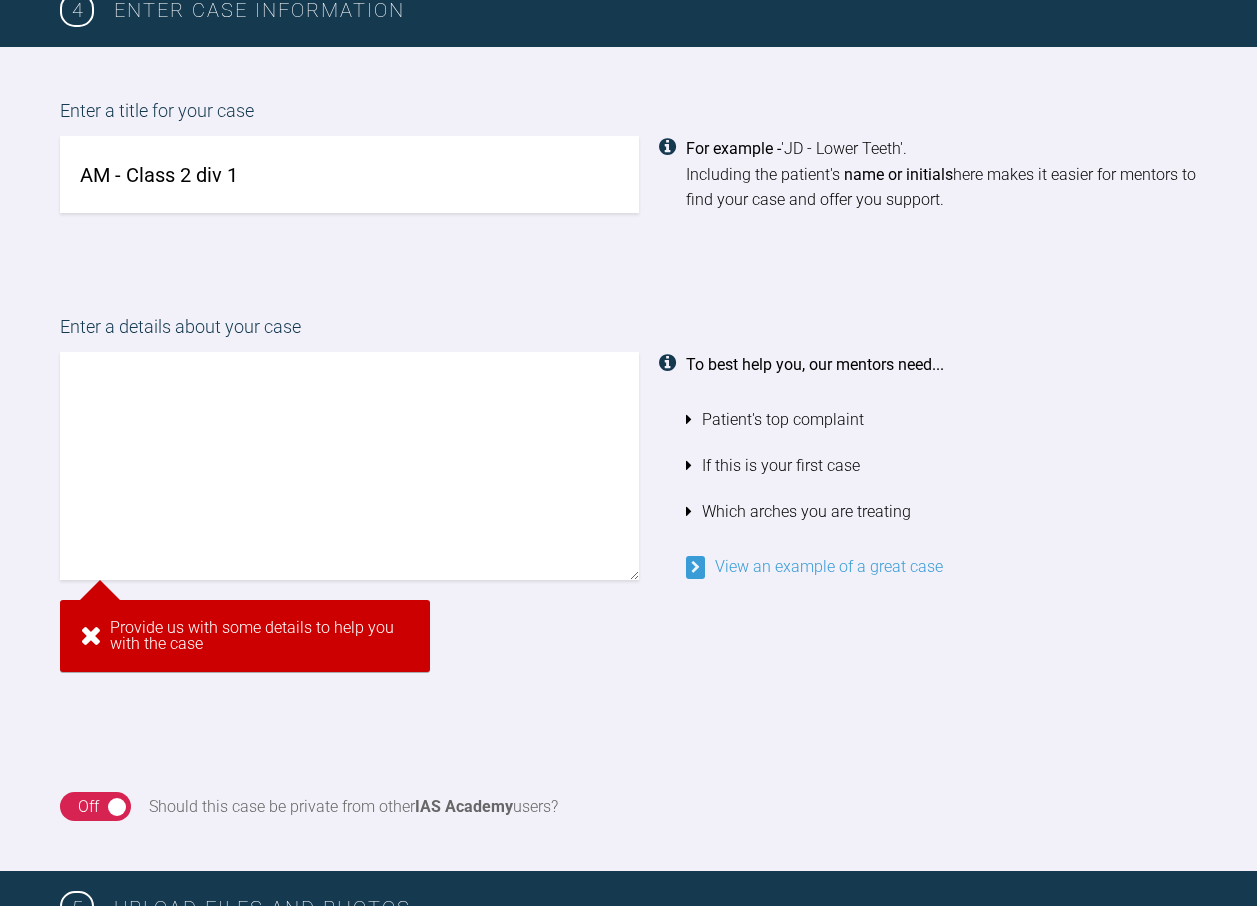 click at bounding box center (349, 466) 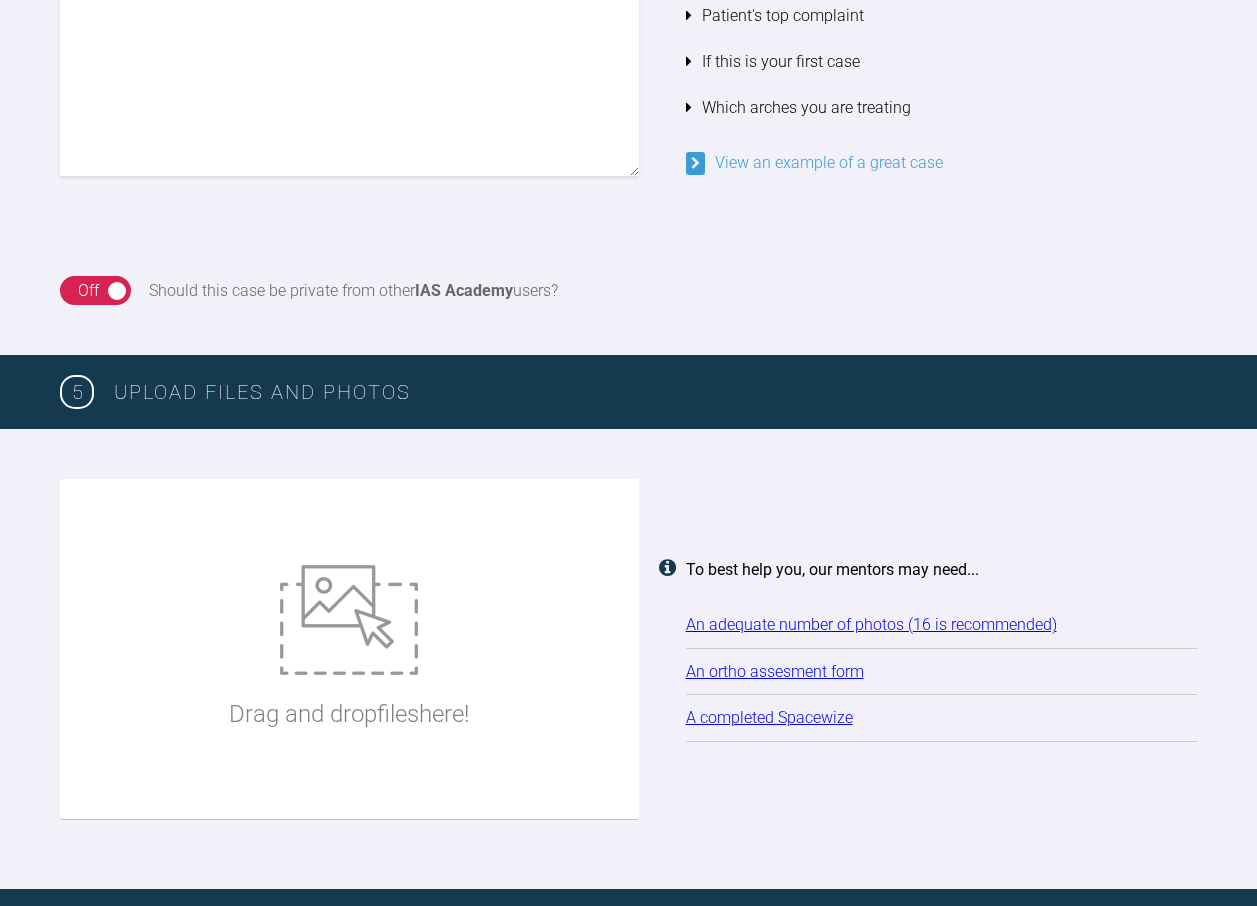 scroll, scrollTop: 1848, scrollLeft: 0, axis: vertical 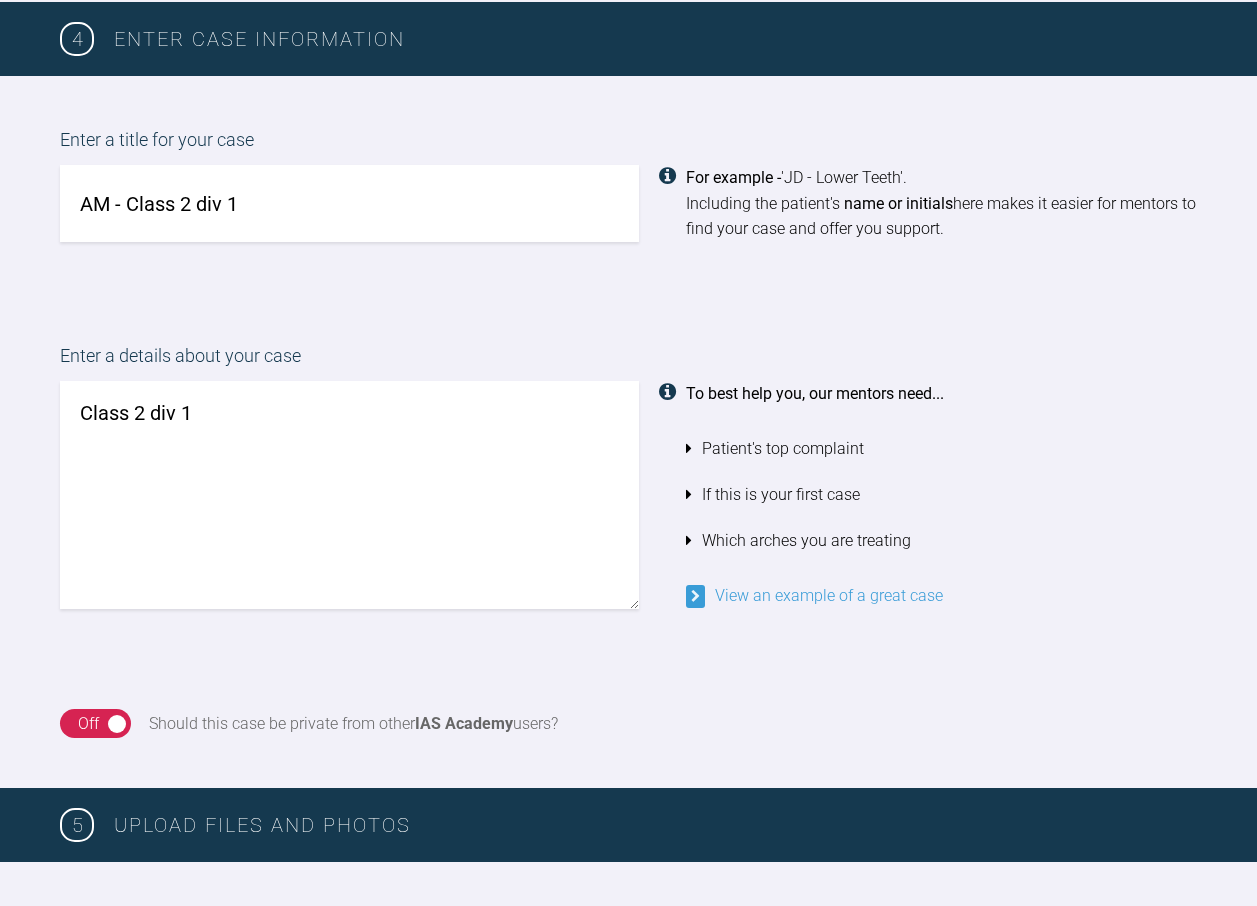 click on "Class 2 div 1" at bounding box center [349, 495] 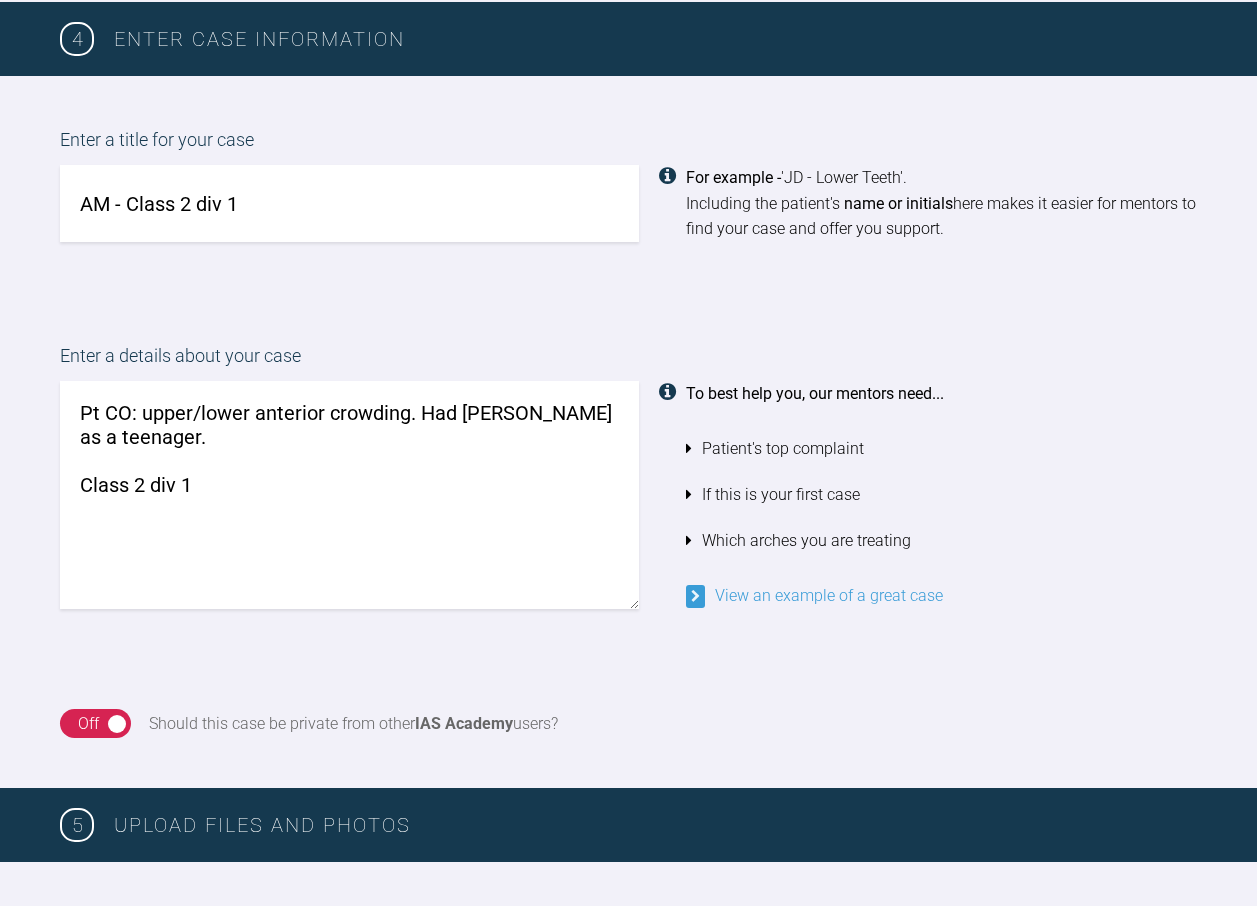 click on "Pt CO: upper/lower anterior crowding. Had [PERSON_NAME] as a teenager.
Class 2 div 1" at bounding box center (349, 495) 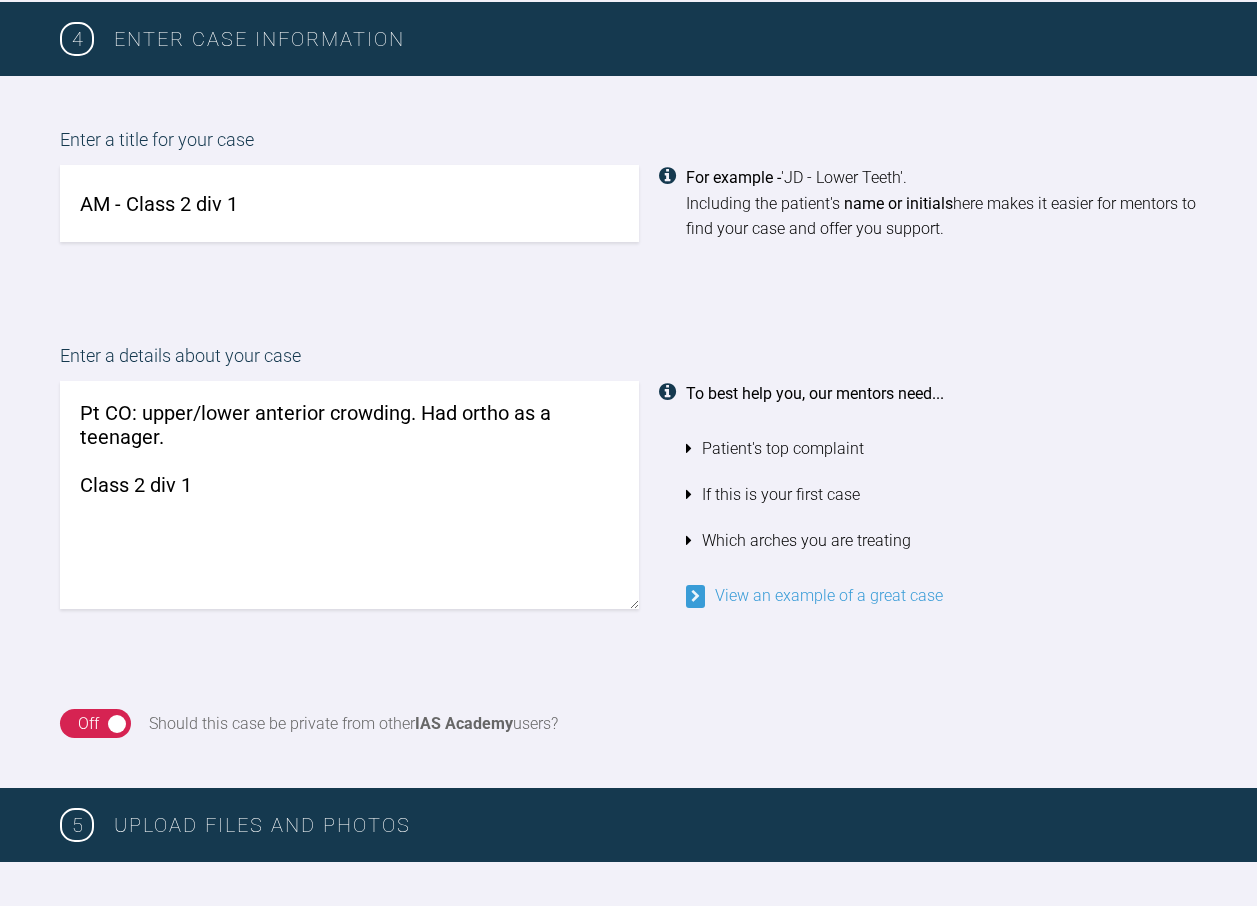 click on "Pt CO: upper/lower anterior crowding. Had ortho as a teenager.
Class 2 div 1" at bounding box center [349, 495] 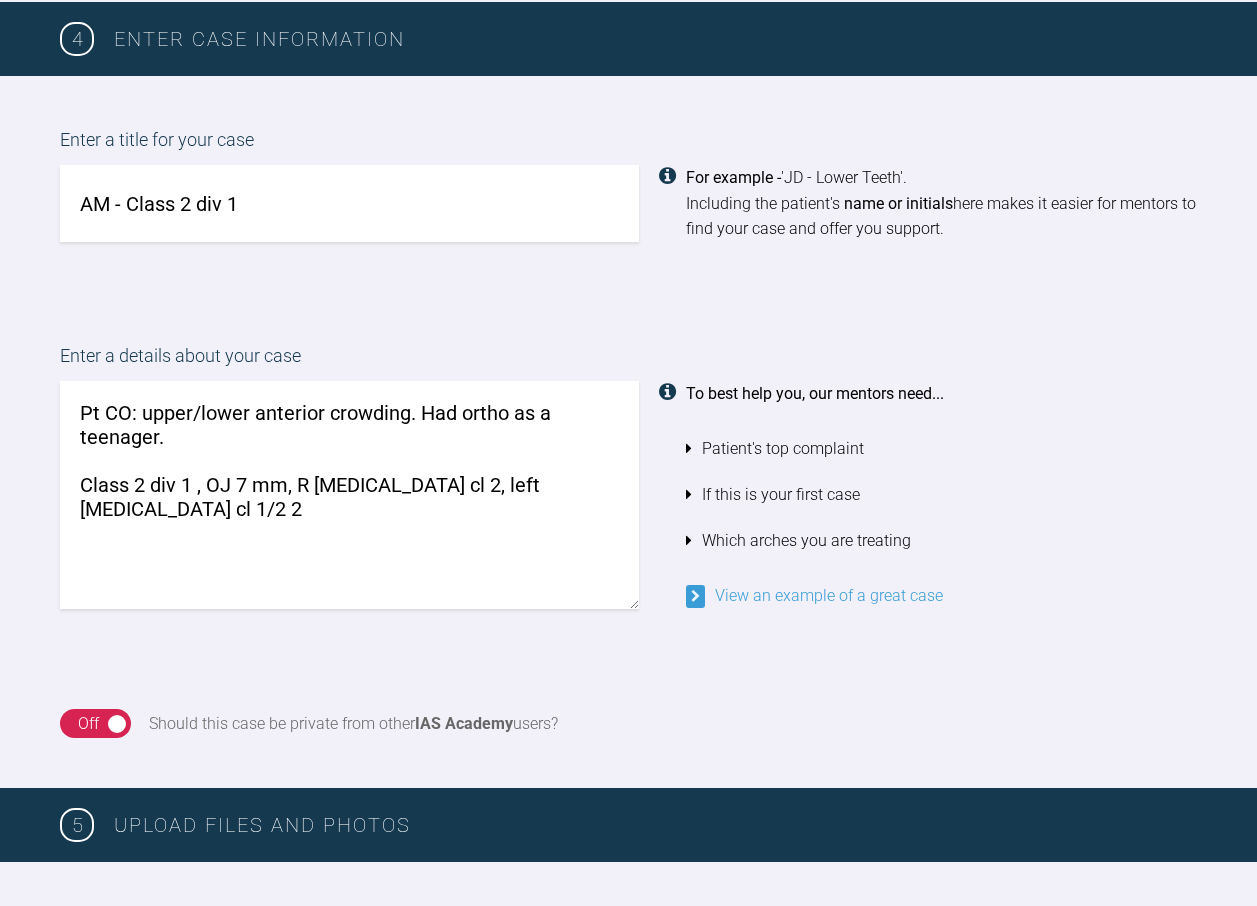 click on "Pt CO: upper/lower anterior crowding. Had ortho as a teenager.
Class 2 div 1 , OJ 7 mm, R [MEDICAL_DATA] cl 2, left [MEDICAL_DATA] cl 1/2 2" at bounding box center (349, 495) 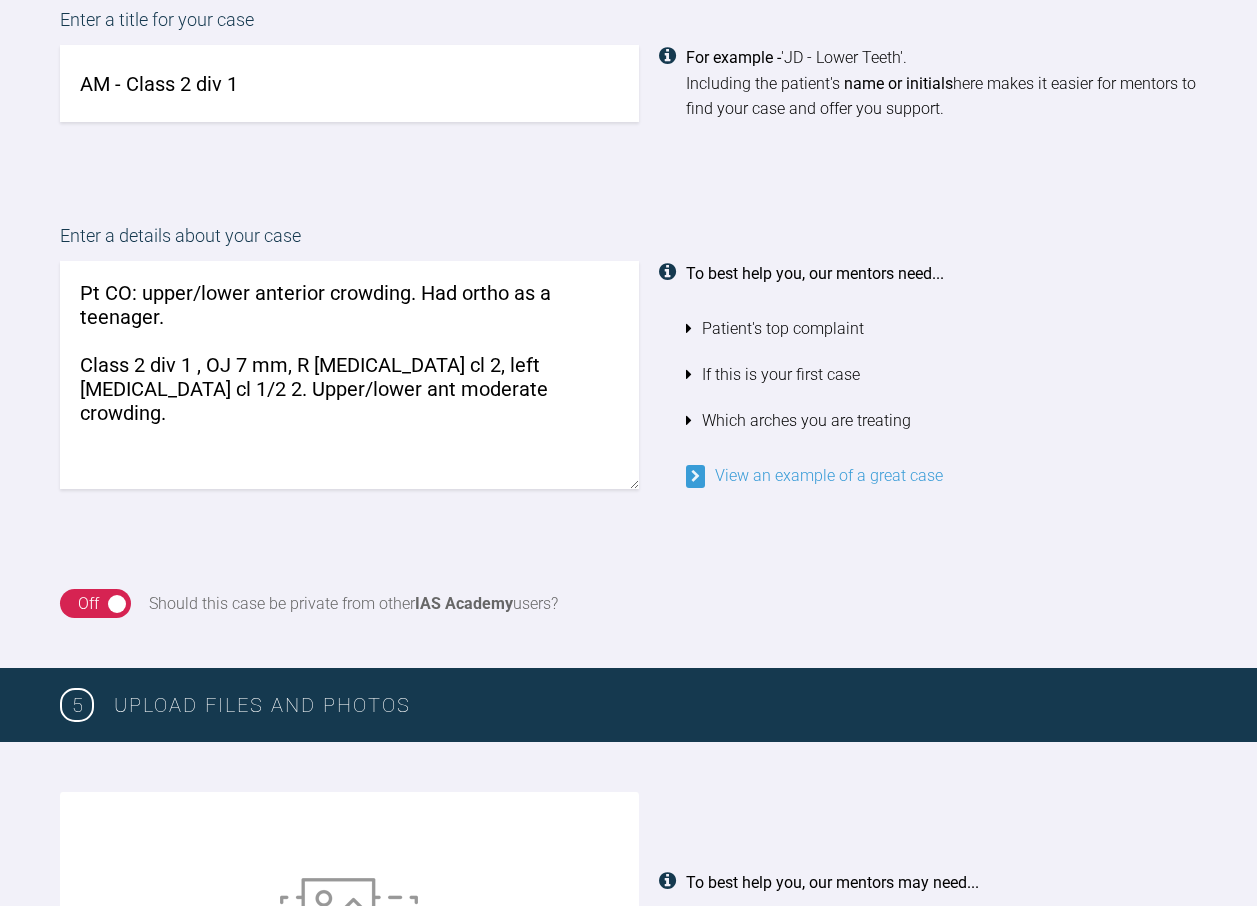scroll, scrollTop: 1548, scrollLeft: 0, axis: vertical 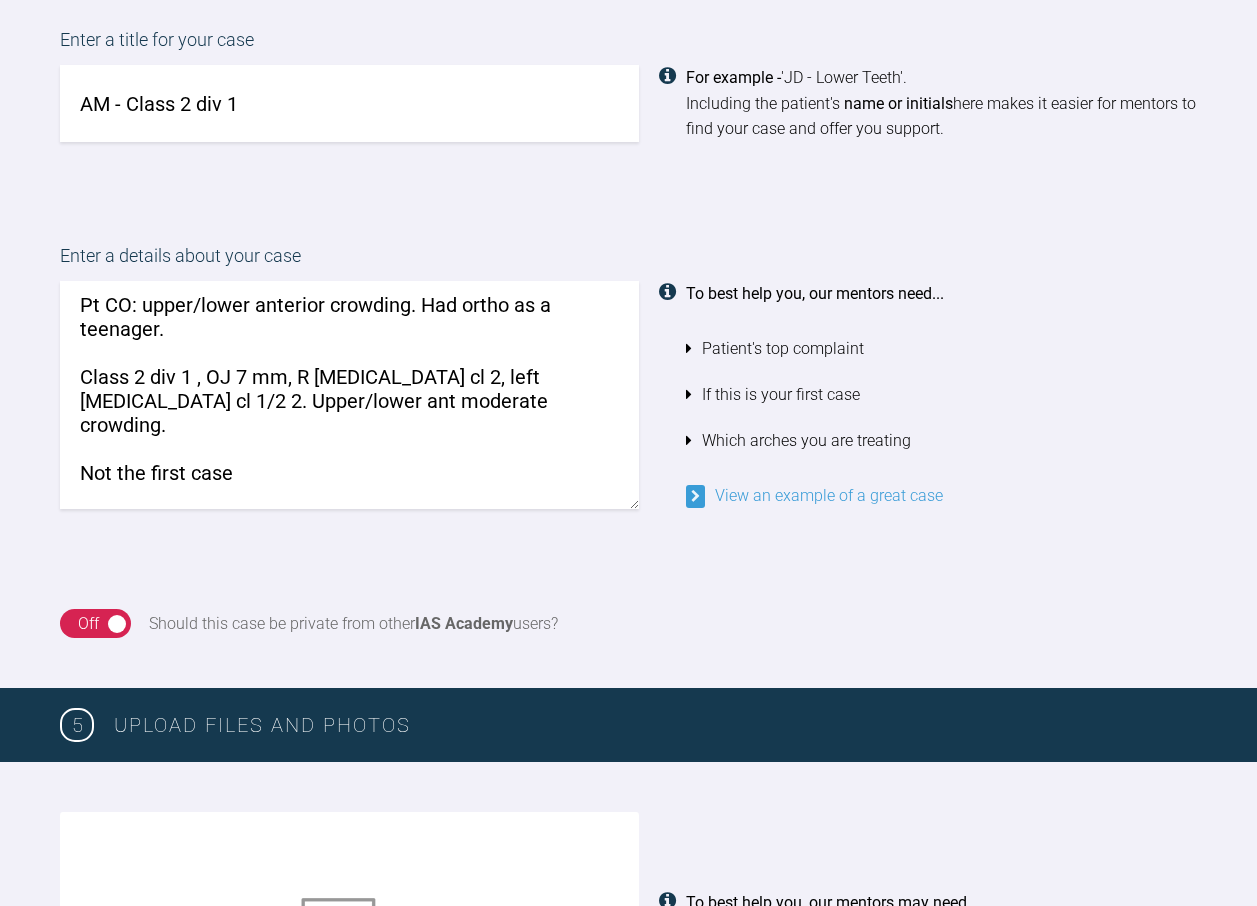 click on "Pt CO: upper/lower anterior crowding. Had ortho as a teenager.
Class 2 div 1 , OJ 7 mm, R [MEDICAL_DATA] cl 2, left [MEDICAL_DATA] cl 1/2 2. Upper/lower ant moderate crowding.
Not the first case
Treting both arches with clear correct. Pt" at bounding box center (349, 395) 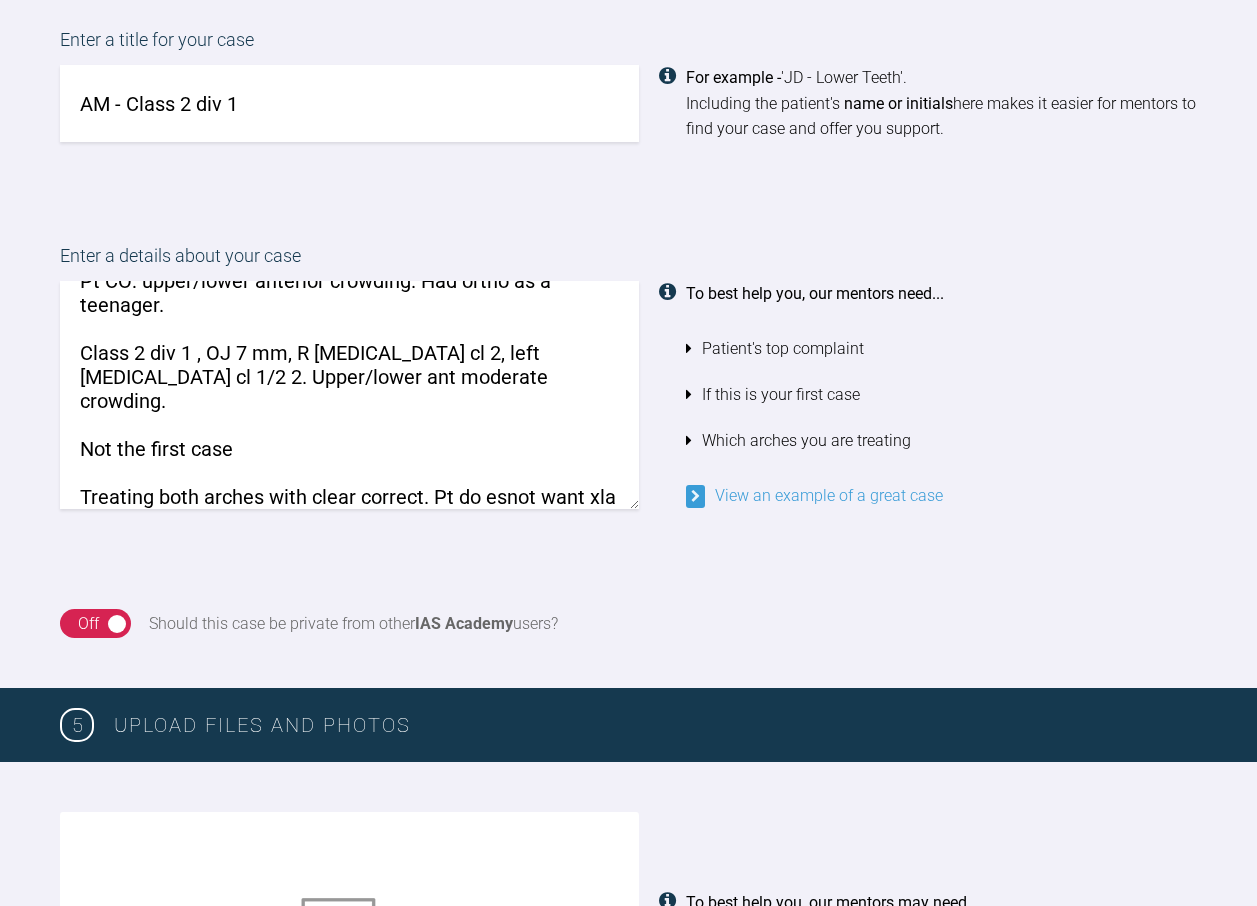 scroll, scrollTop: 56, scrollLeft: 0, axis: vertical 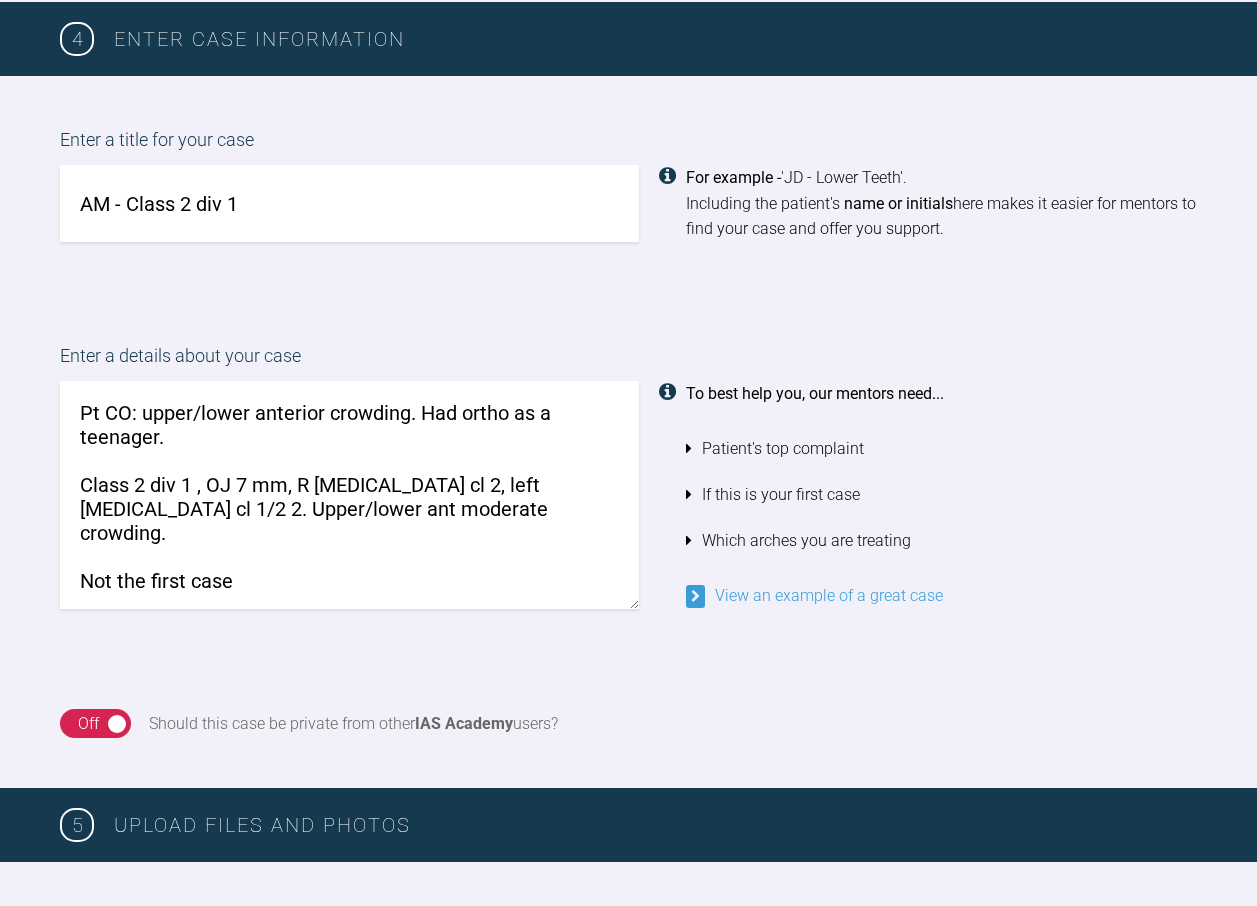 click on "Pt CO: upper/lower anterior crowding. Had ortho as a teenager.
Class 2 div 1 , OJ 7 mm, R [MEDICAL_DATA] cl 2, left [MEDICAL_DATA] cl 1/2 2. Upper/lower ant moderate crowding.
Not the first case
Treating both arches with clear correct. Pt do esnot want xla or surgery. Pt is happy to accept increased OJ at the end of tx." at bounding box center [349, 495] 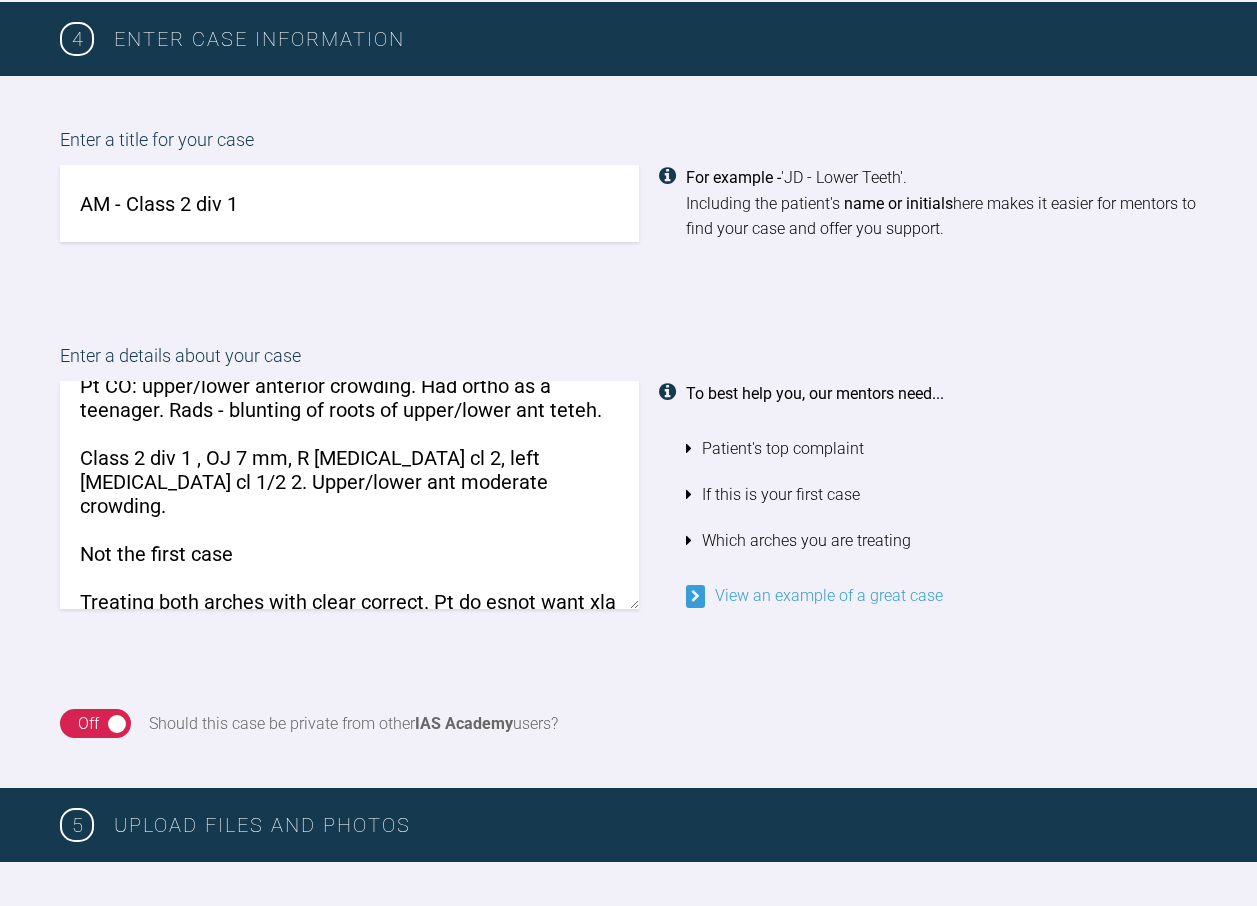 scroll, scrollTop: 0, scrollLeft: 0, axis: both 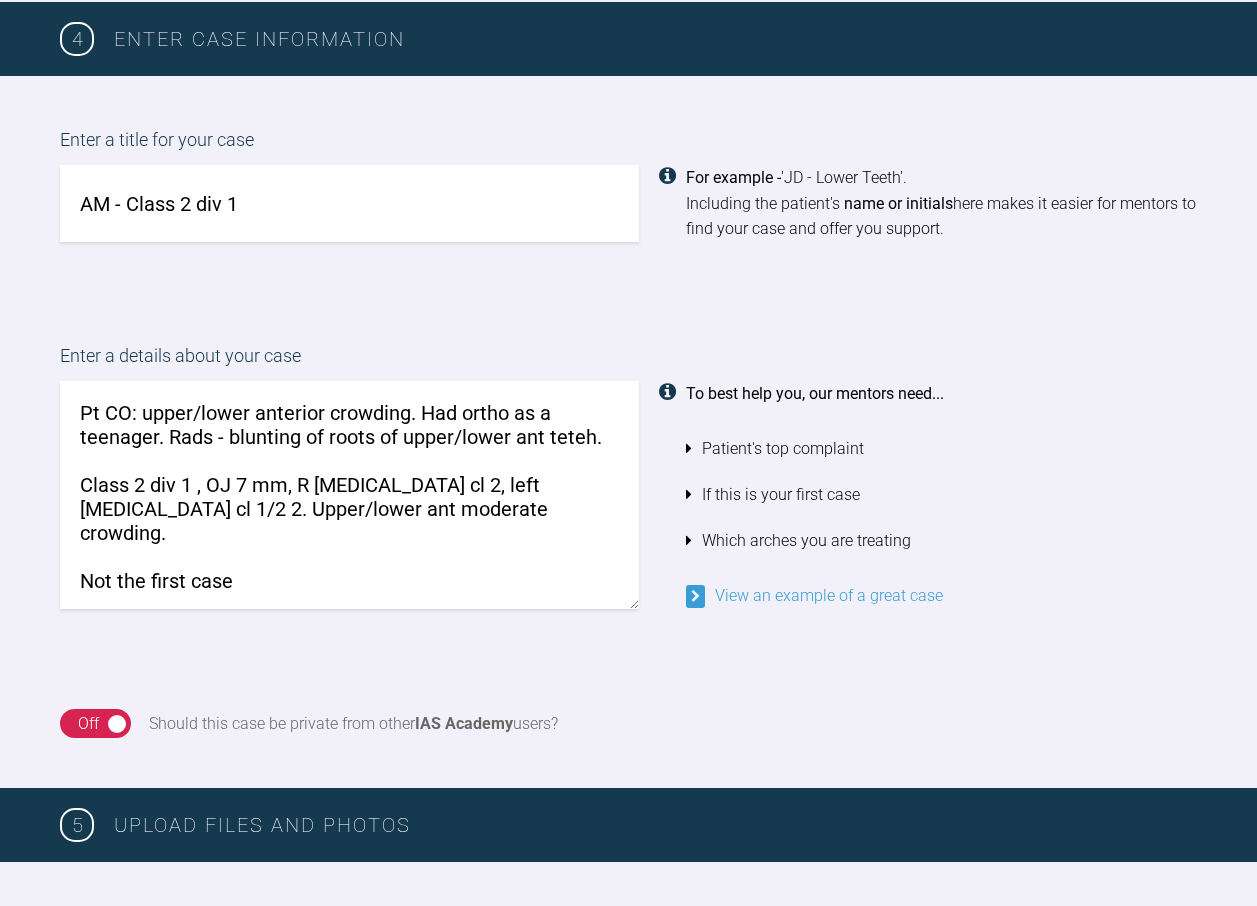 drag, startPoint x: 171, startPoint y: 438, endPoint x: 607, endPoint y: 440, distance: 436.00458 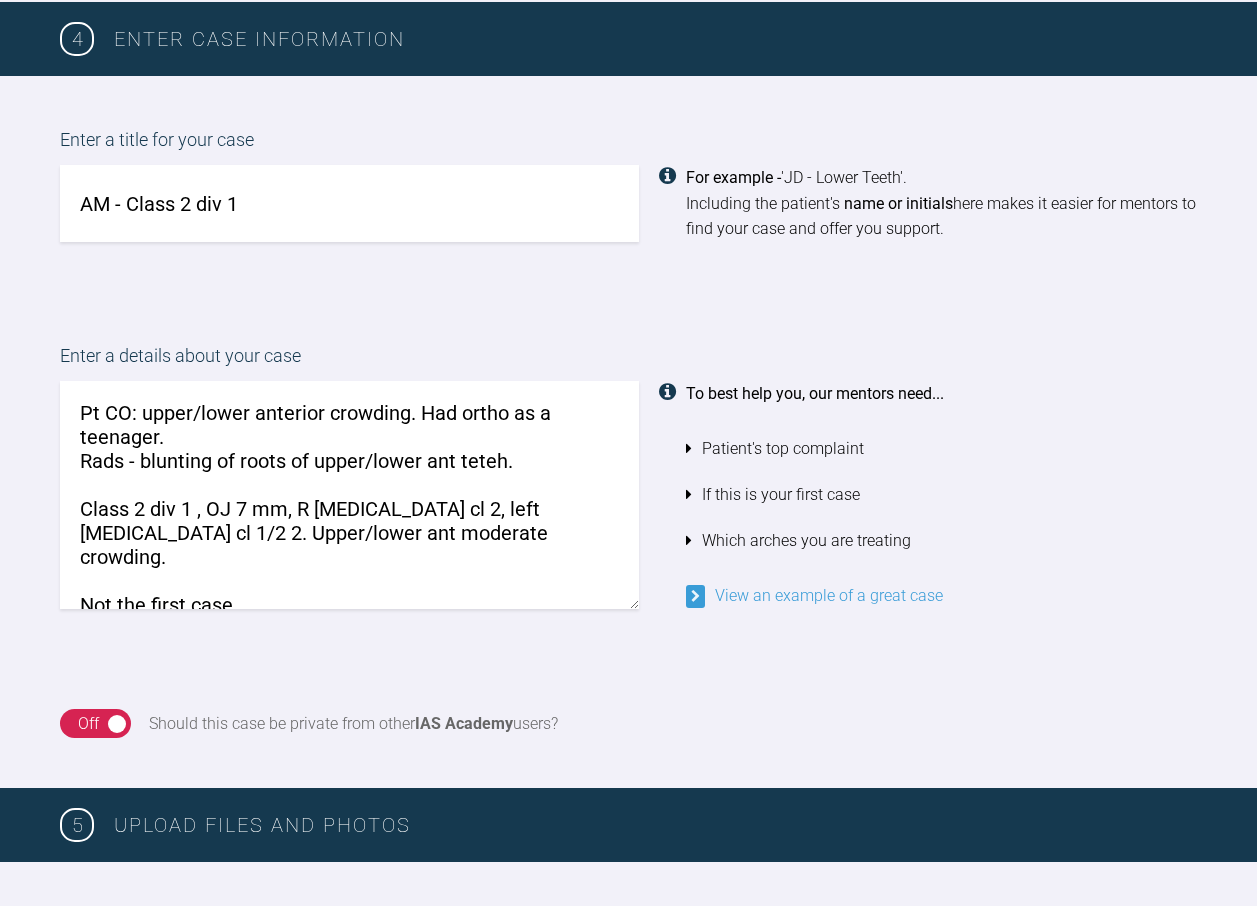 drag, startPoint x: 519, startPoint y: 463, endPoint x: 82, endPoint y: 472, distance: 437.09268 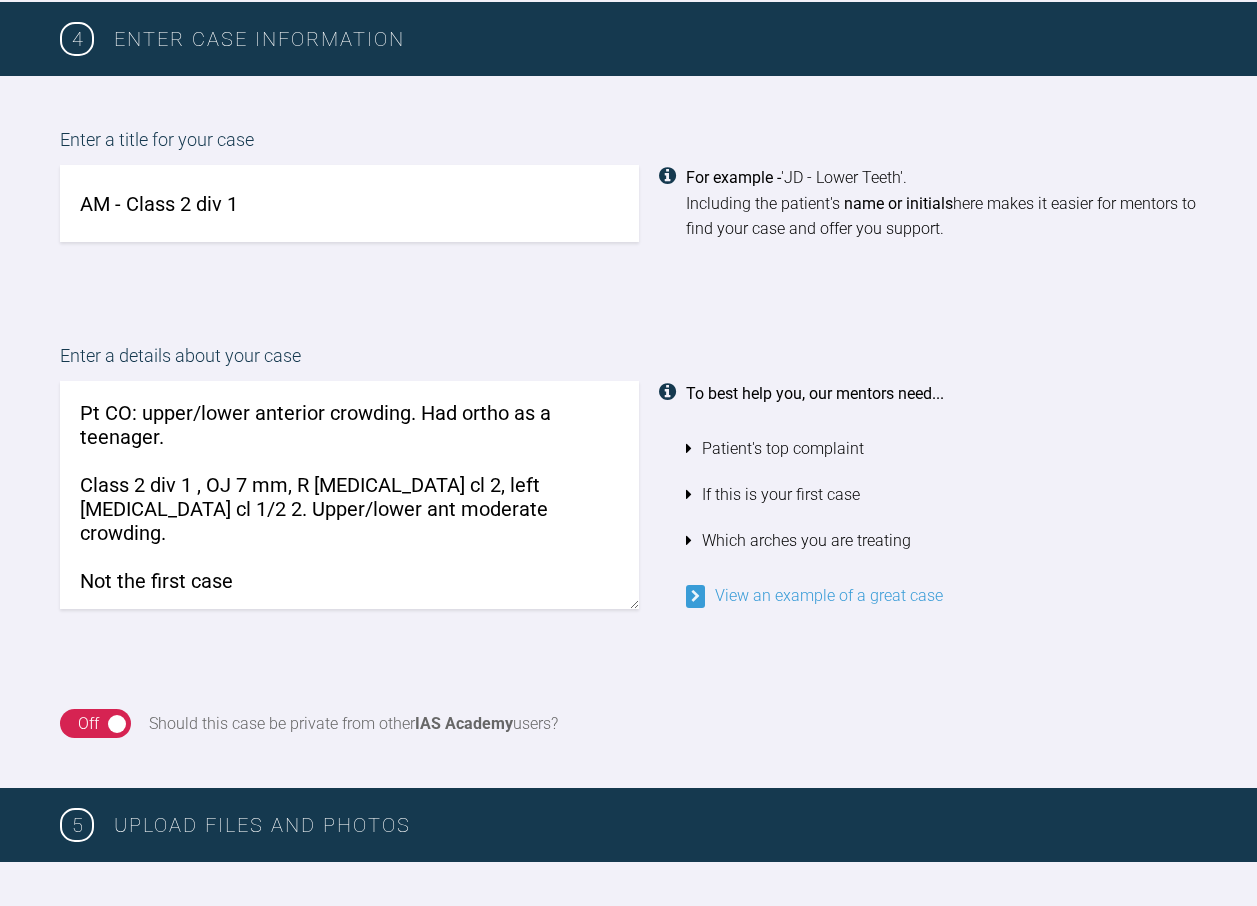 click on "Pt CO: upper/lower anterior crowding. Had ortho as a teenager.
Class 2 div 1 , OJ 7 mm, R [MEDICAL_DATA] cl 2, left [MEDICAL_DATA] cl 1/2 2. Upper/lower ant moderate crowding.
Not the first case
Treating both arches with clear correct. Pt do esnot want xla or surgery. Pt is happy to accept increased OJ at the end of tx." at bounding box center [349, 495] 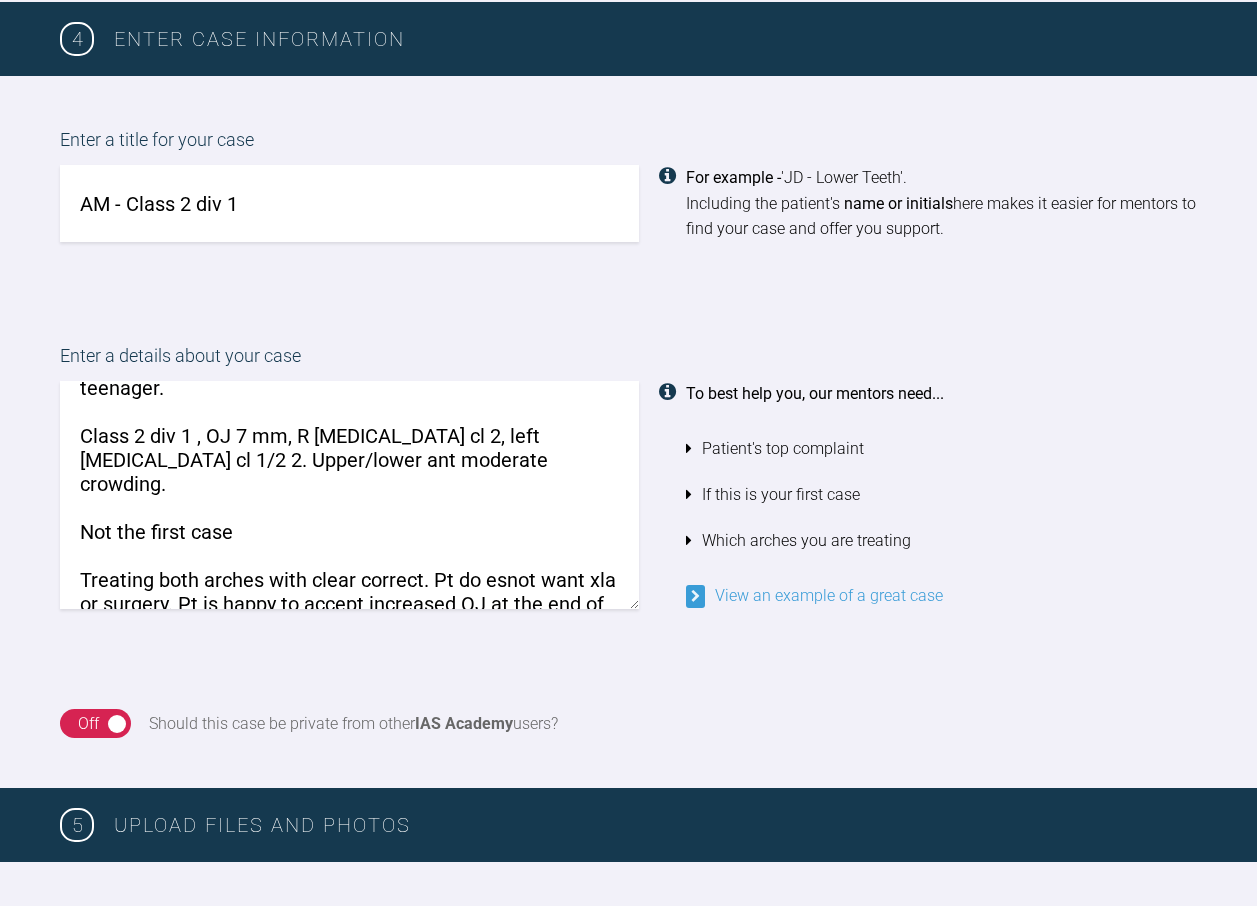 scroll, scrollTop: 76, scrollLeft: 0, axis: vertical 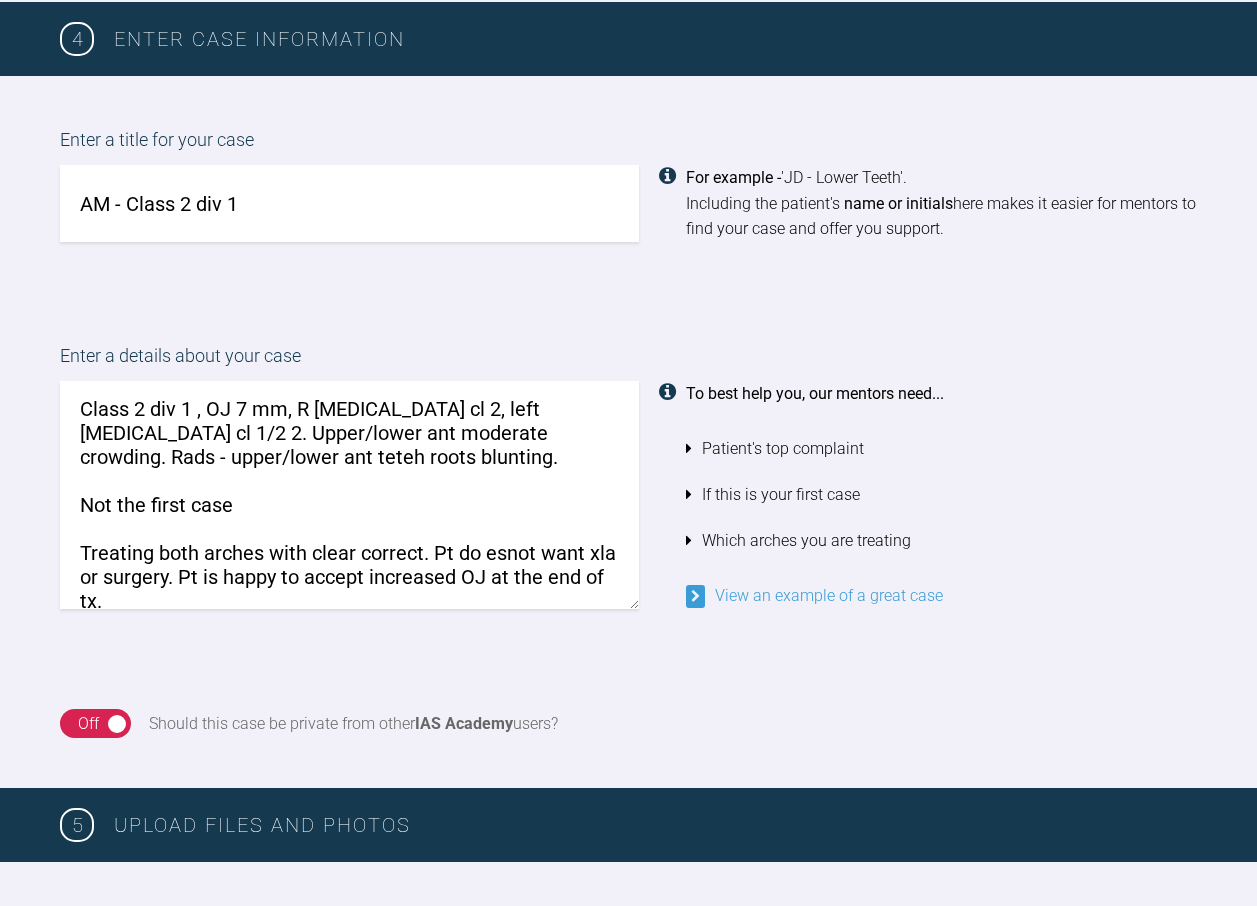 click on "Pt CO: upper/lower anterior crowding. Had ortho as a teenager.
Class 2 div 1 , OJ 7 mm, R [MEDICAL_DATA] cl 2, left [MEDICAL_DATA] cl 1/2 2. Upper/lower ant moderate crowding. Rads - upper/lower ant teteh roots blunting.
Not the first case
Treating both arches with clear correct. Pt do esnot want xla or surgery. Pt is happy to accept increased OJ at the end of tx." at bounding box center (349, 495) 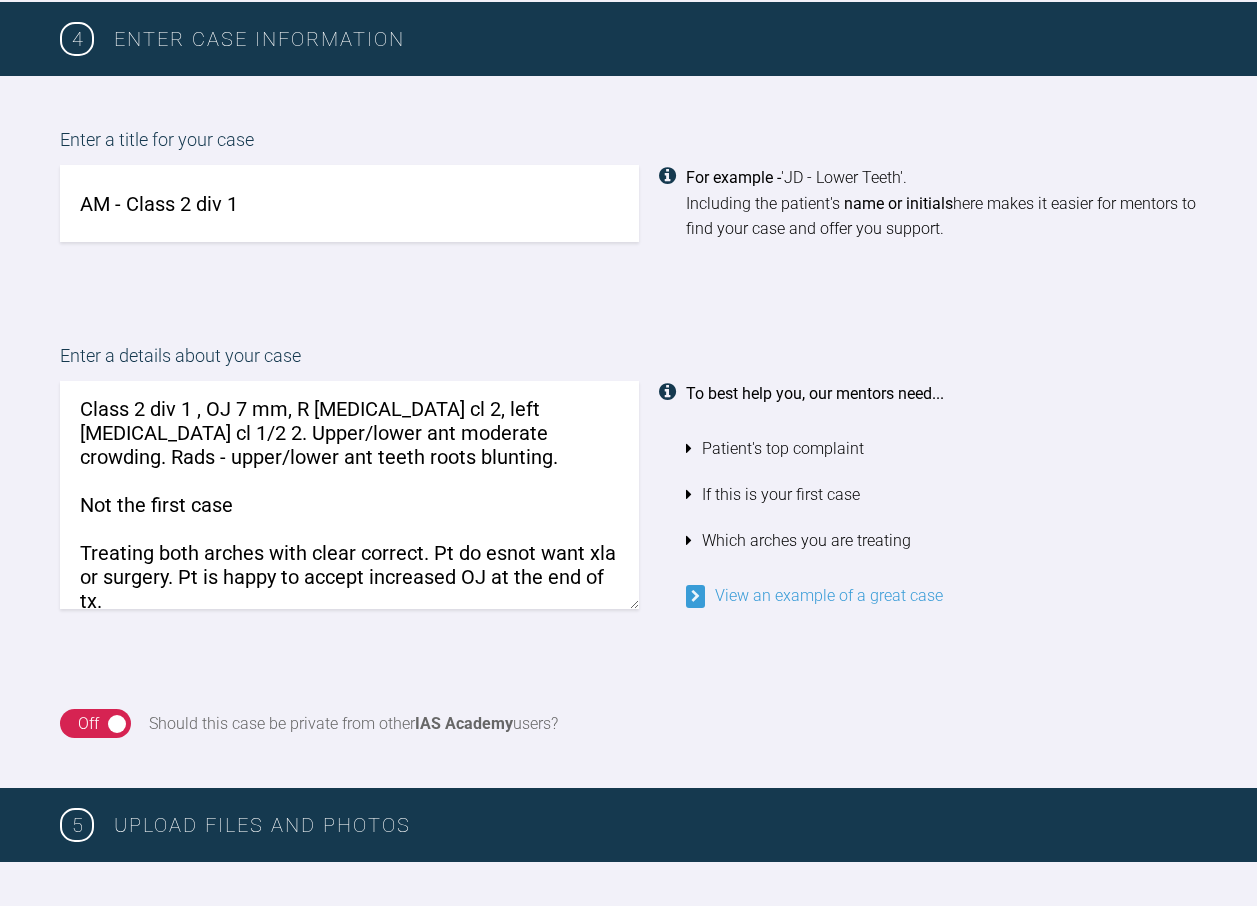 scroll, scrollTop: 100, scrollLeft: 0, axis: vertical 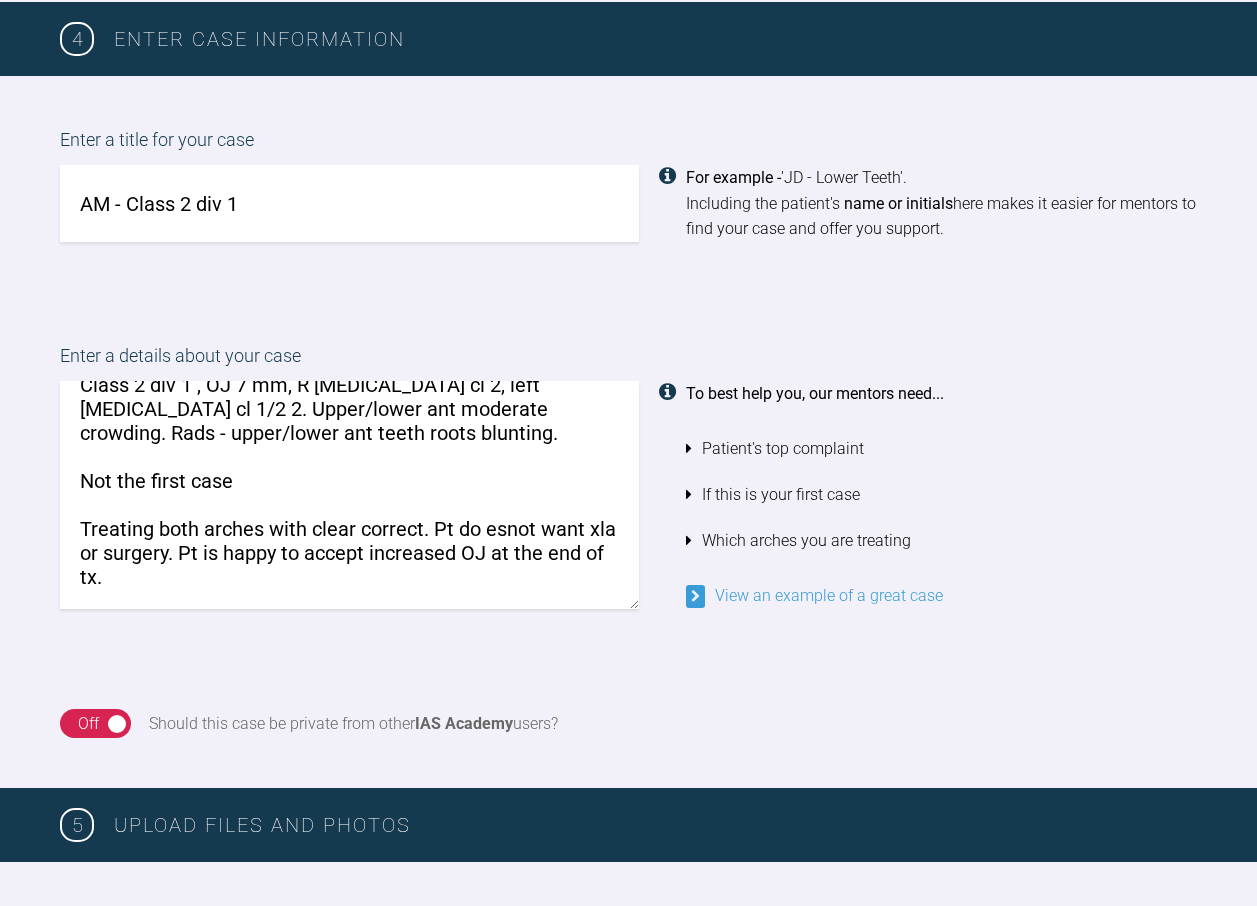 click on "Pt CO: upper/lower anterior crowding. Had ortho as a teenager.
Class 2 div 1 , OJ 7 mm, R [MEDICAL_DATA] cl 2, left [MEDICAL_DATA] cl 1/2 2. Upper/lower ant moderate crowding. Rads - upper/lower ant teeth roots blunting.
Not the first case
Treating both arches with clear correct. Pt do esnot want xla or surgery. Pt is happy to accept increased OJ at the end of tx." at bounding box center (349, 495) 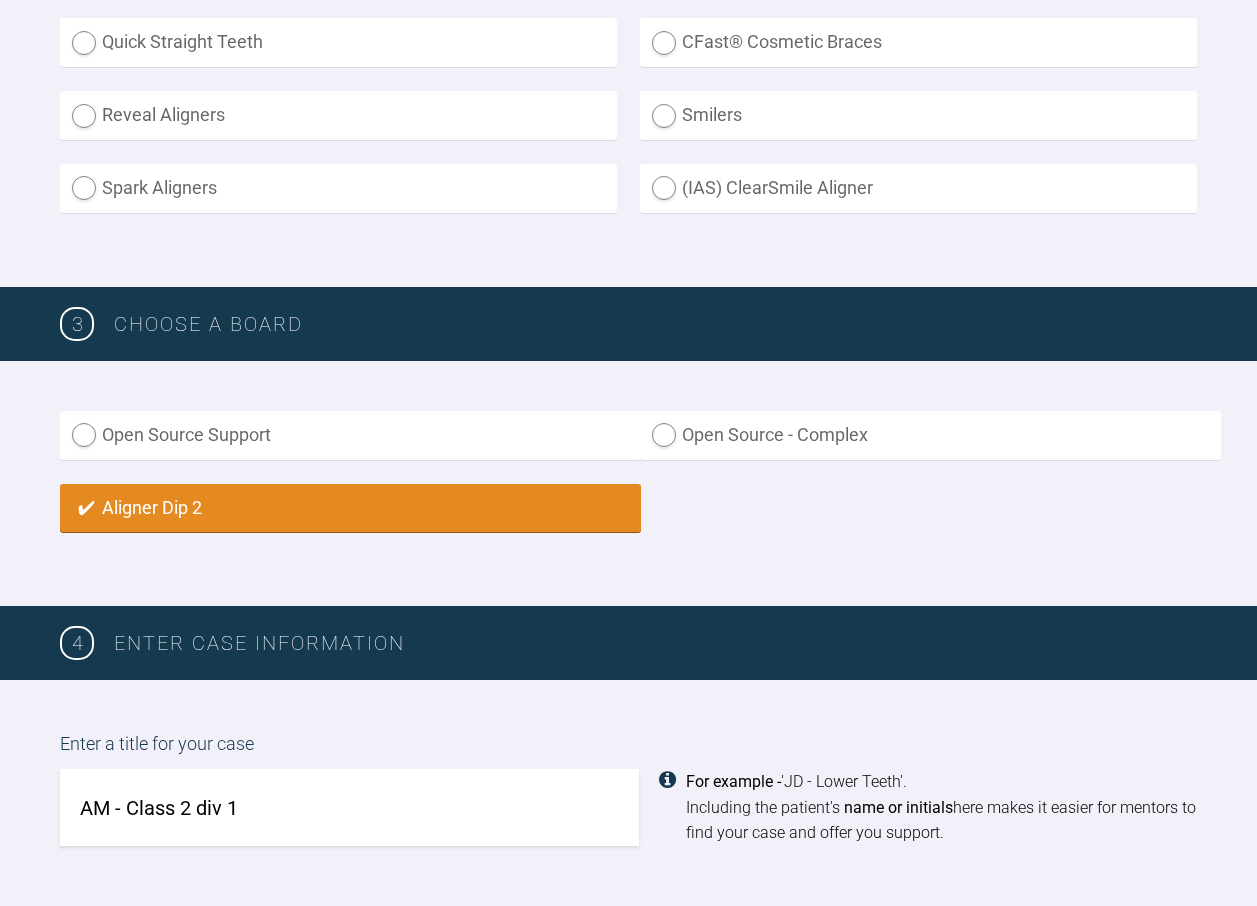 scroll, scrollTop: 1000, scrollLeft: 0, axis: vertical 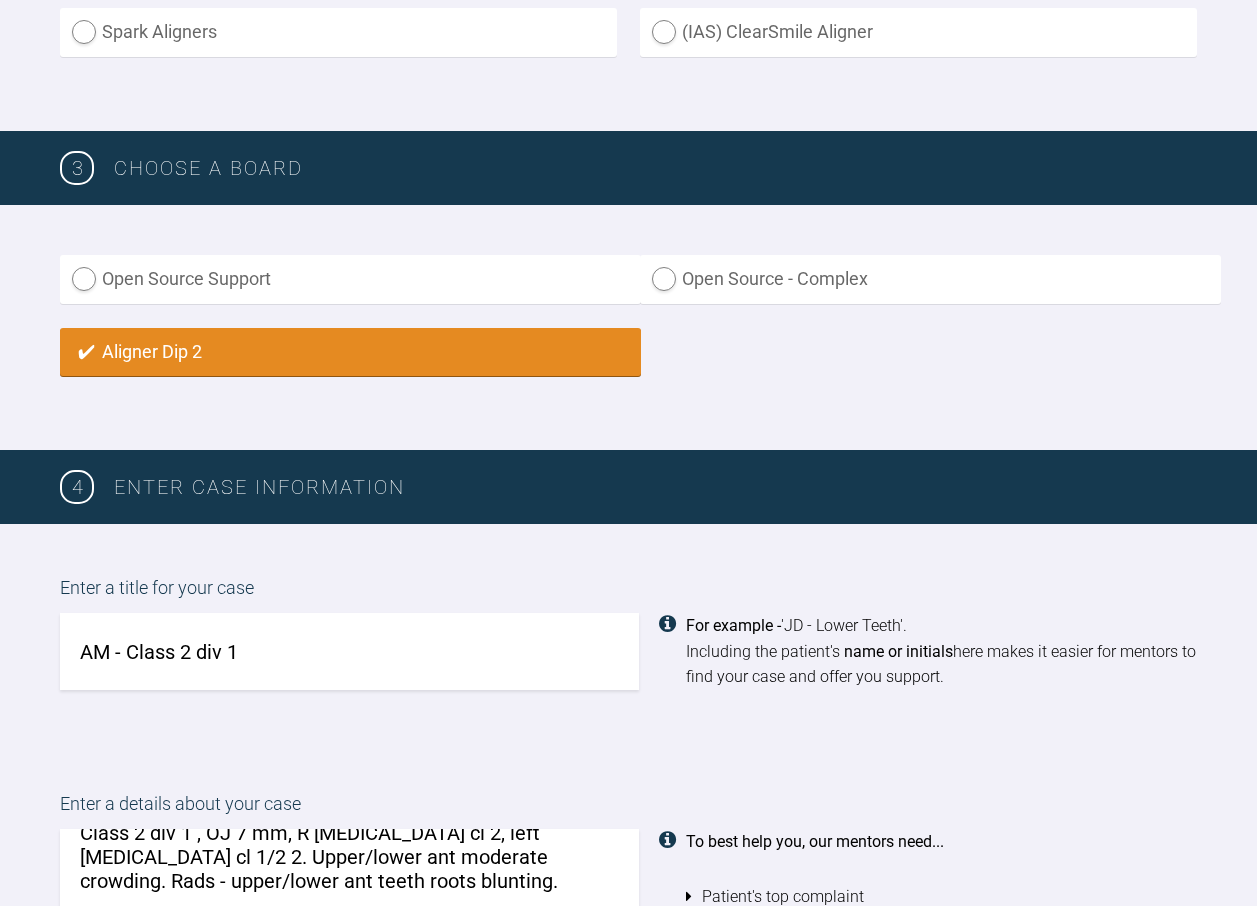 type on "Pt CO: upper/lower anterior crowding. Had ortho as a teenager.
Class 2 div 1 , OJ 7 mm, R [MEDICAL_DATA] cl 2, left [MEDICAL_DATA] cl 1/2 2. Upper/lower ant moderate crowding. Rads - upper/lower ant teeth roots blunting.
Not the first case
Treating both arches with clear correct. Pt does not want xla or surgery. Pt is happy to accept increased OJ at the end of tx." 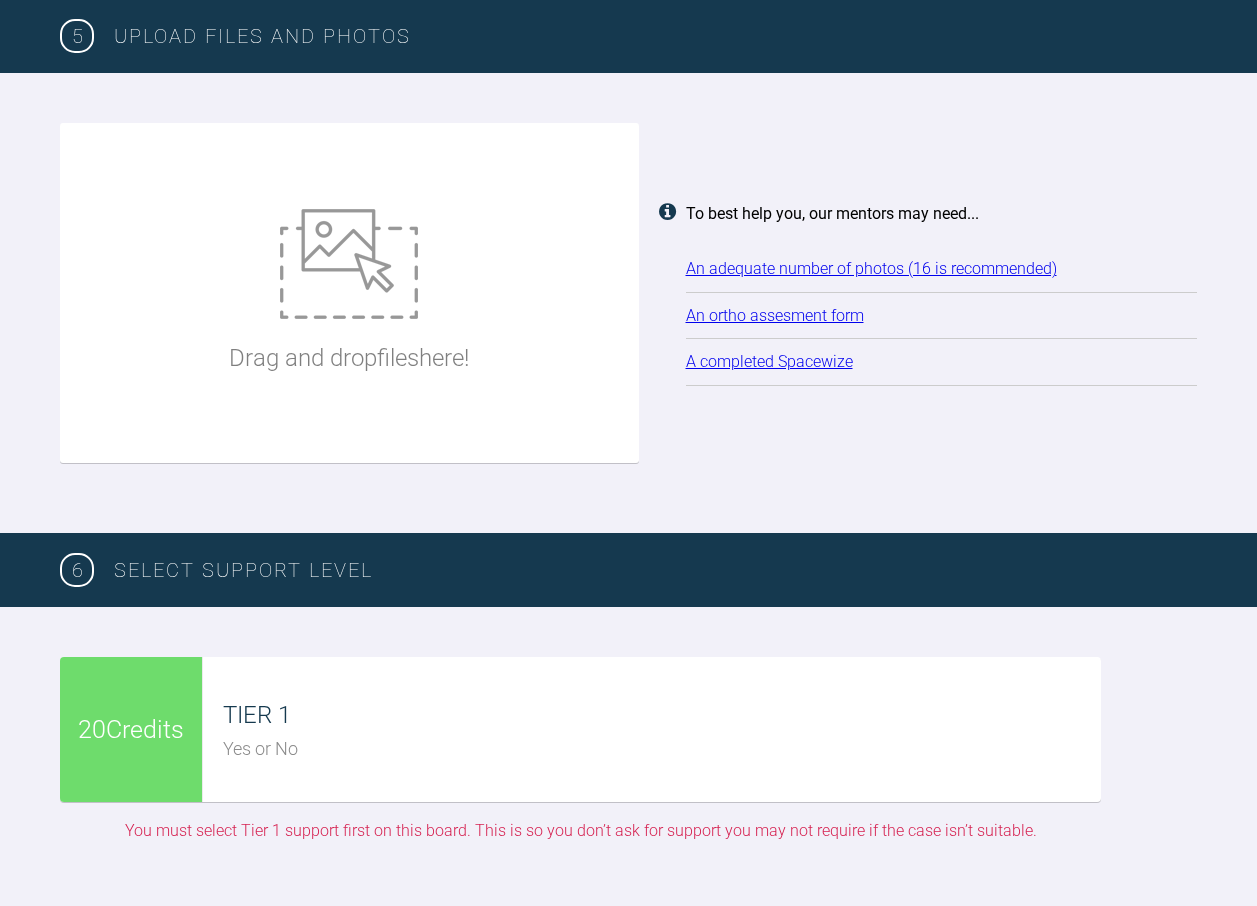 scroll, scrollTop: 2300, scrollLeft: 0, axis: vertical 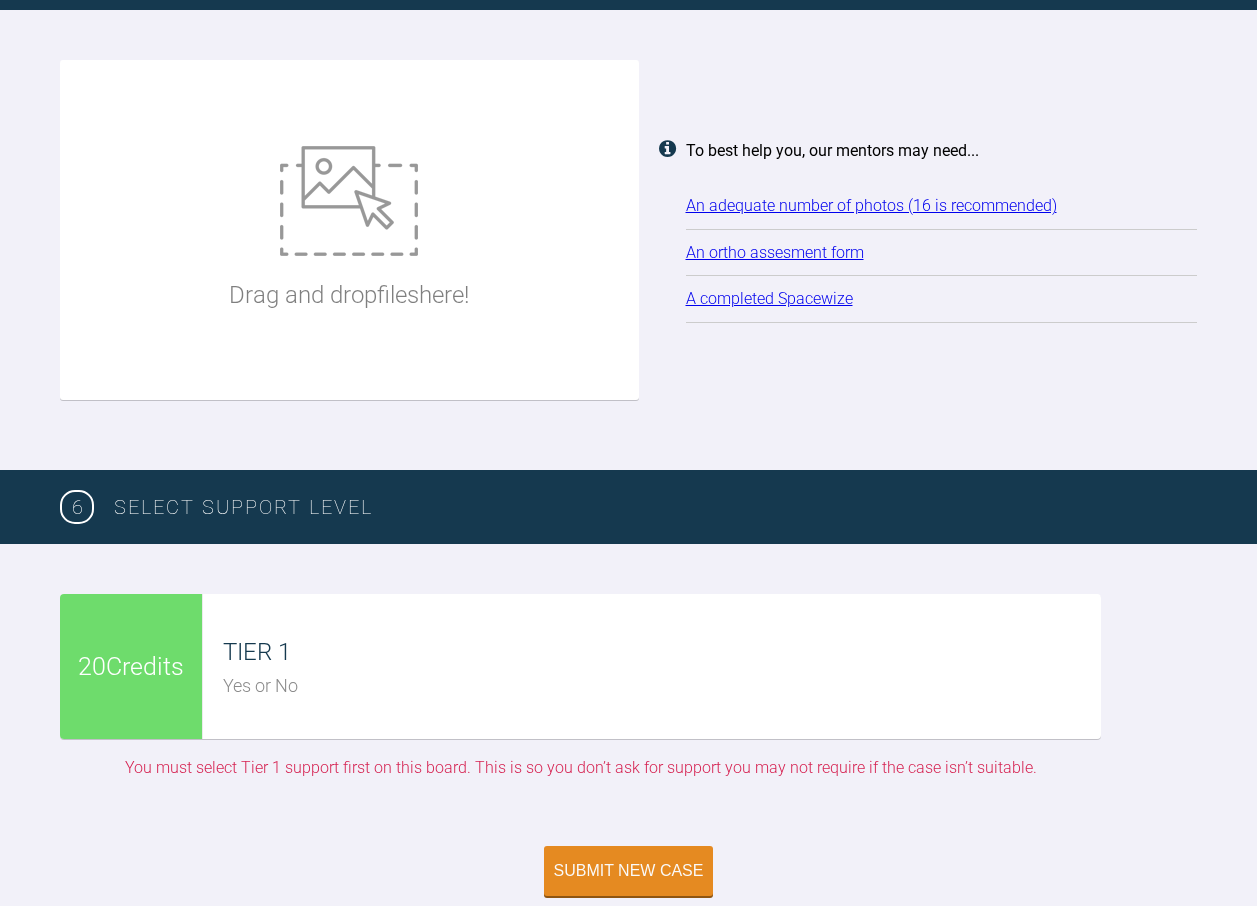 click at bounding box center (349, 201) 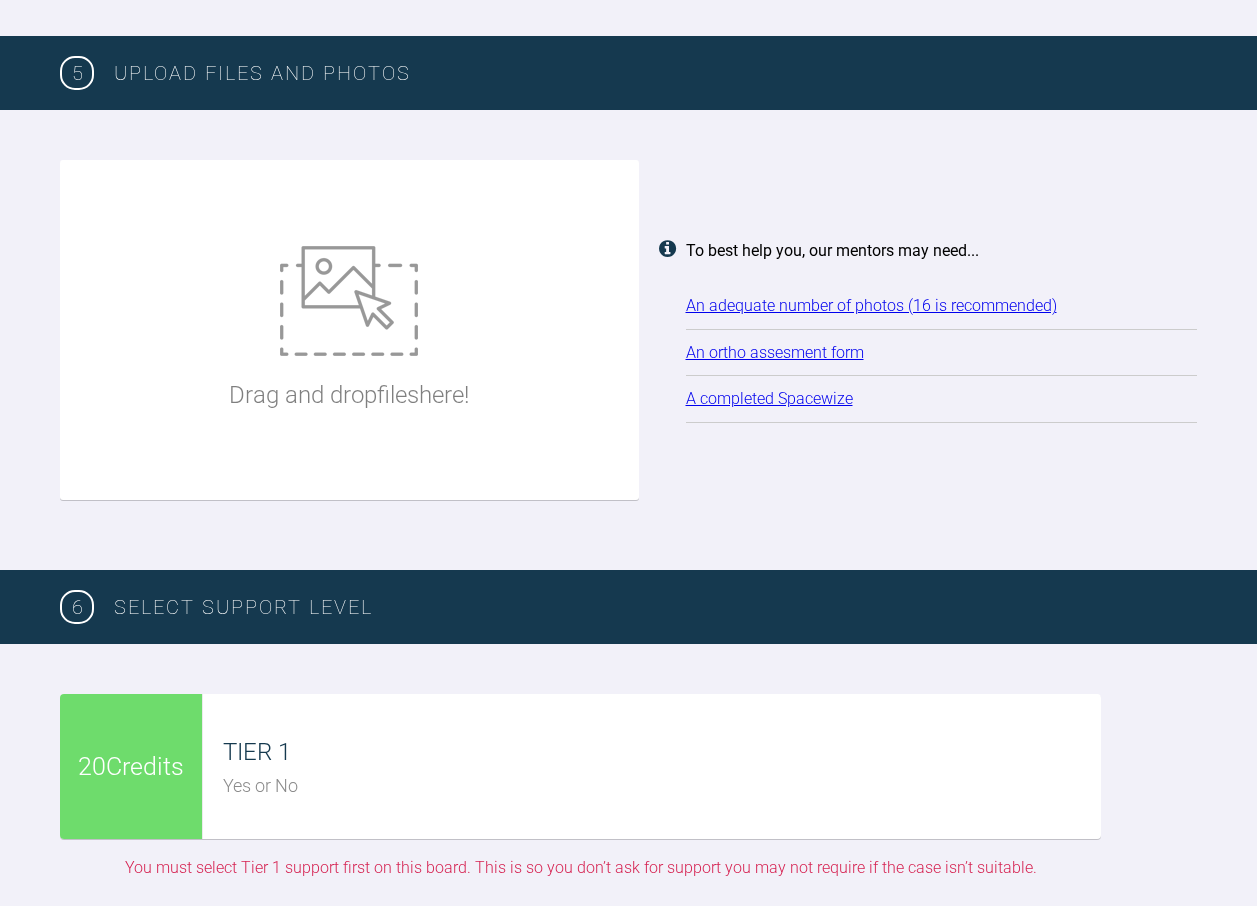 scroll, scrollTop: 2400, scrollLeft: 0, axis: vertical 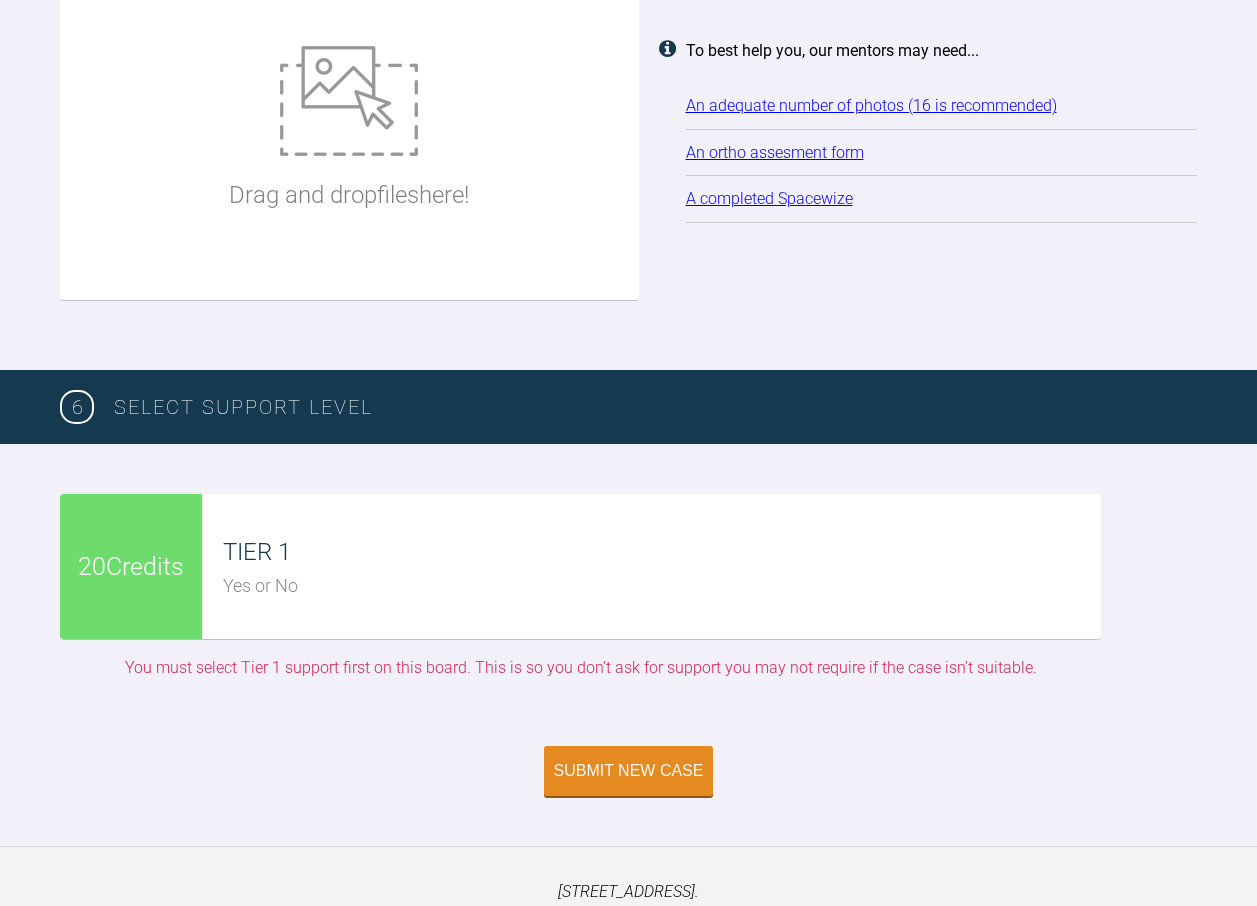 drag, startPoint x: 315, startPoint y: 110, endPoint x: 254, endPoint y: 224, distance: 129.29424 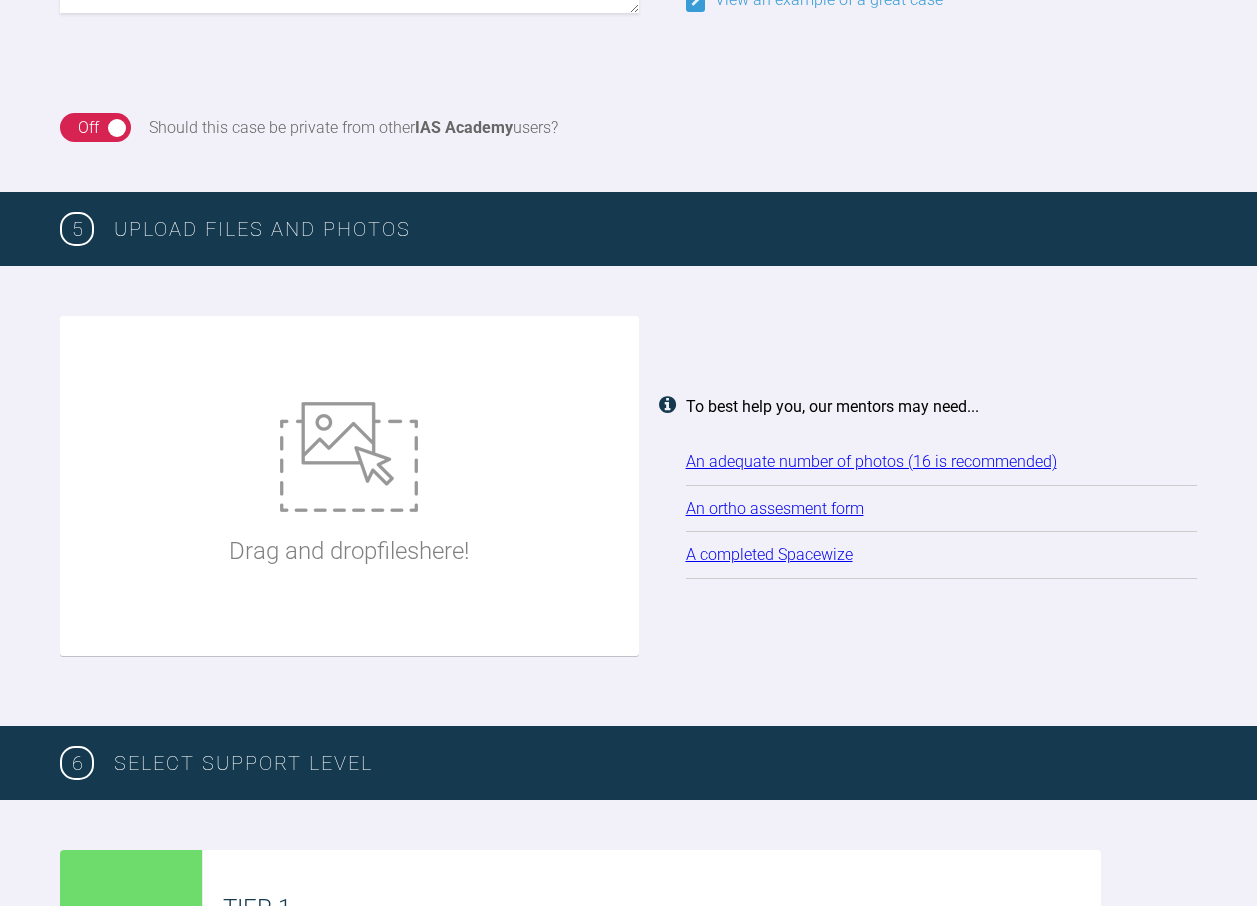 scroll, scrollTop: 1700, scrollLeft: 0, axis: vertical 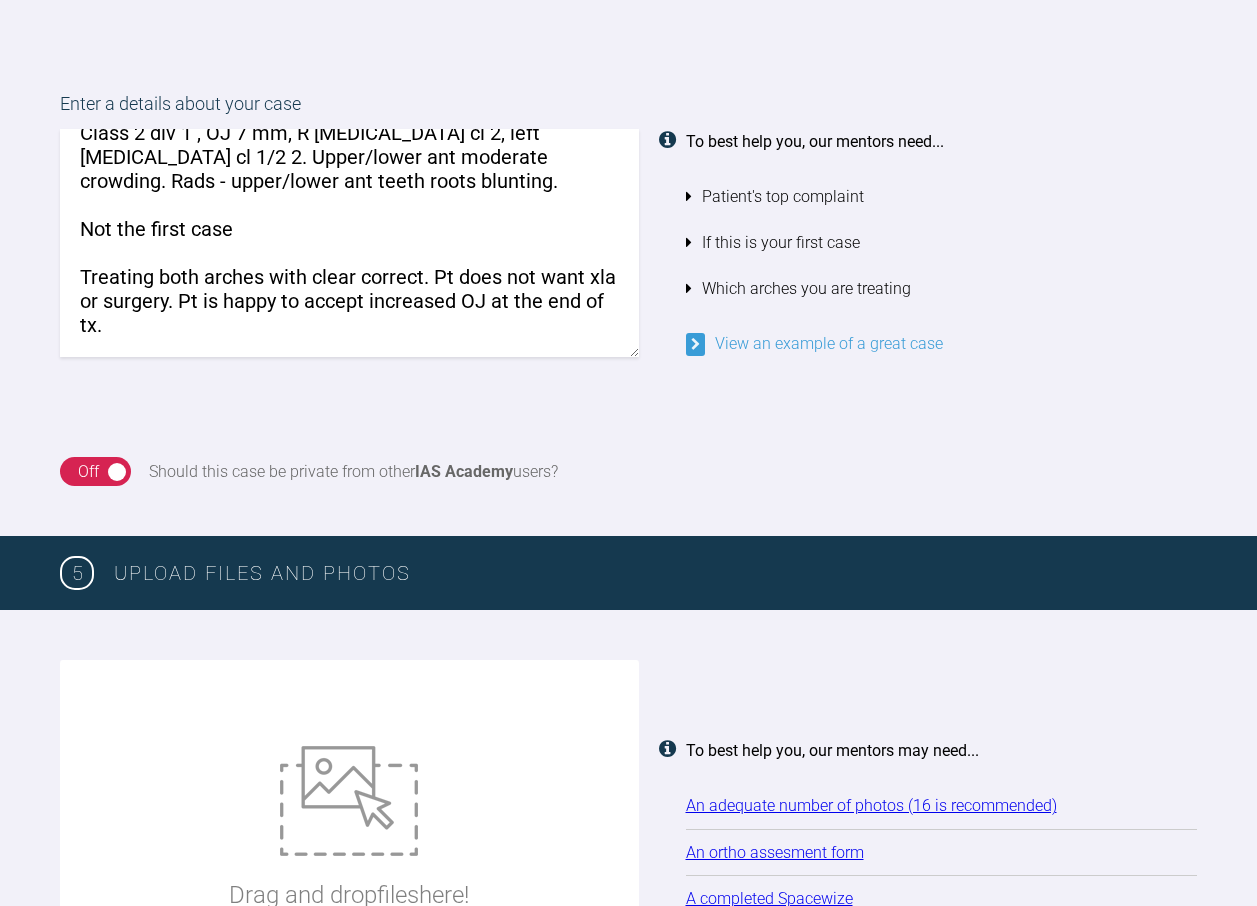 click on "On Off Should this case be private from other  IAS Academy  users?" at bounding box center [318, 472] 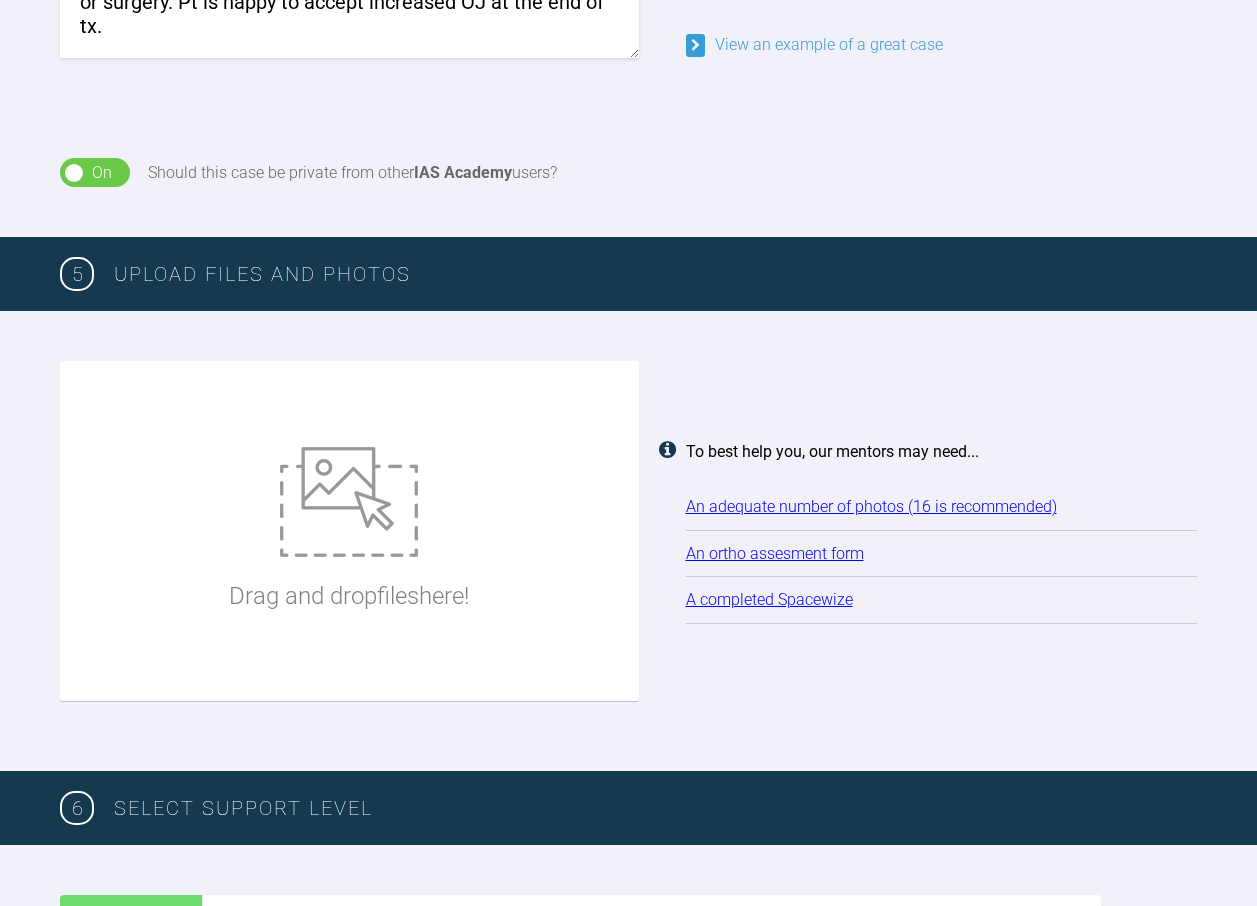 scroll, scrollTop: 2000, scrollLeft: 0, axis: vertical 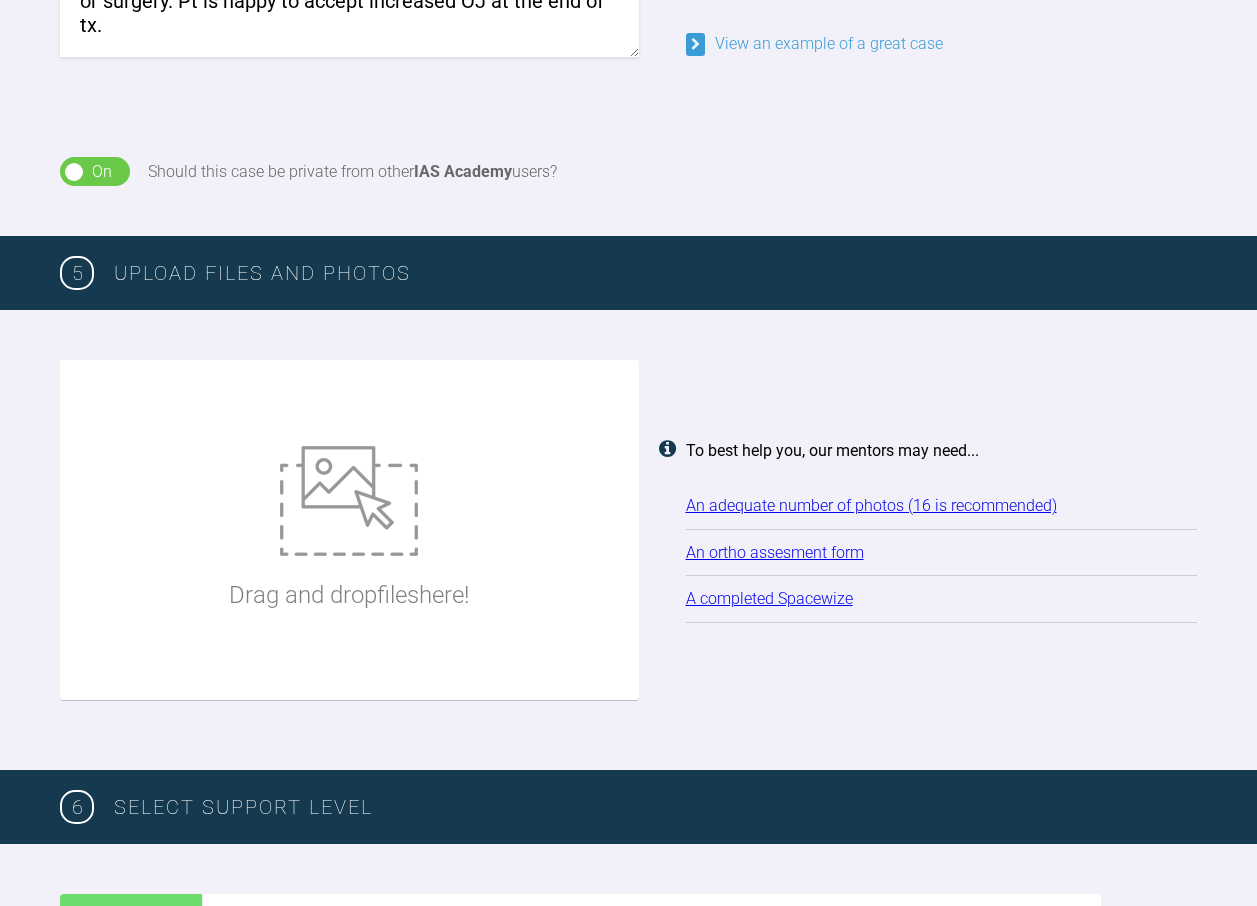 click at bounding box center (349, 501) 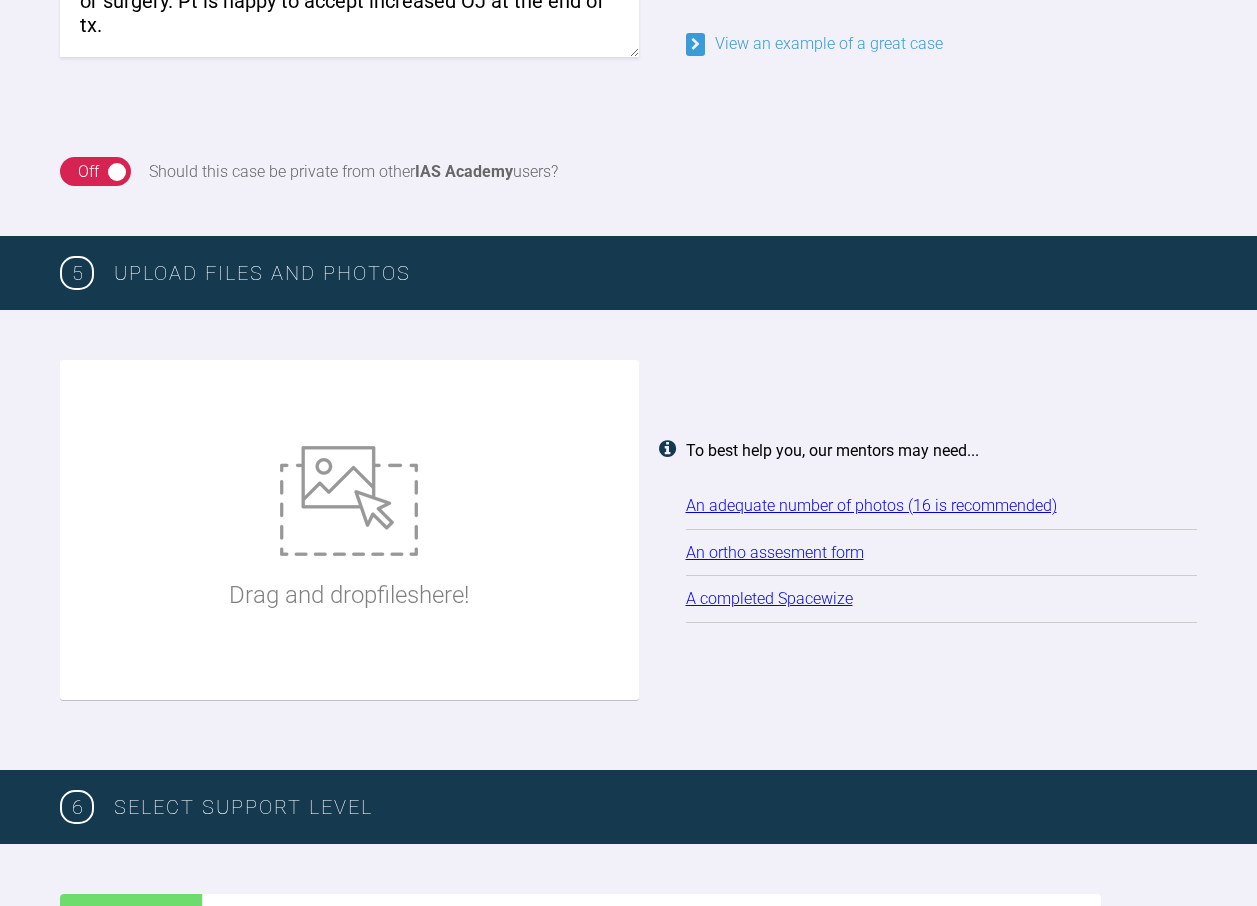 click at bounding box center [349, 501] 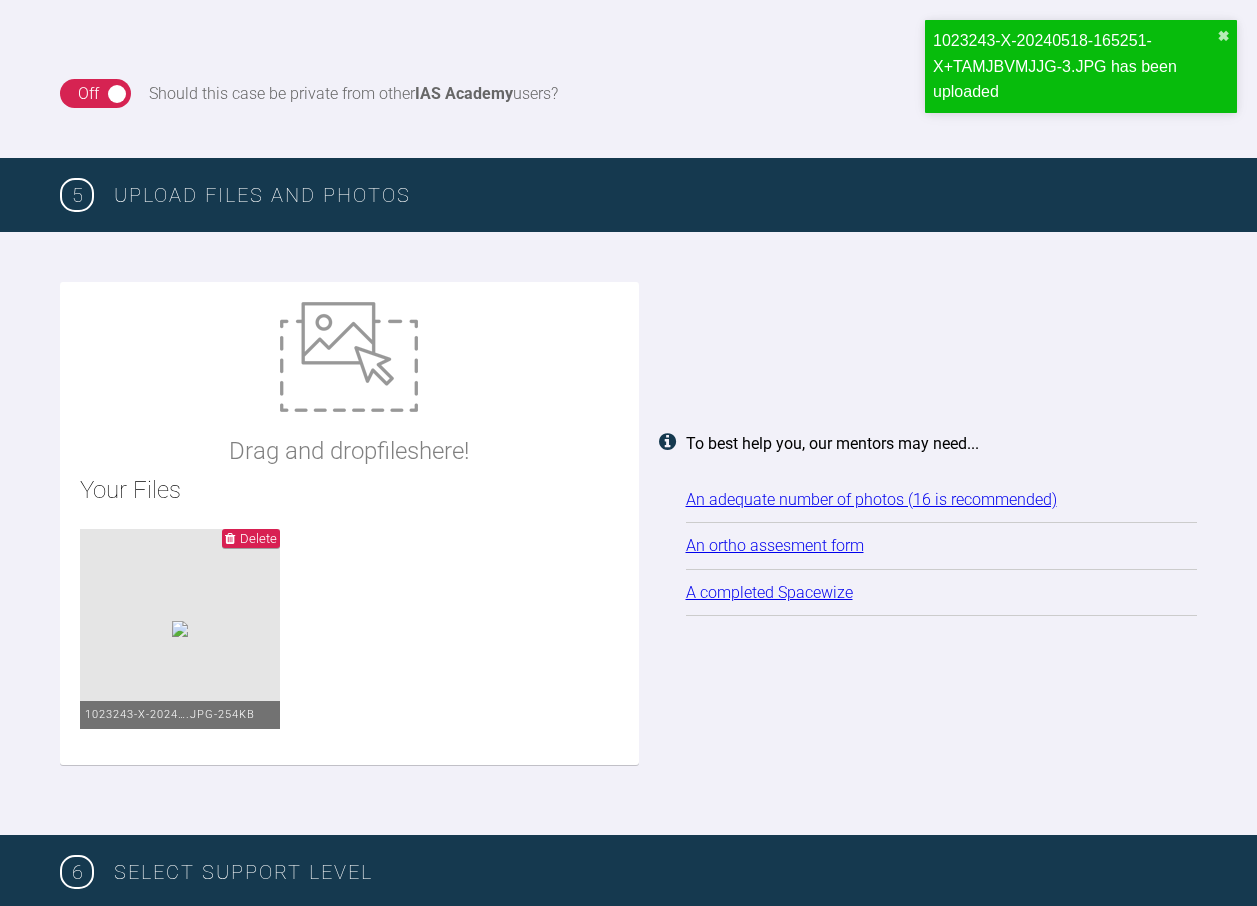 scroll, scrollTop: 2200, scrollLeft: 0, axis: vertical 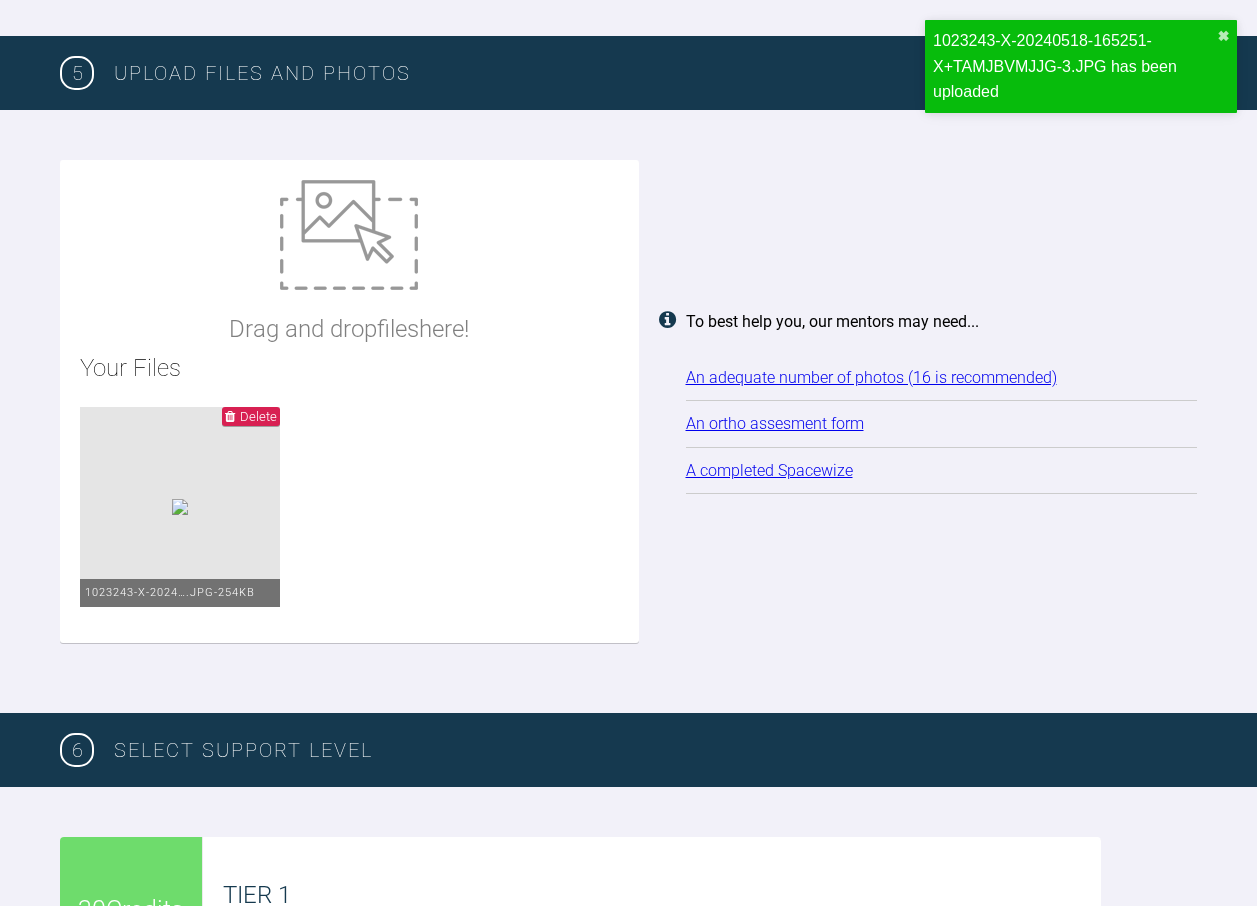 click on "Delete" at bounding box center [258, 416] 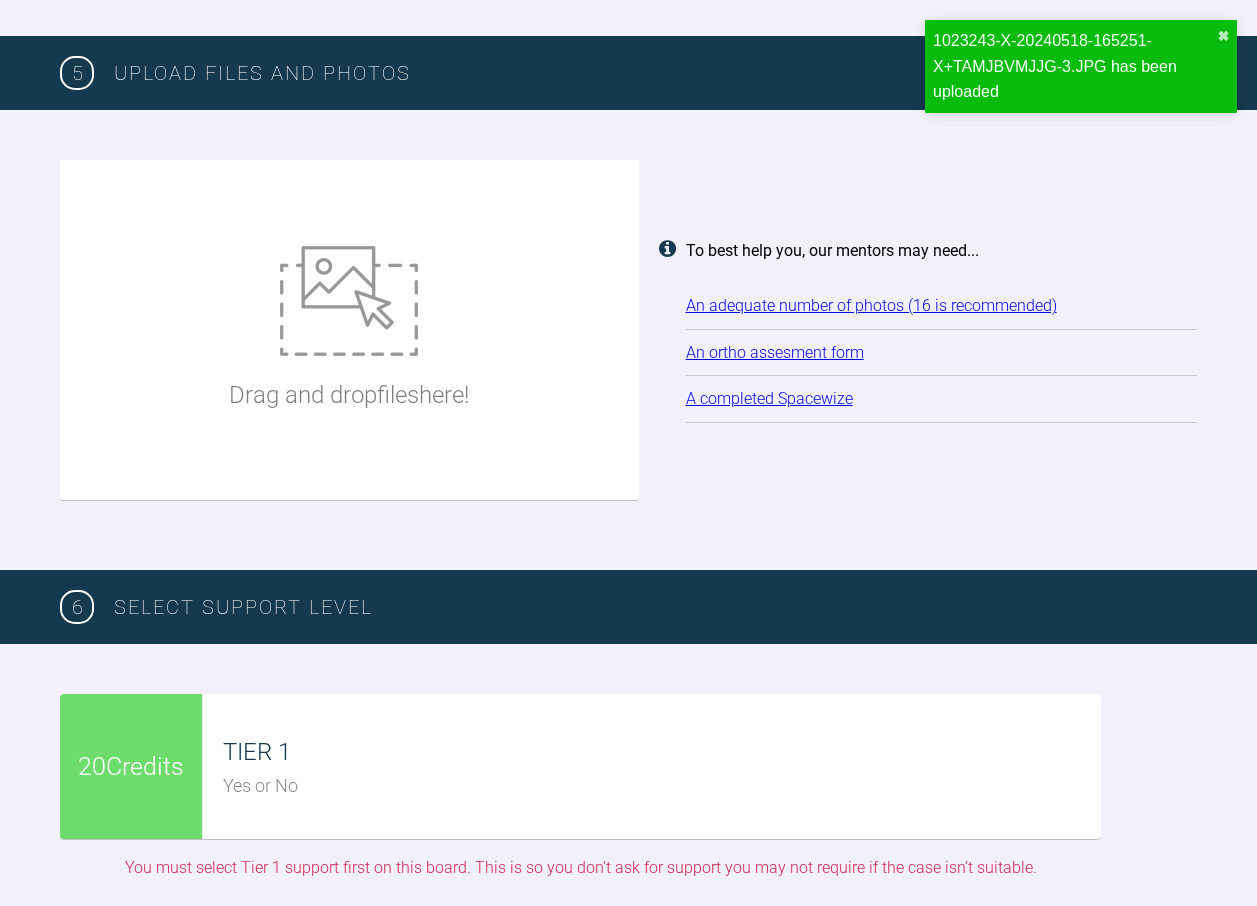 click at bounding box center (349, 301) 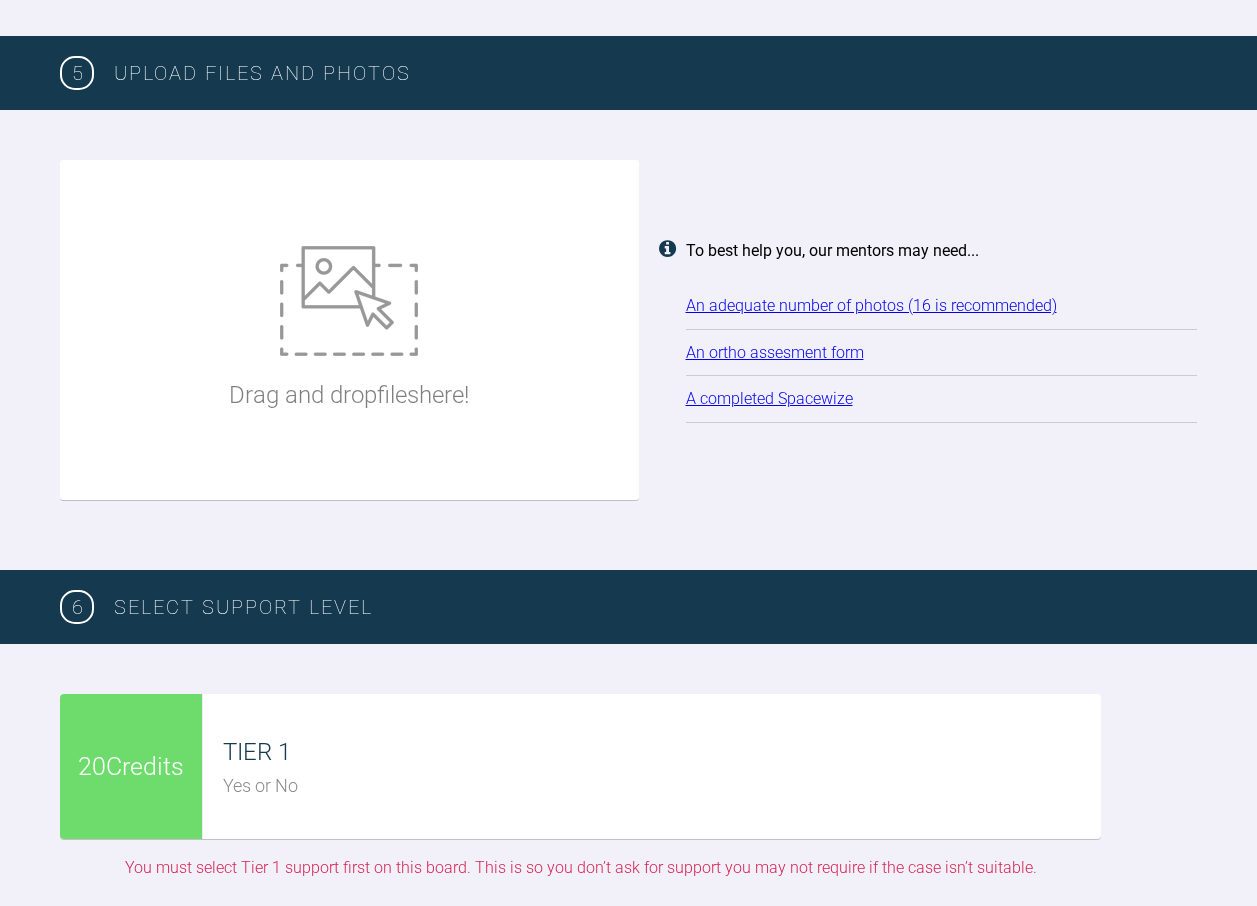 click at bounding box center (349, 301) 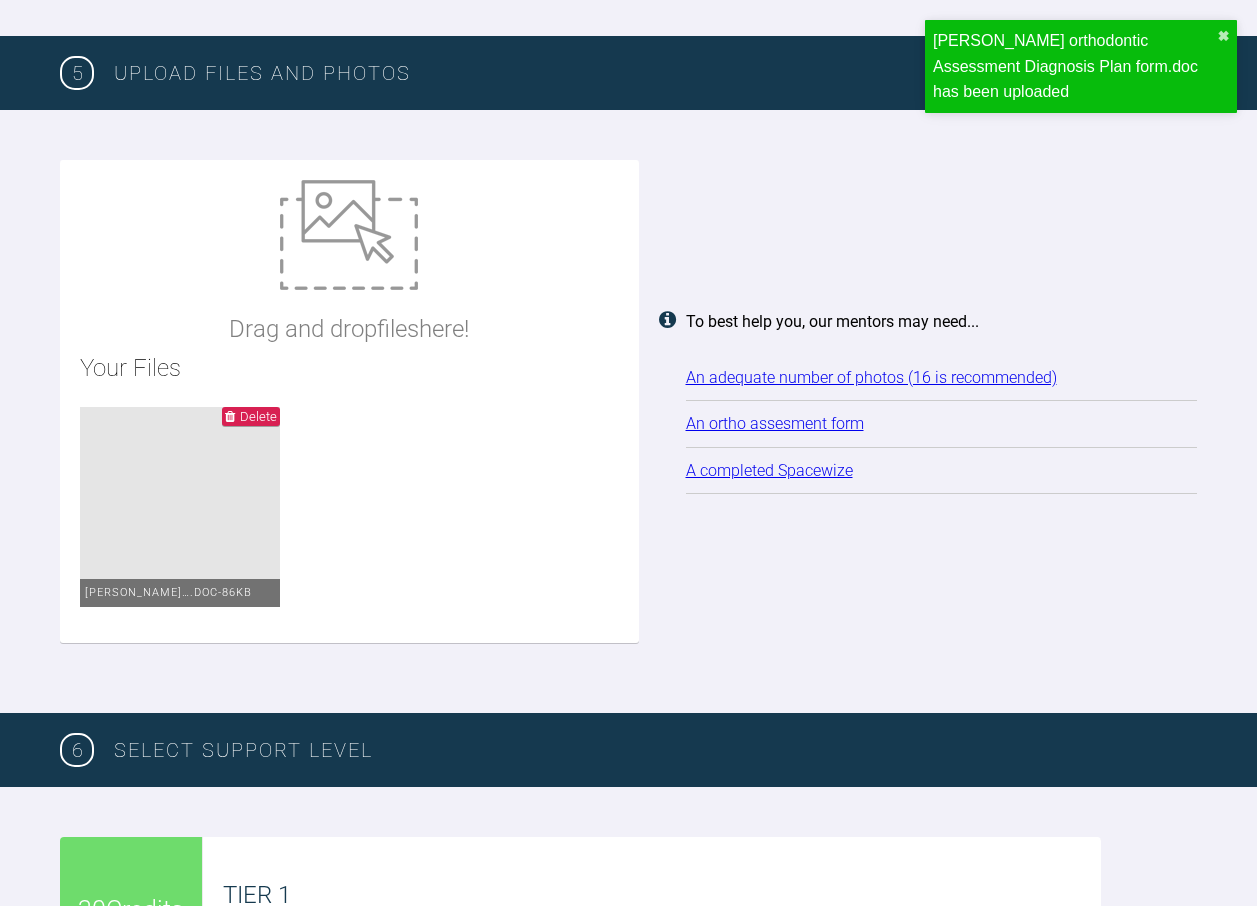 click at bounding box center (349, 235) 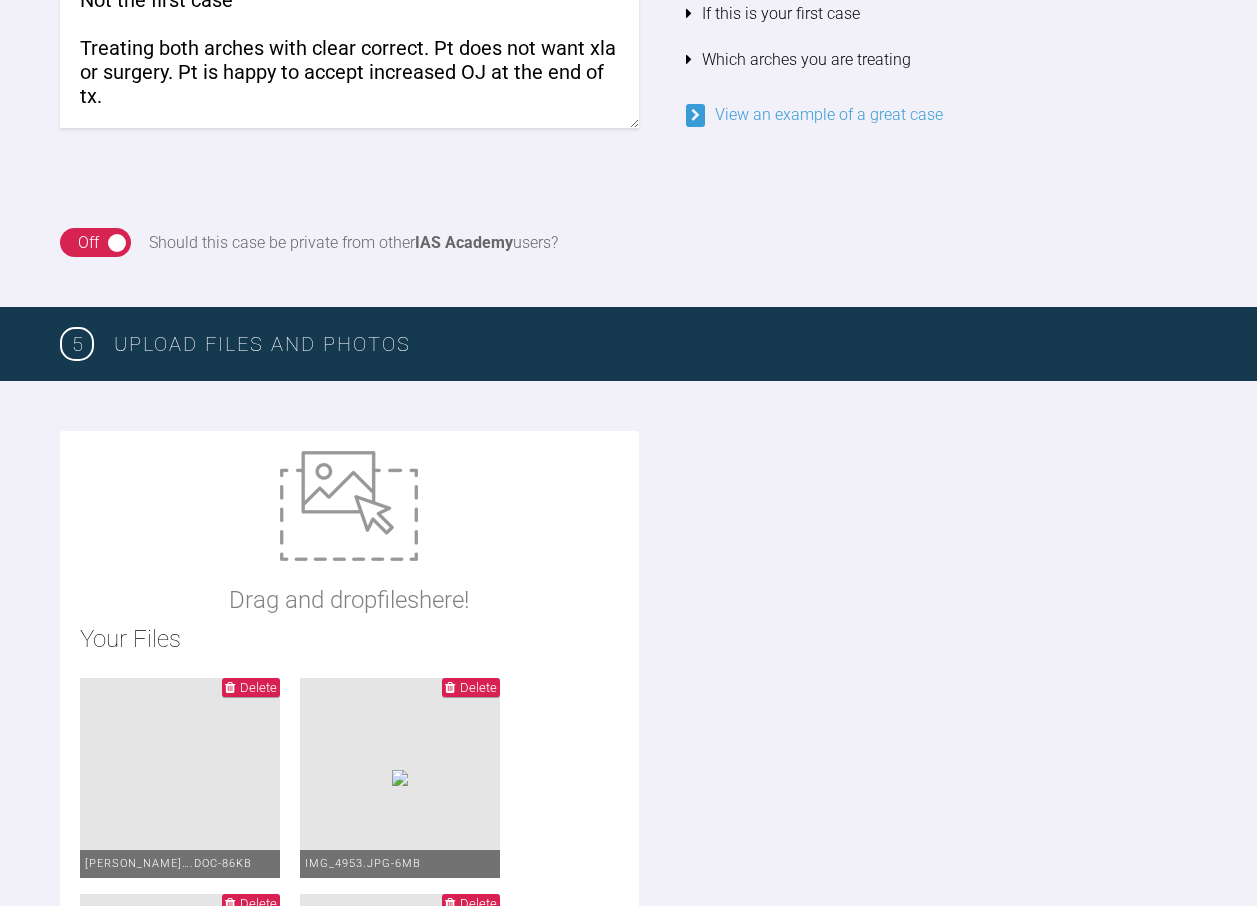scroll, scrollTop: 1900, scrollLeft: 0, axis: vertical 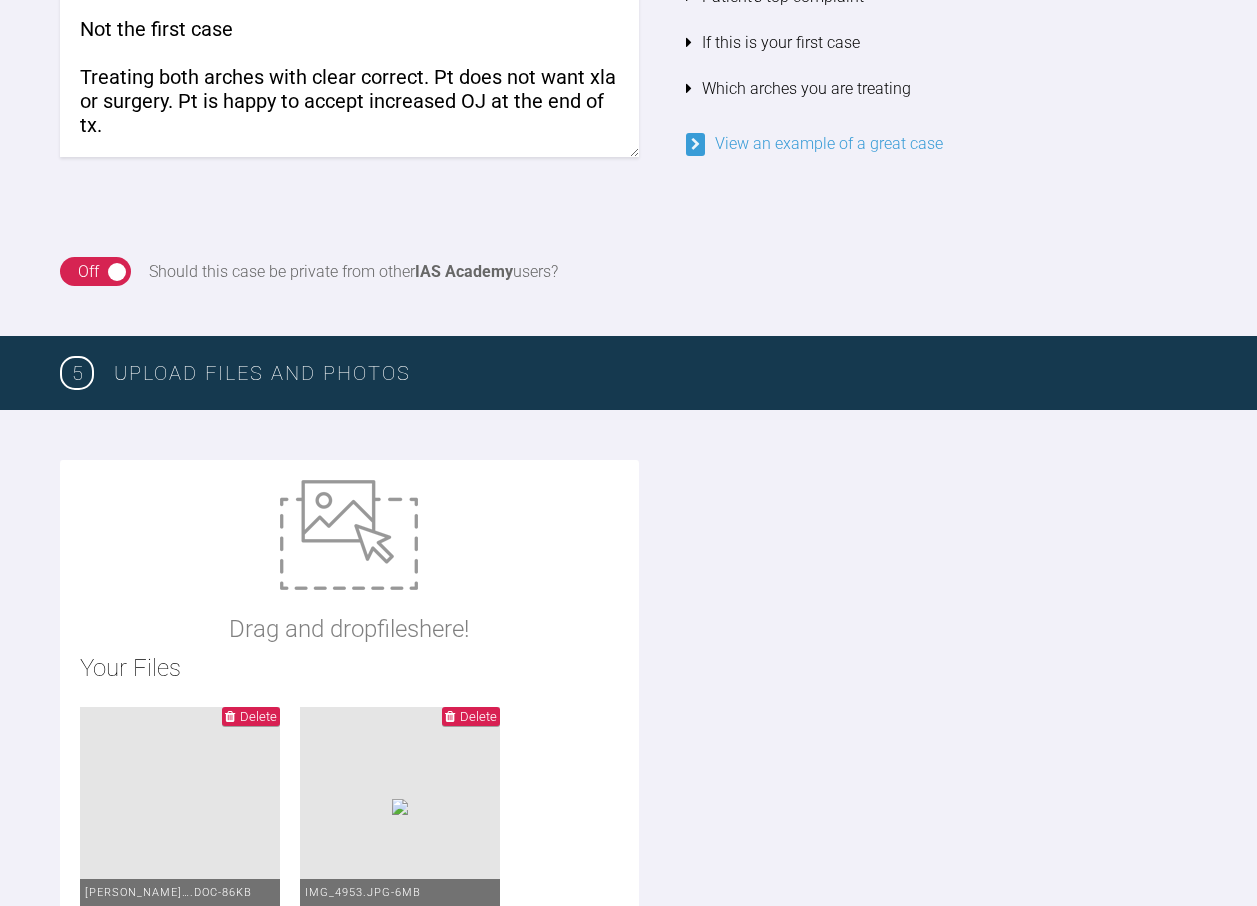 click at bounding box center (349, 535) 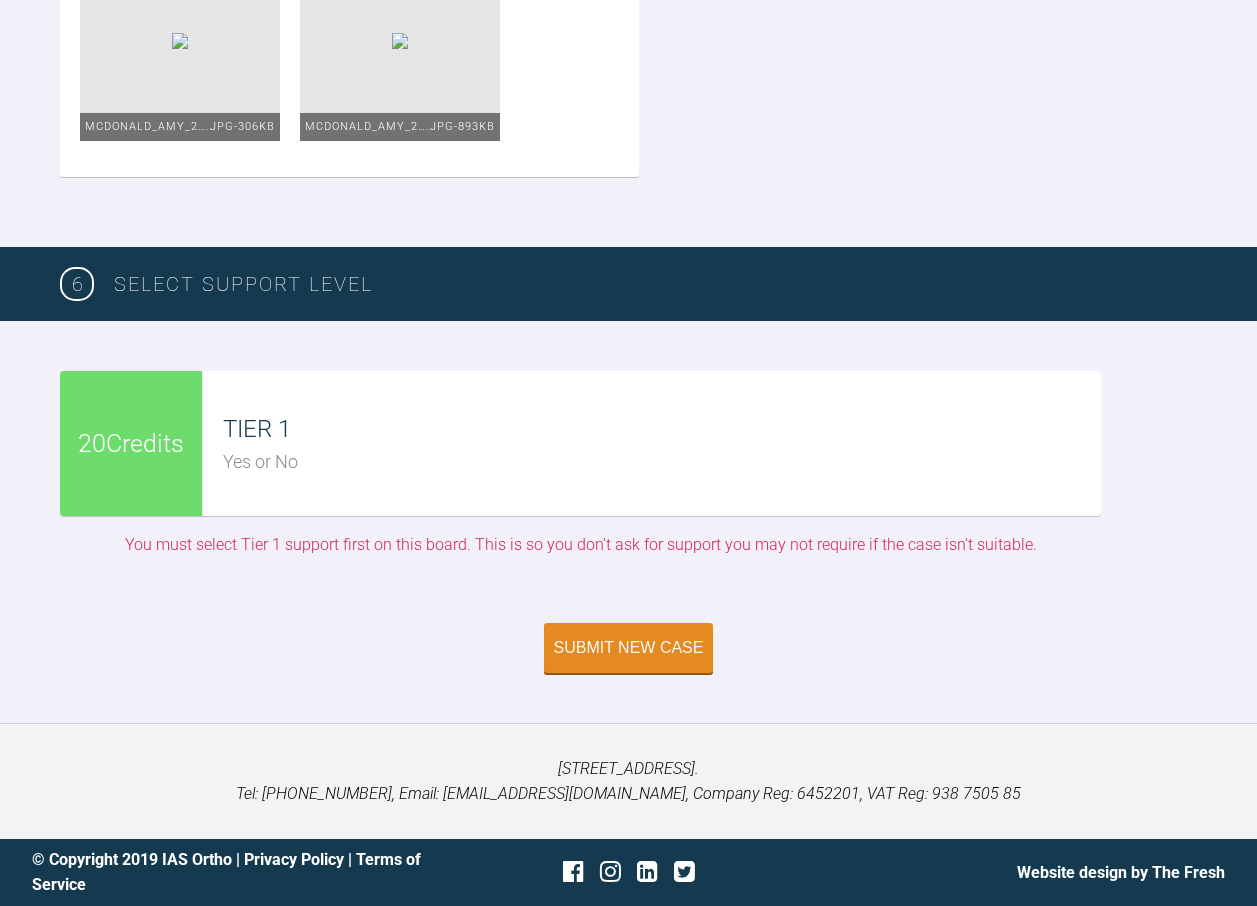 scroll, scrollTop: 7202, scrollLeft: 0, axis: vertical 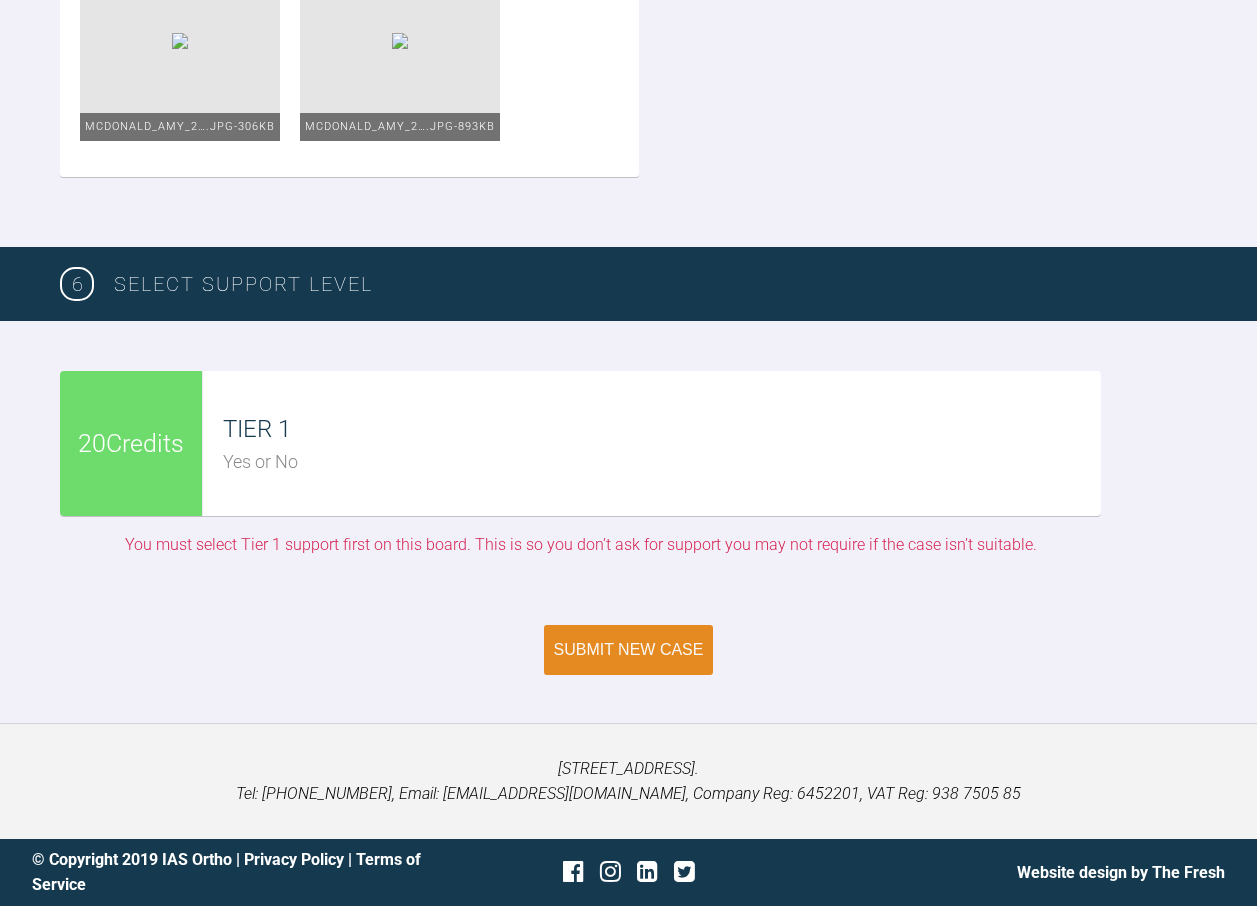 click on "Submit New Case" at bounding box center [629, 650] 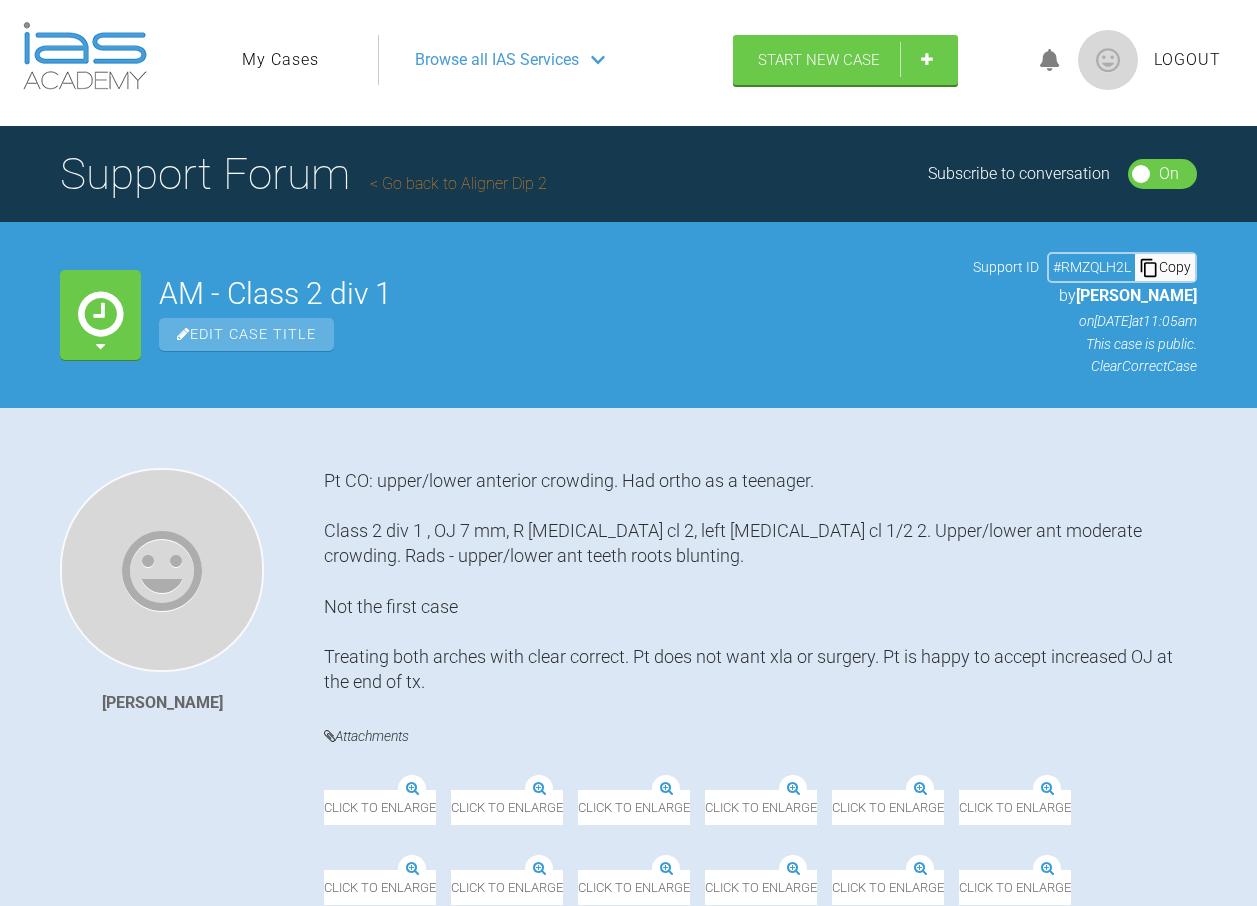 scroll, scrollTop: 0, scrollLeft: 0, axis: both 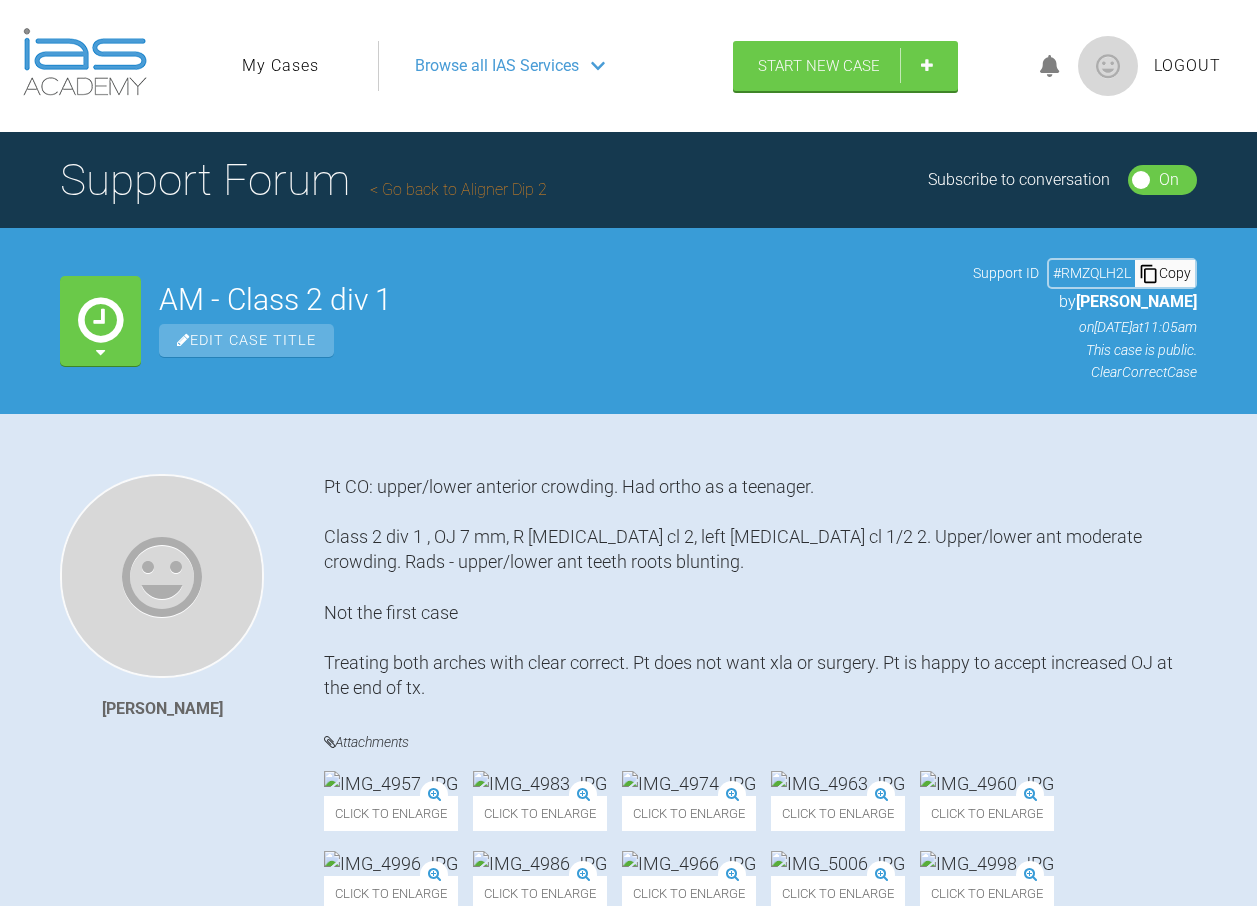 click at bounding box center (100, 320) 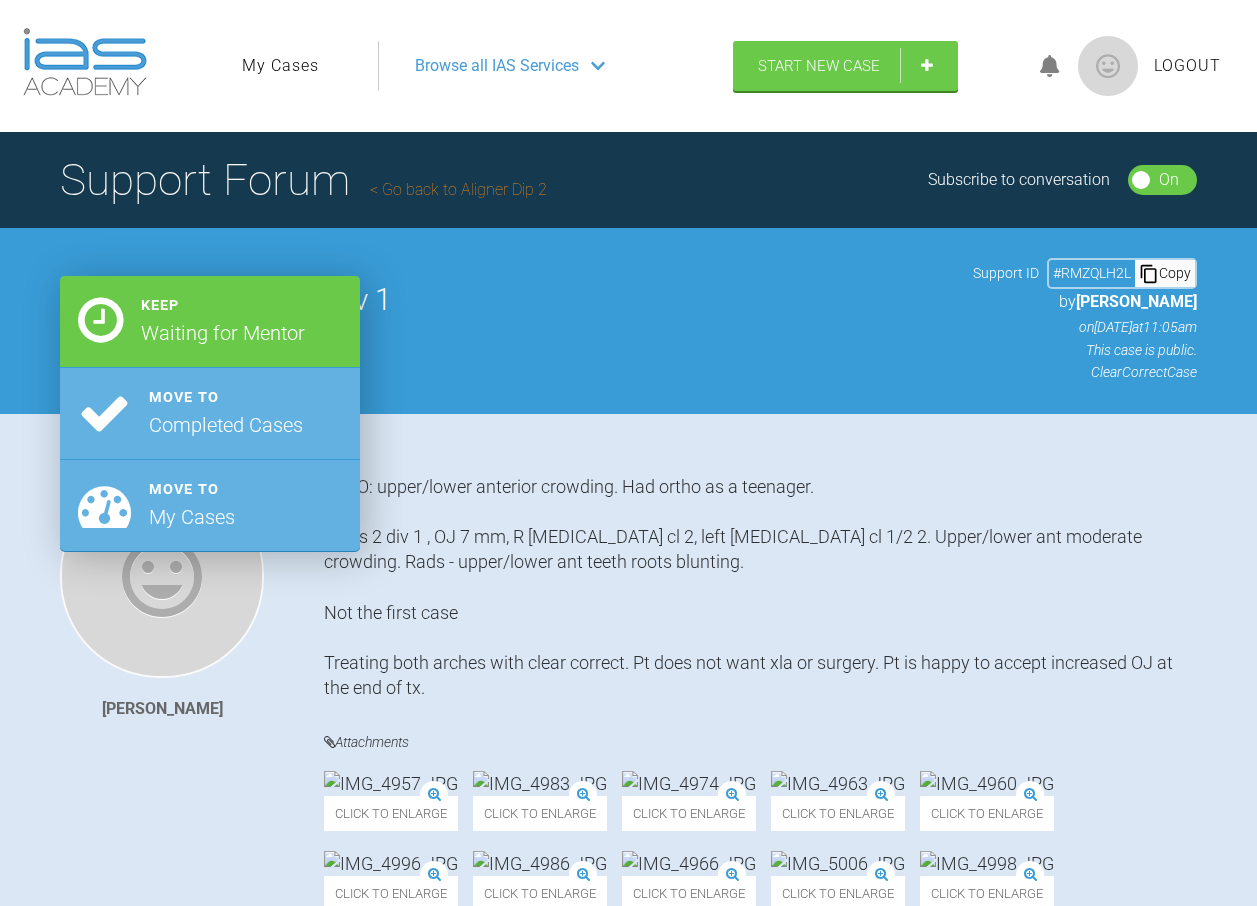 click on "Edit Case Title" at bounding box center (557, 340) 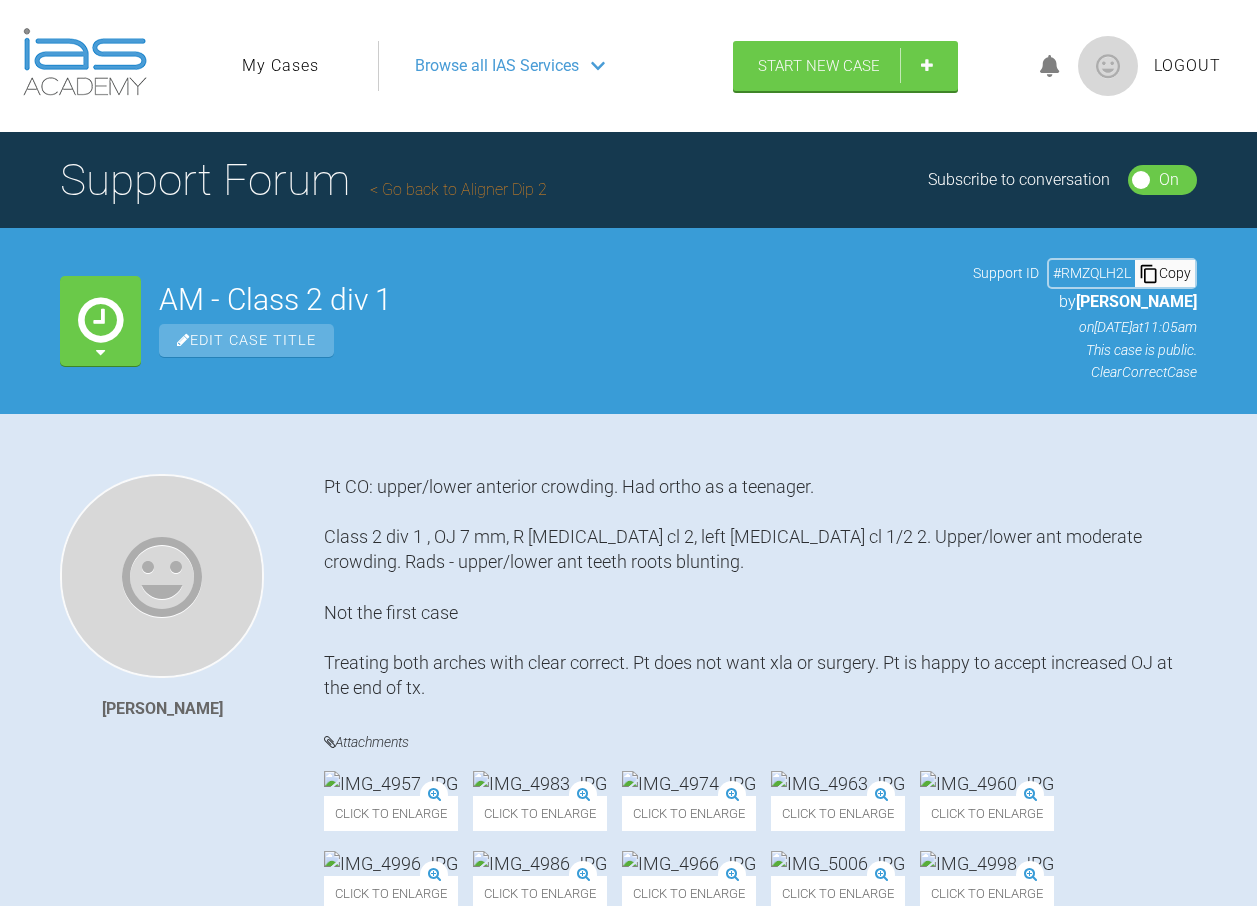 click on "Edit Case Title" at bounding box center (246, 340) 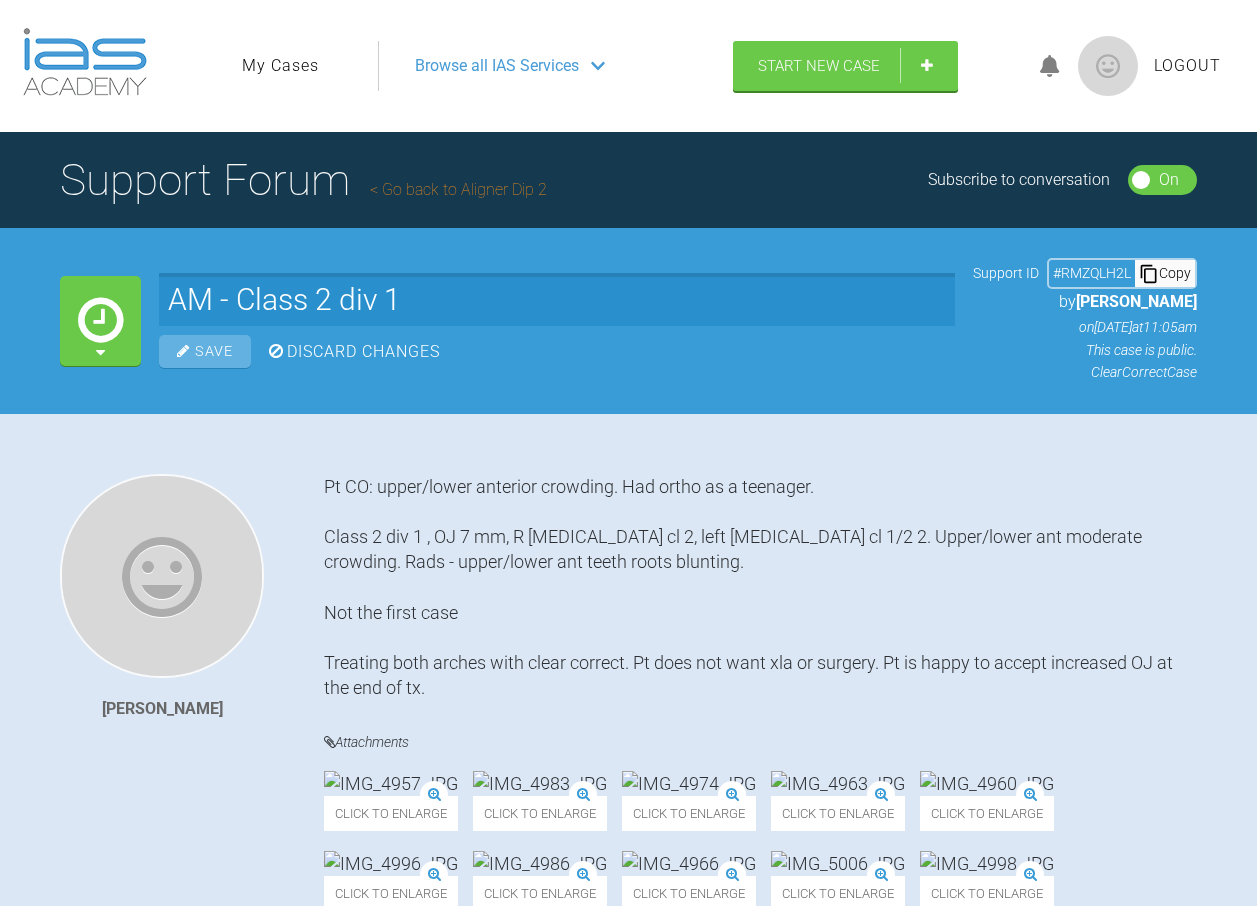 click on "Waiting for Mentor AM - Class 2 div 1 Save Discard Changes Support ID  # RMZQLH2L  Copy by  [PERSON_NAME] on  [DATE]  11:05am This case is public. ClearCorrect  Case" at bounding box center (628, 320) 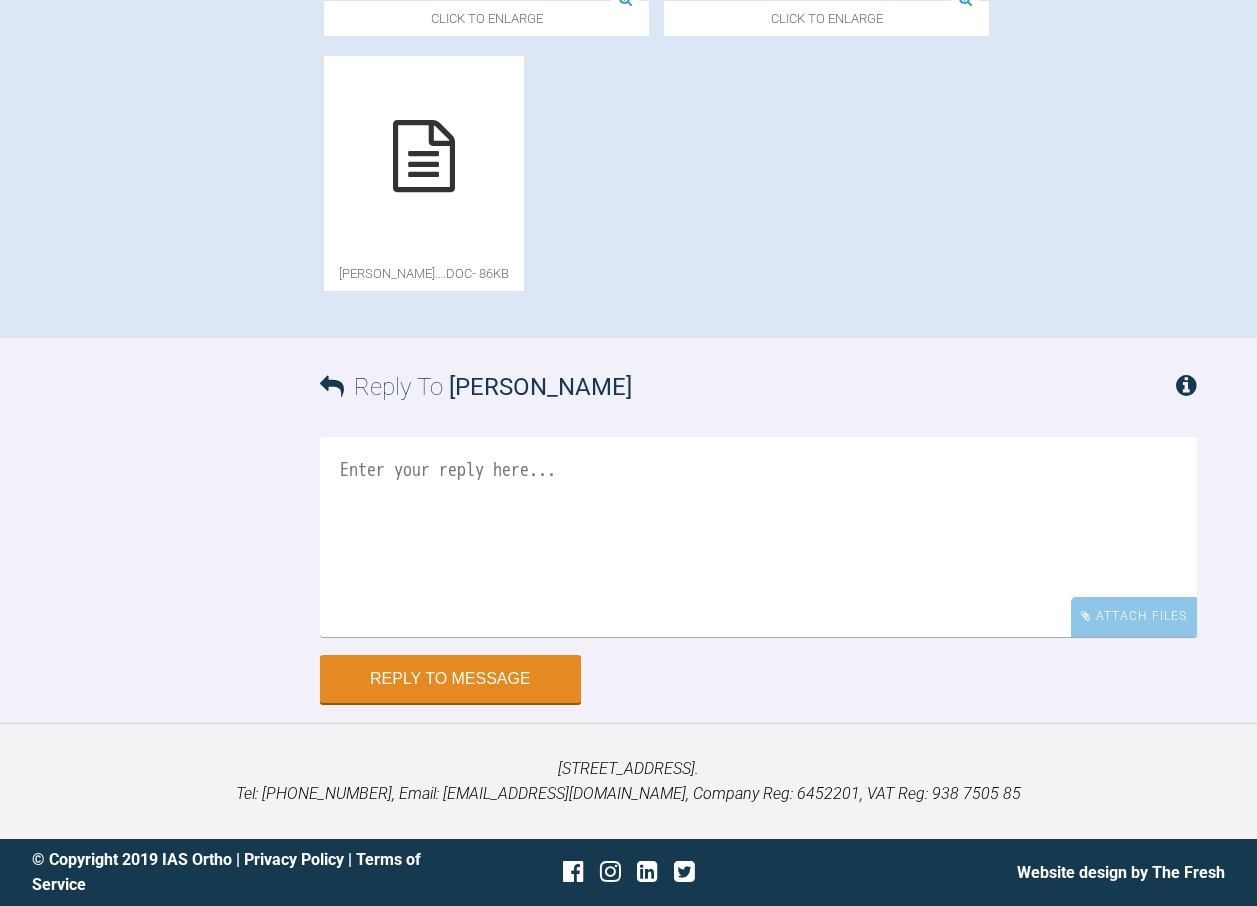 scroll, scrollTop: 1700, scrollLeft: 0, axis: vertical 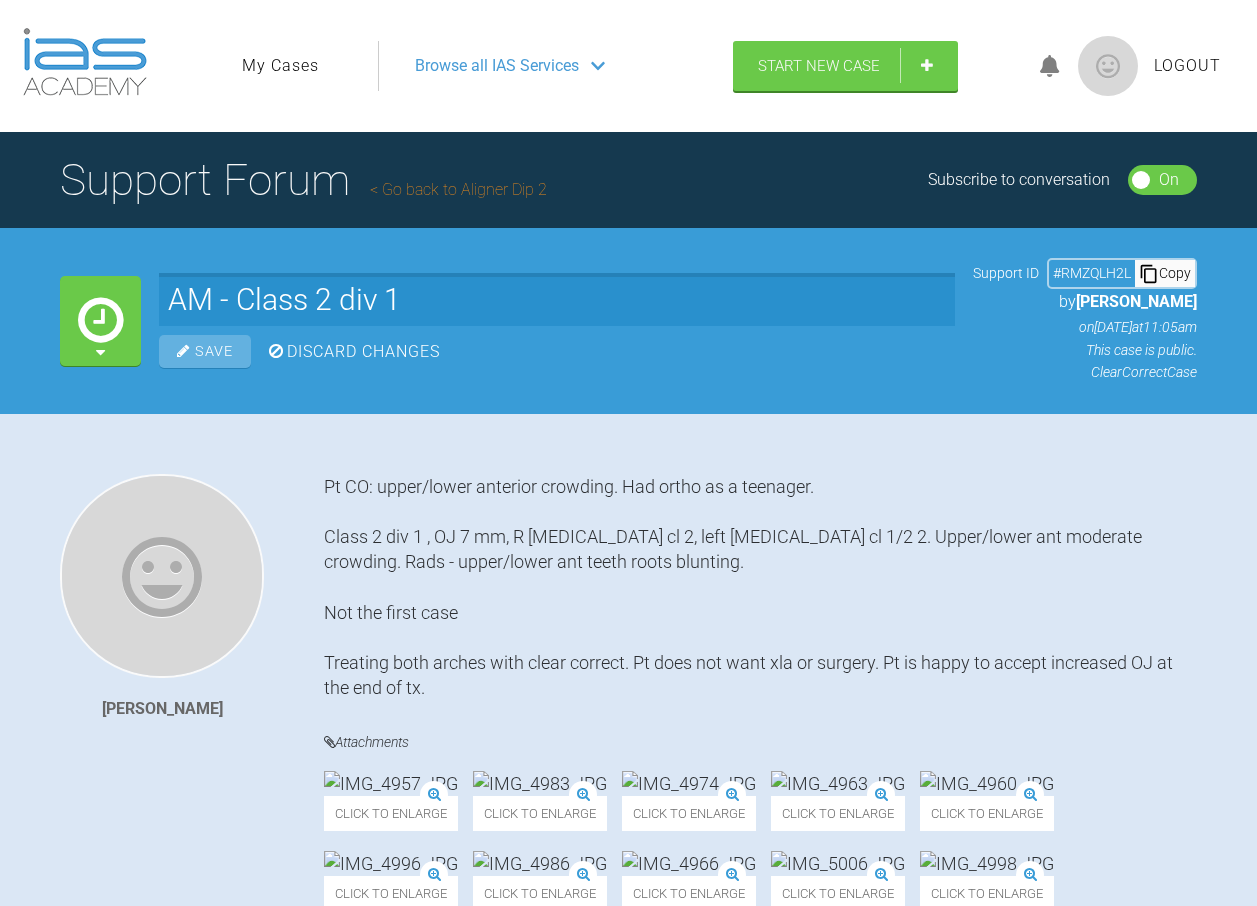 click at bounding box center [100, 320] 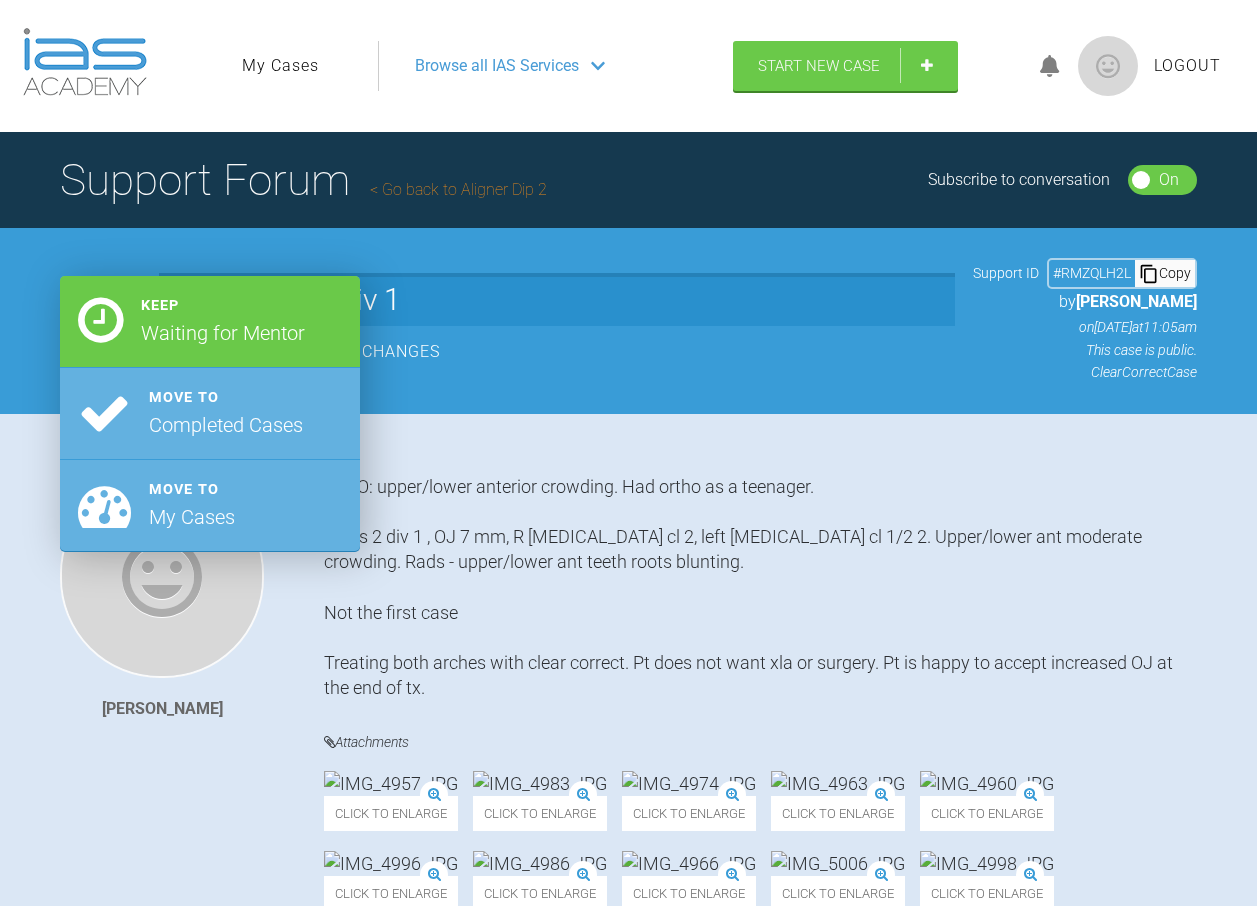 click on "[PERSON_NAME] Pt CO: upper/lower anterior crowding. Had ortho as a teenager.
Class 2 div 1 , OJ 7 mm, R [MEDICAL_DATA] cl 2, left [MEDICAL_DATA] cl 1/2 2. Upper/lower ant moderate crowding. Rads - upper/lower ant teeth roots blunting.
Not the first case
Treating both arches with clear correct. Pt does not want xla or surgery. Pt is happy to accept increased OJ at the end of tx.   Attachments Click to enlarge Click to enlarge Click to enlarge Click to enlarge Click to enlarge Click to enlarge Click to enlarge Click to enlarge Click to enlarge Click to enlarge Click to enlarge Click to enlarge Click to enlarge Click to enlarge Click to enlarge Click to enlarge Click to enlarge Click to enlarge Click to enlarge Click to enlarge Click to enlarge Click to enlarge Click to enlarge Click to enlarge Click to enlarge [PERSON_NAME] orthodonti….doc  -   86KB" at bounding box center [628, 975] 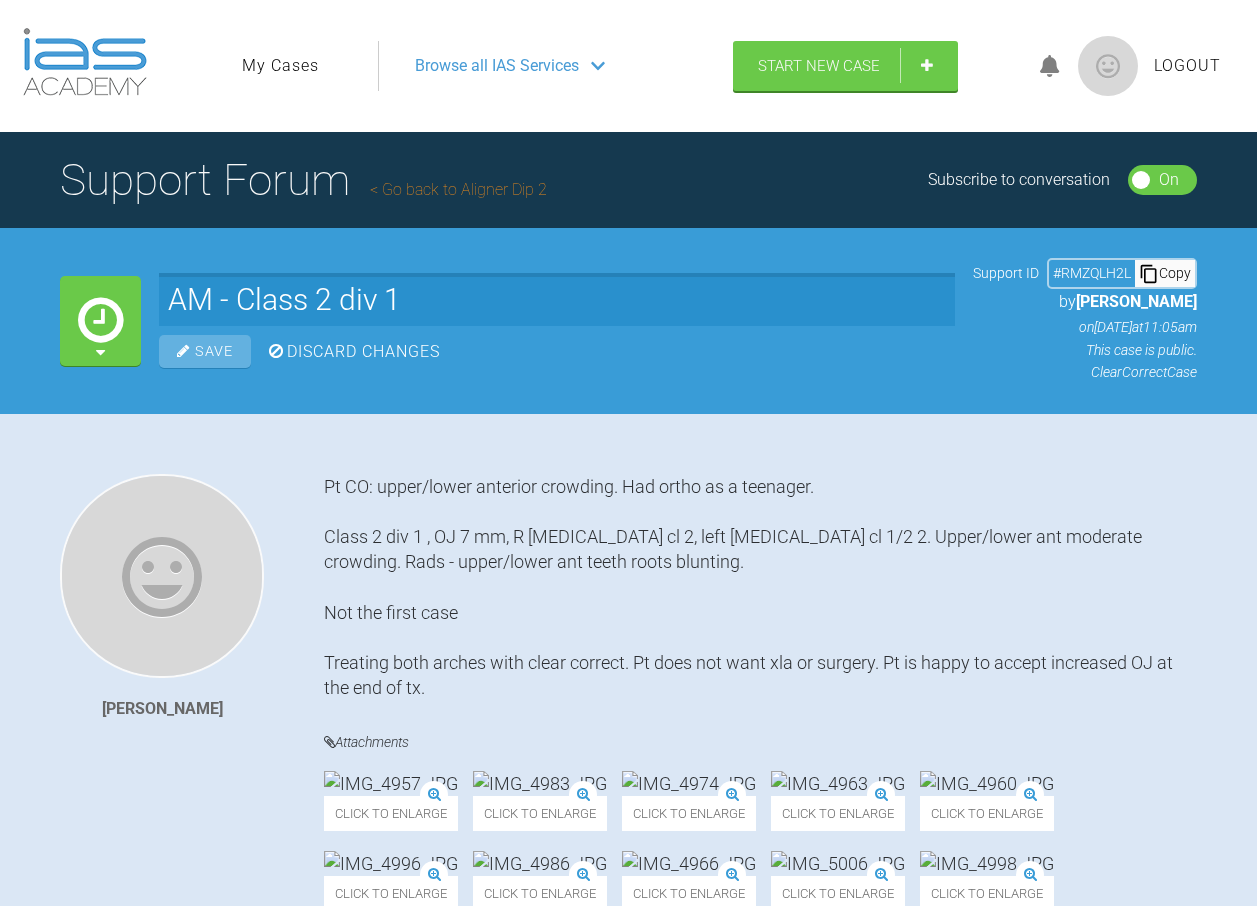 click on "Waiting for Mentor" at bounding box center [100, 321] 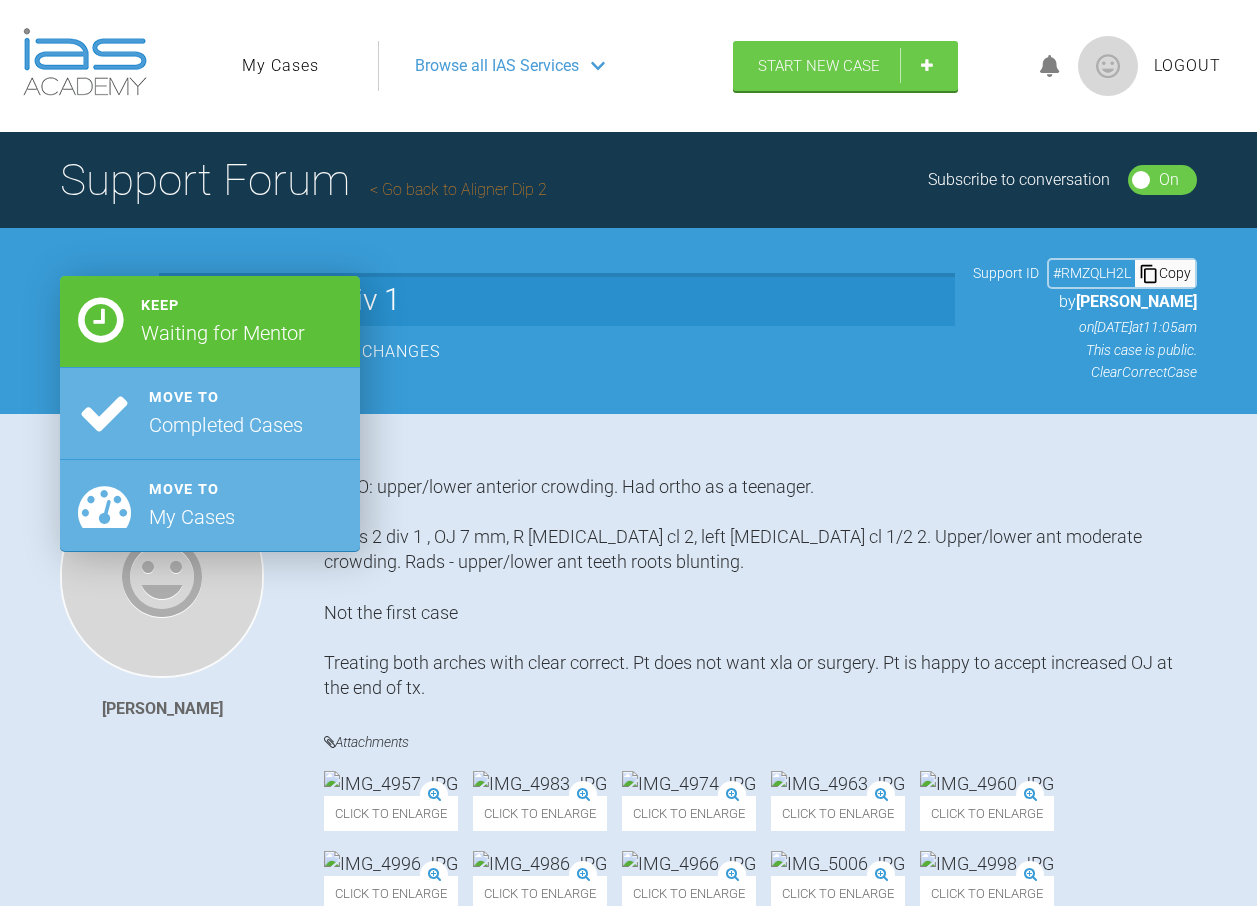 click on "Keep" at bounding box center (223, 305) 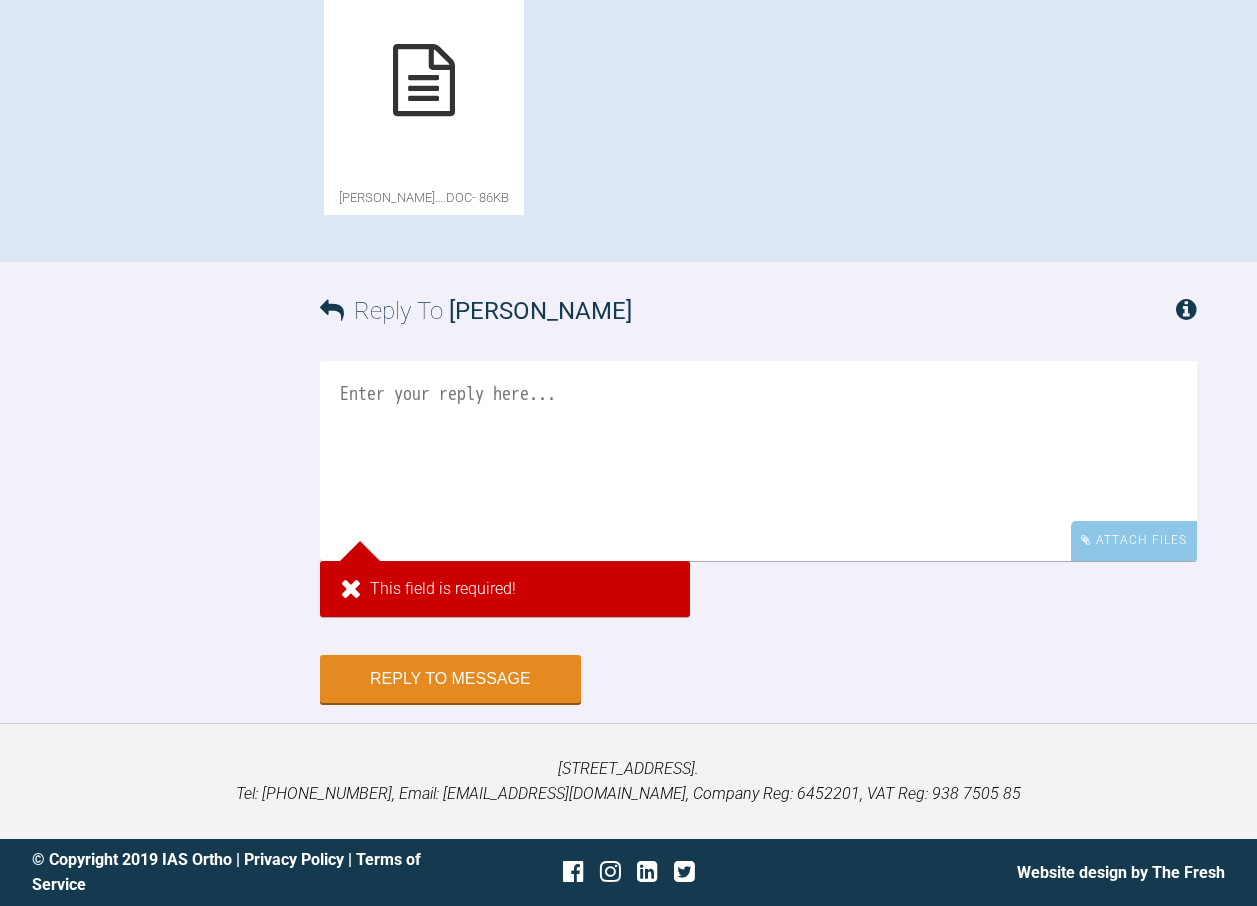 scroll, scrollTop: 2053, scrollLeft: 0, axis: vertical 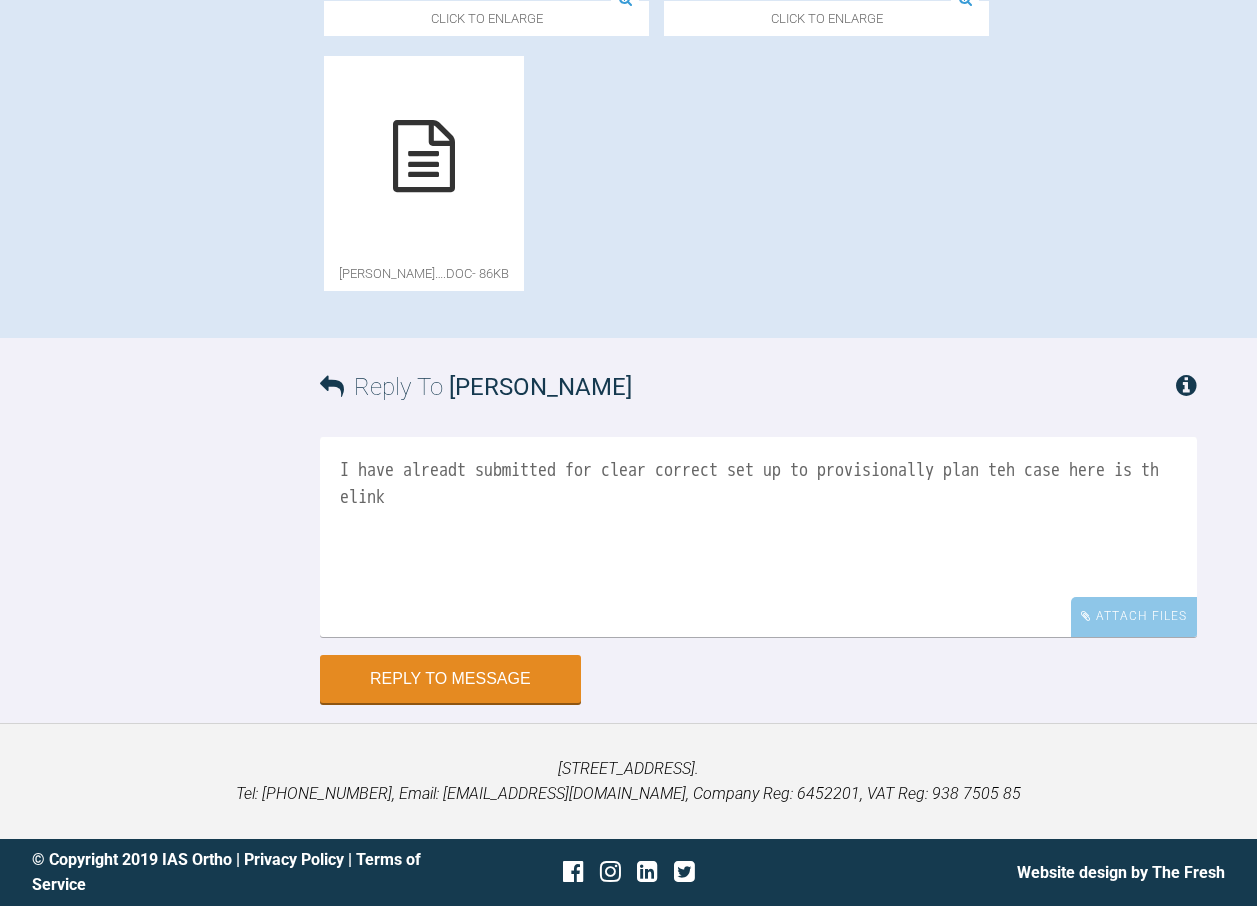 click on "I have alreadt submitted for clear correct set up to provisionally plan teh case here is th elink" at bounding box center (758, 537) 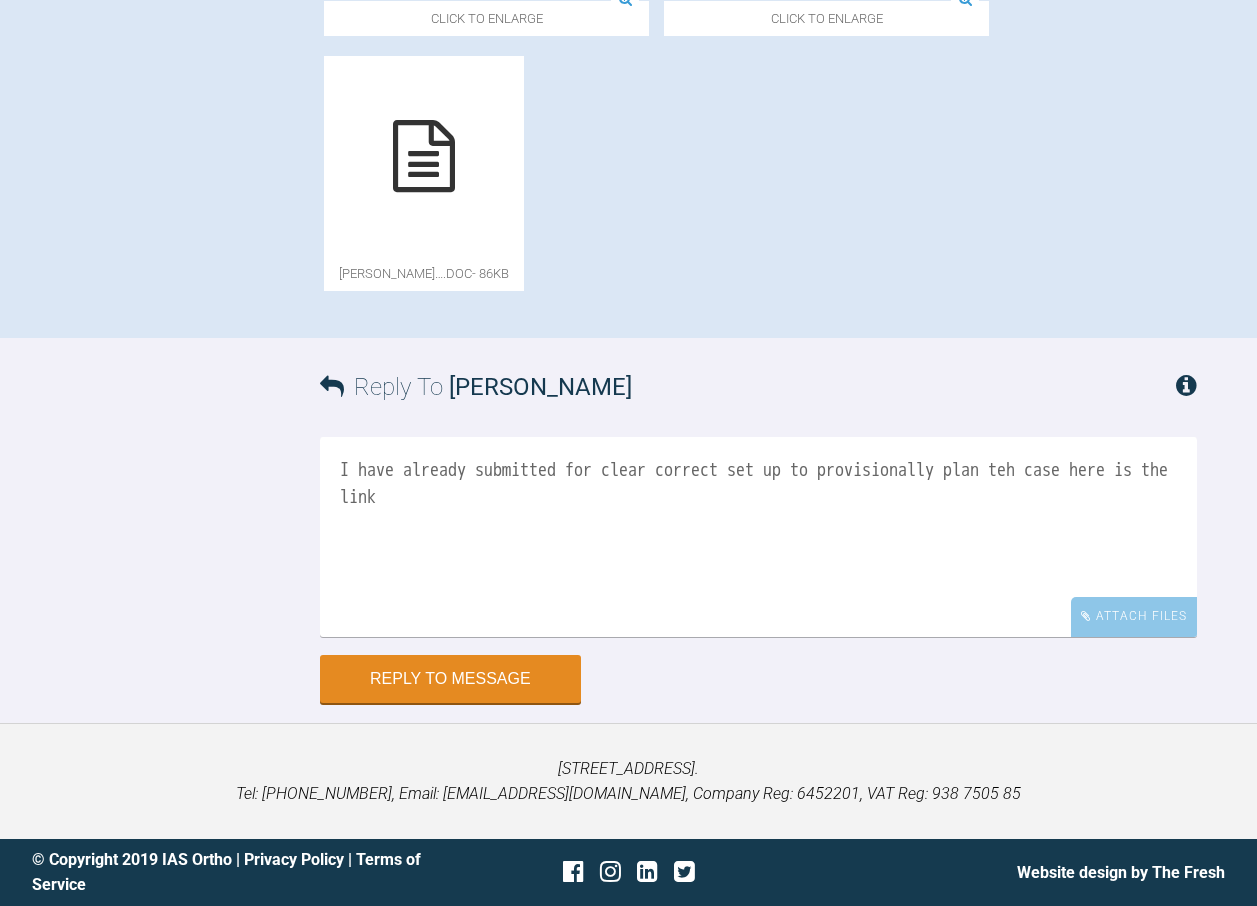 click on "I have already submitted for clear correct set up to provisionally plan teh case here is the link" at bounding box center [758, 537] 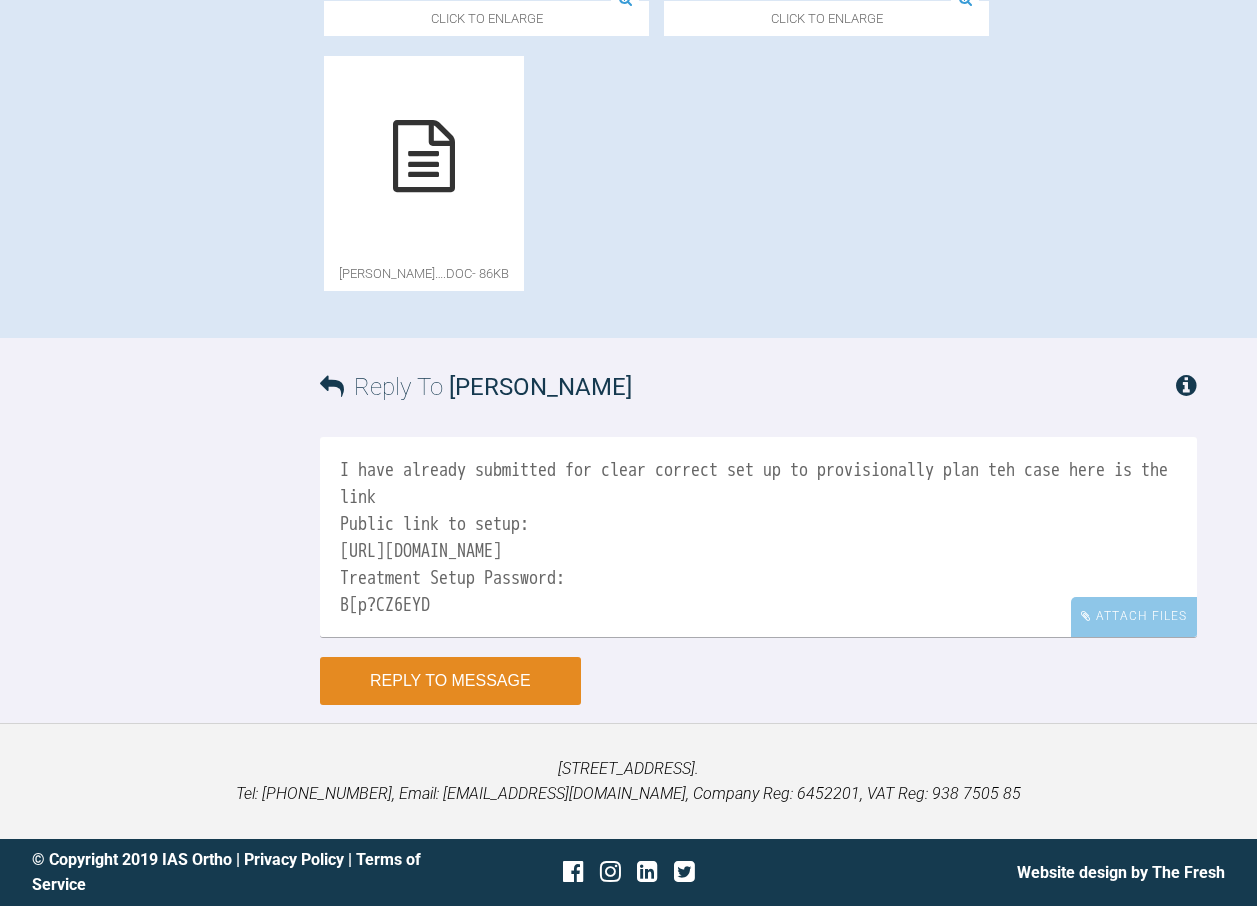 scroll, scrollTop: 6, scrollLeft: 0, axis: vertical 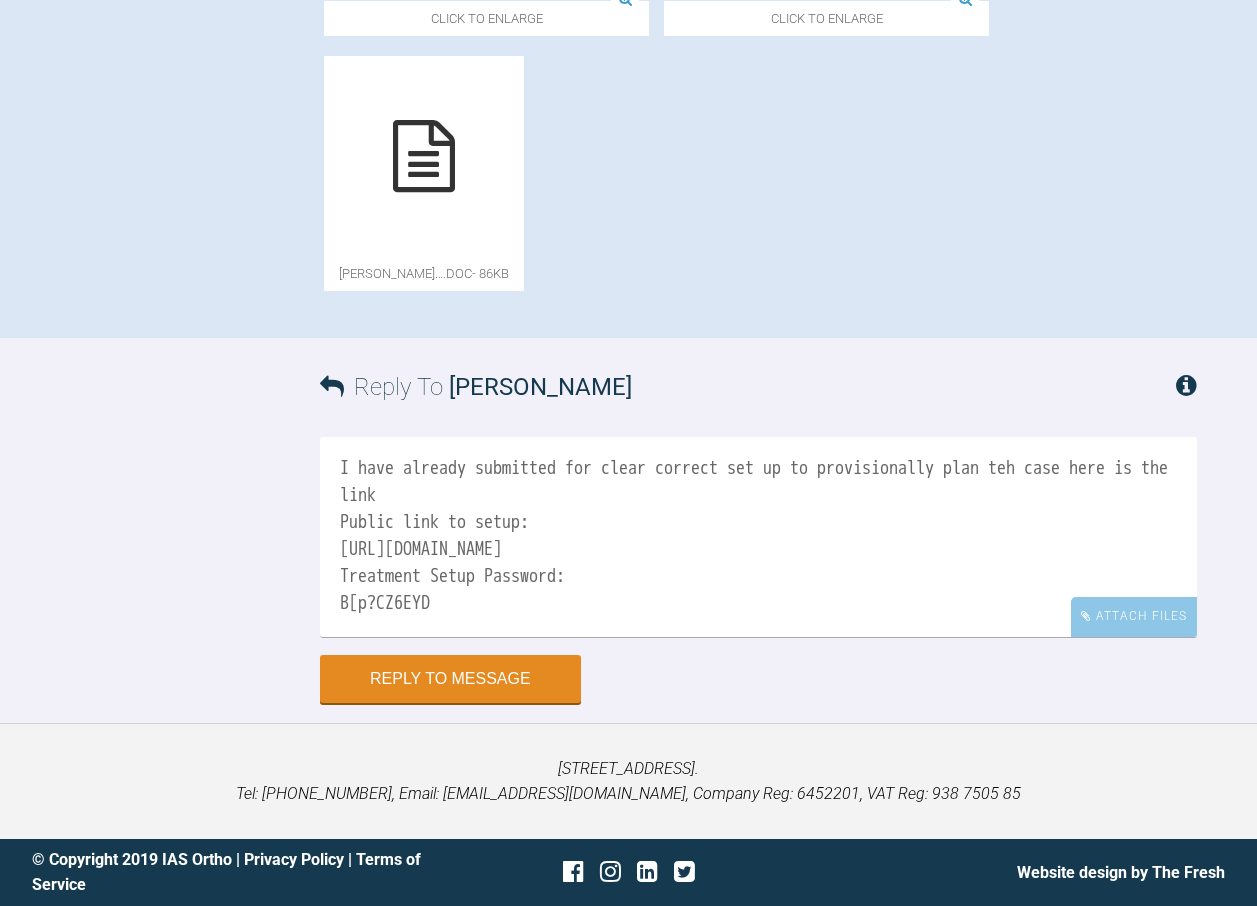 click on "I have already submitted for clear correct set up to provisionally plan teh case here is the link
Public link to setup:
[URL][DOMAIN_NAME]
Treatment Setup Password:
B[p?CZ6EYD" at bounding box center [758, 537] 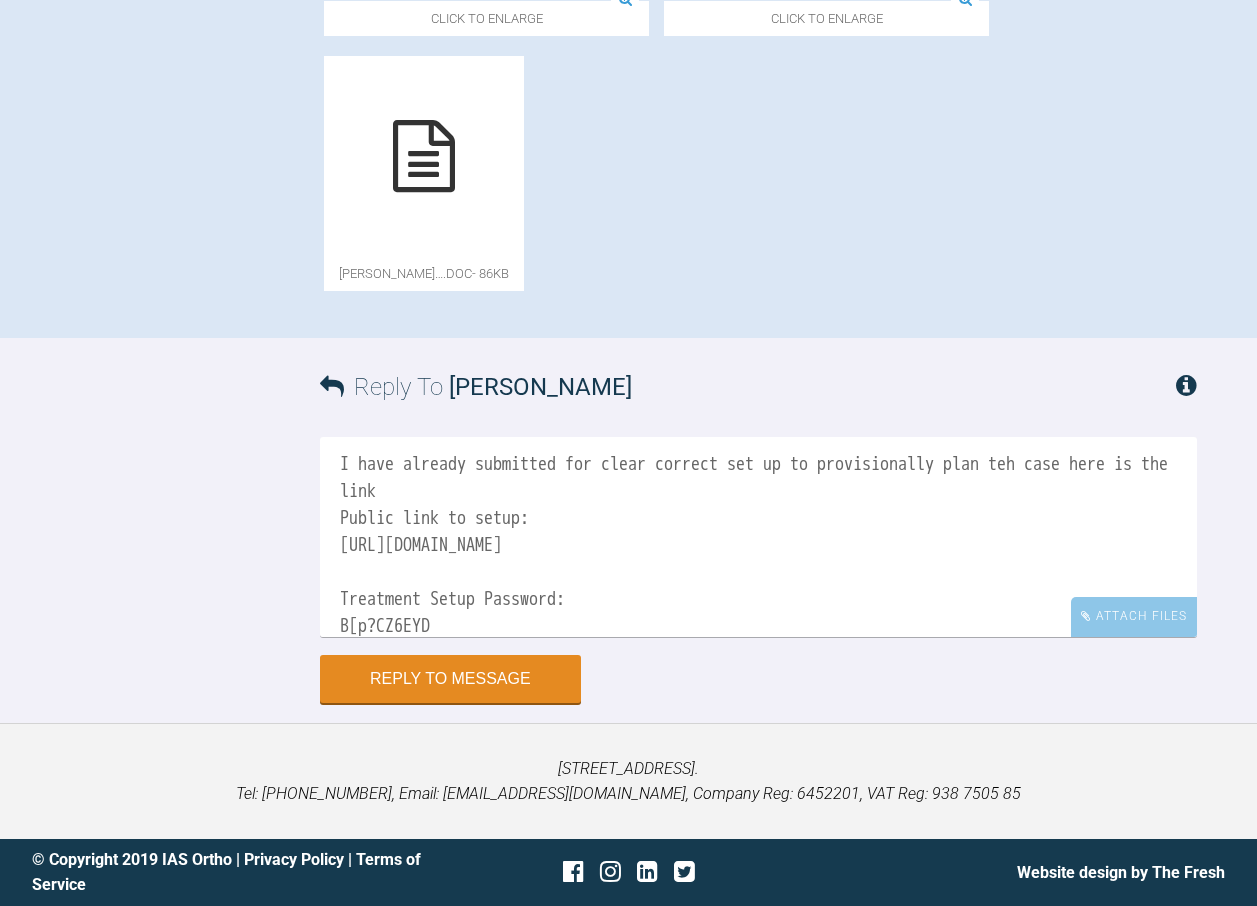 click on "I have already submitted for clear correct set up to provisionally plan teh case here is the link
Public link to setup:
[URL][DOMAIN_NAME]
Treatment Setup Password:
B[p?CZ6EYD" at bounding box center (758, 537) 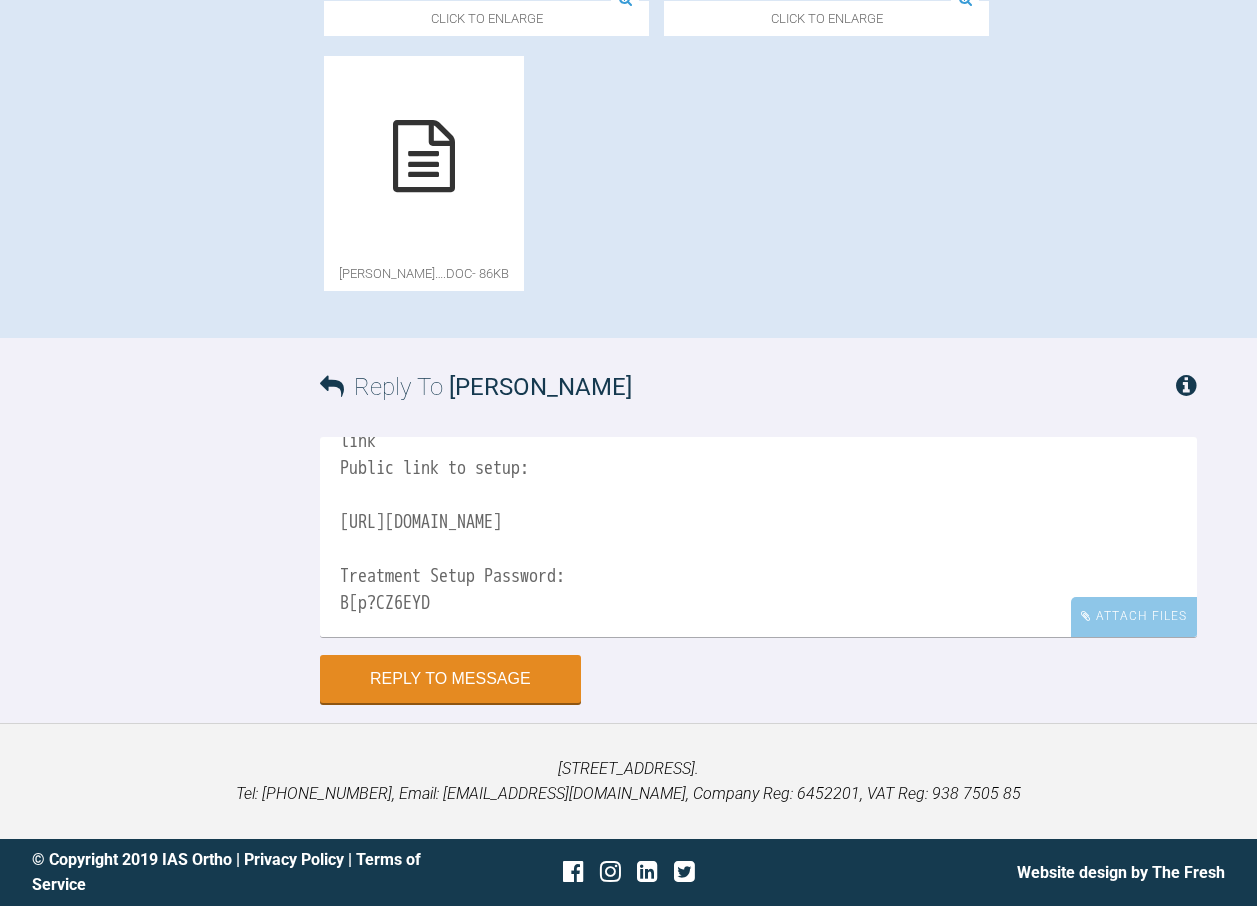scroll, scrollTop: 0, scrollLeft: 0, axis: both 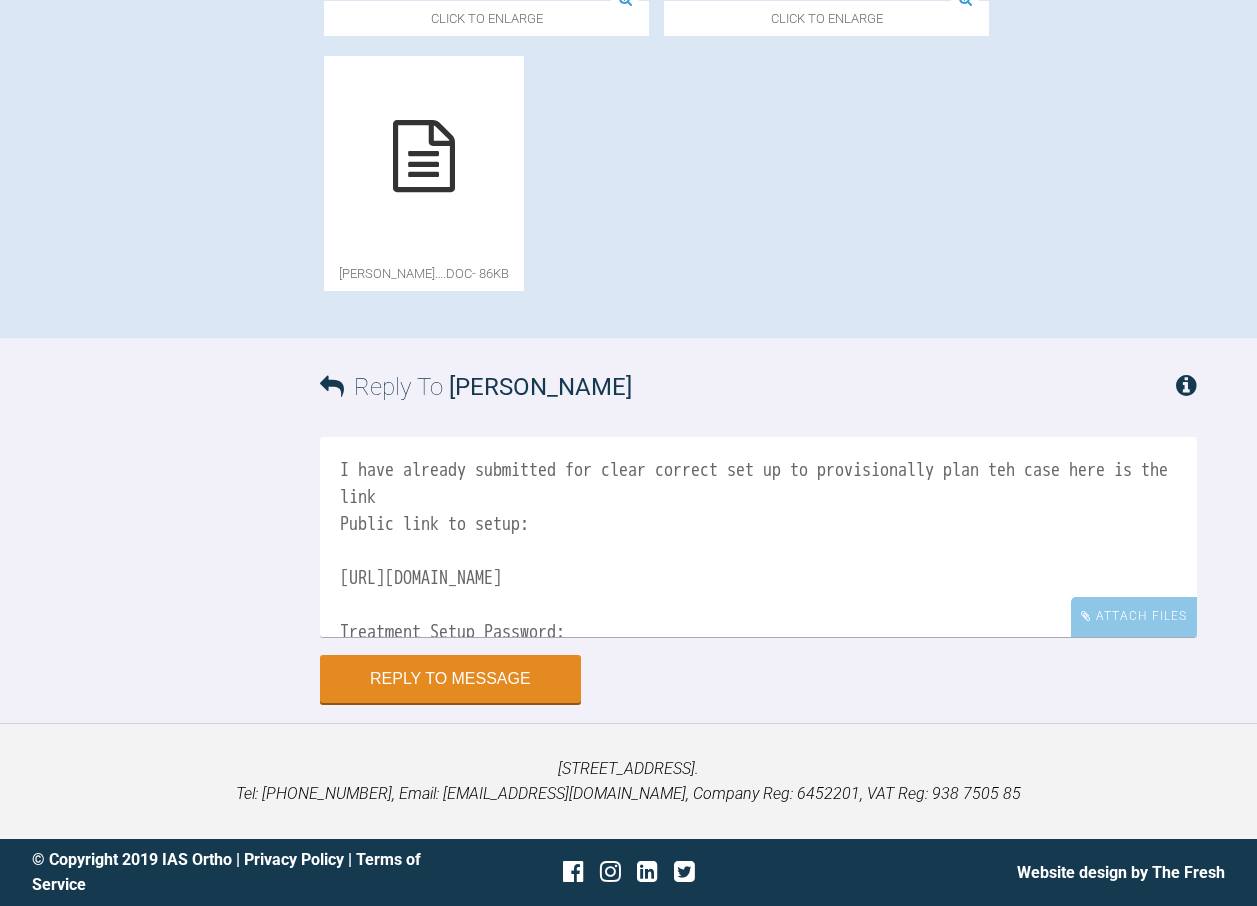 click on "I have already submitted for clear correct set up to provisionally plan teh case here is the link
Public link to setup:
[URL][DOMAIN_NAME]
Treatment Setup Password:
B[p?CZ6EYD" at bounding box center [758, 537] 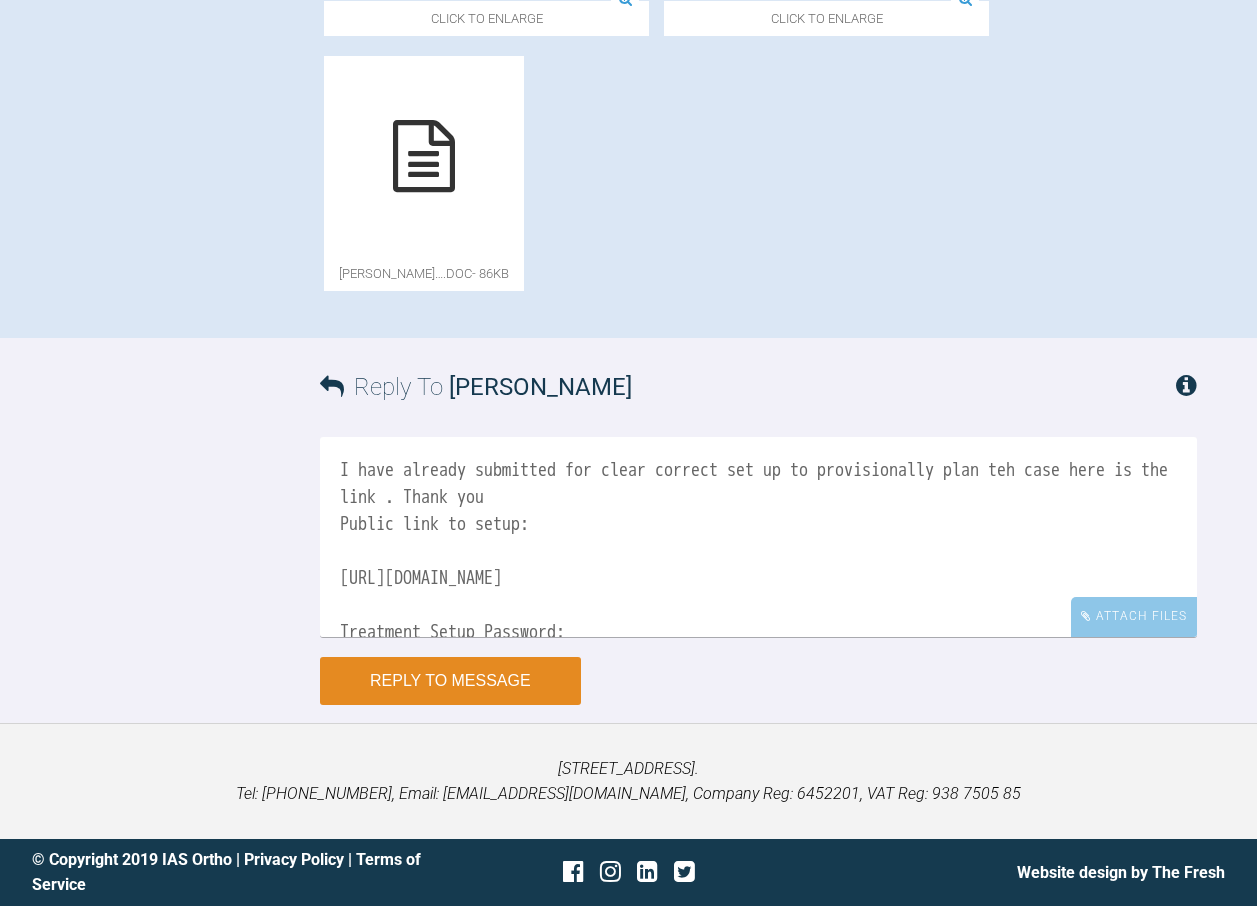 type on "I have already submitted for clear correct set up to provisionally plan teh case here is the link . Thank you
Public link to setup:
[URL][DOMAIN_NAME]
Treatment Setup Password:
B[p?CZ6EYD" 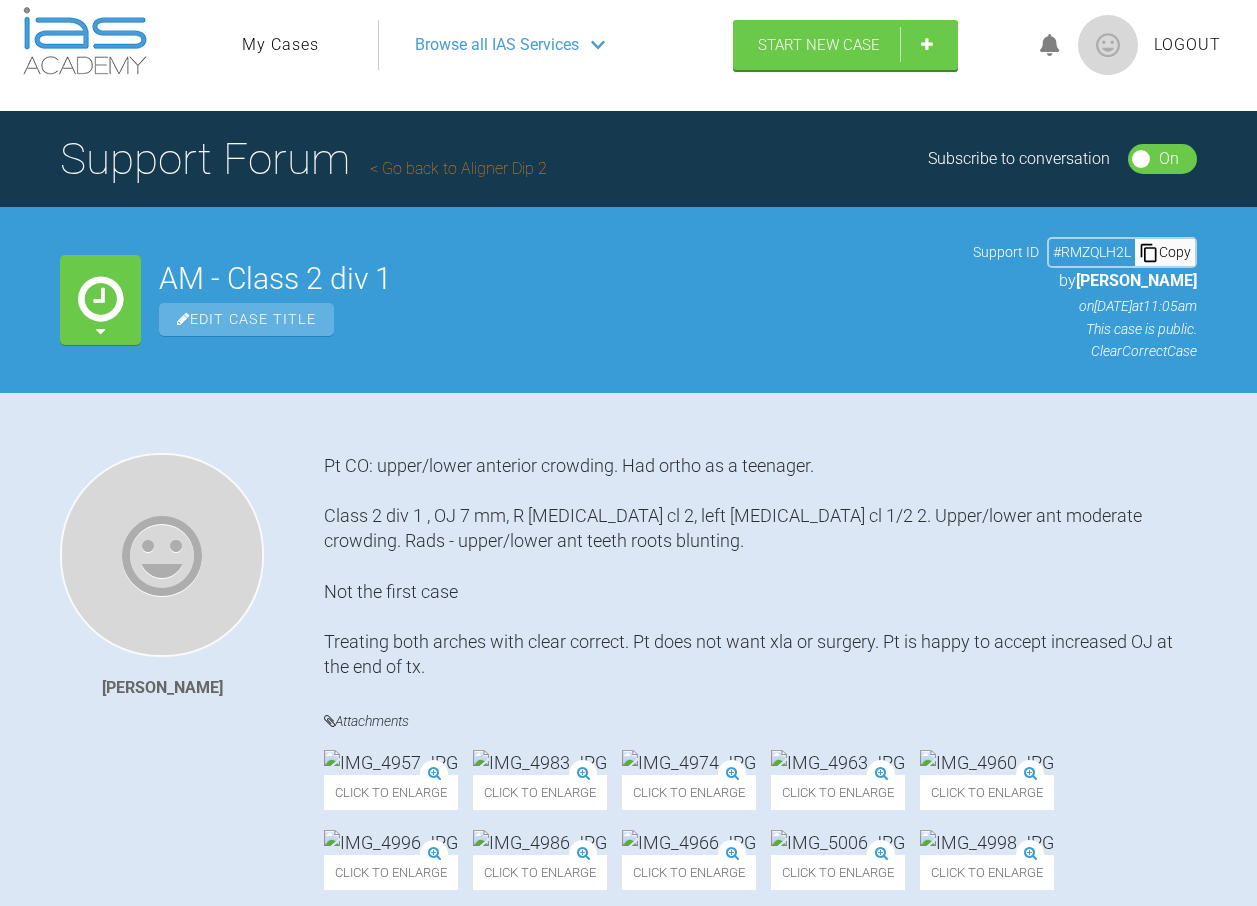 scroll, scrollTop: 0, scrollLeft: 0, axis: both 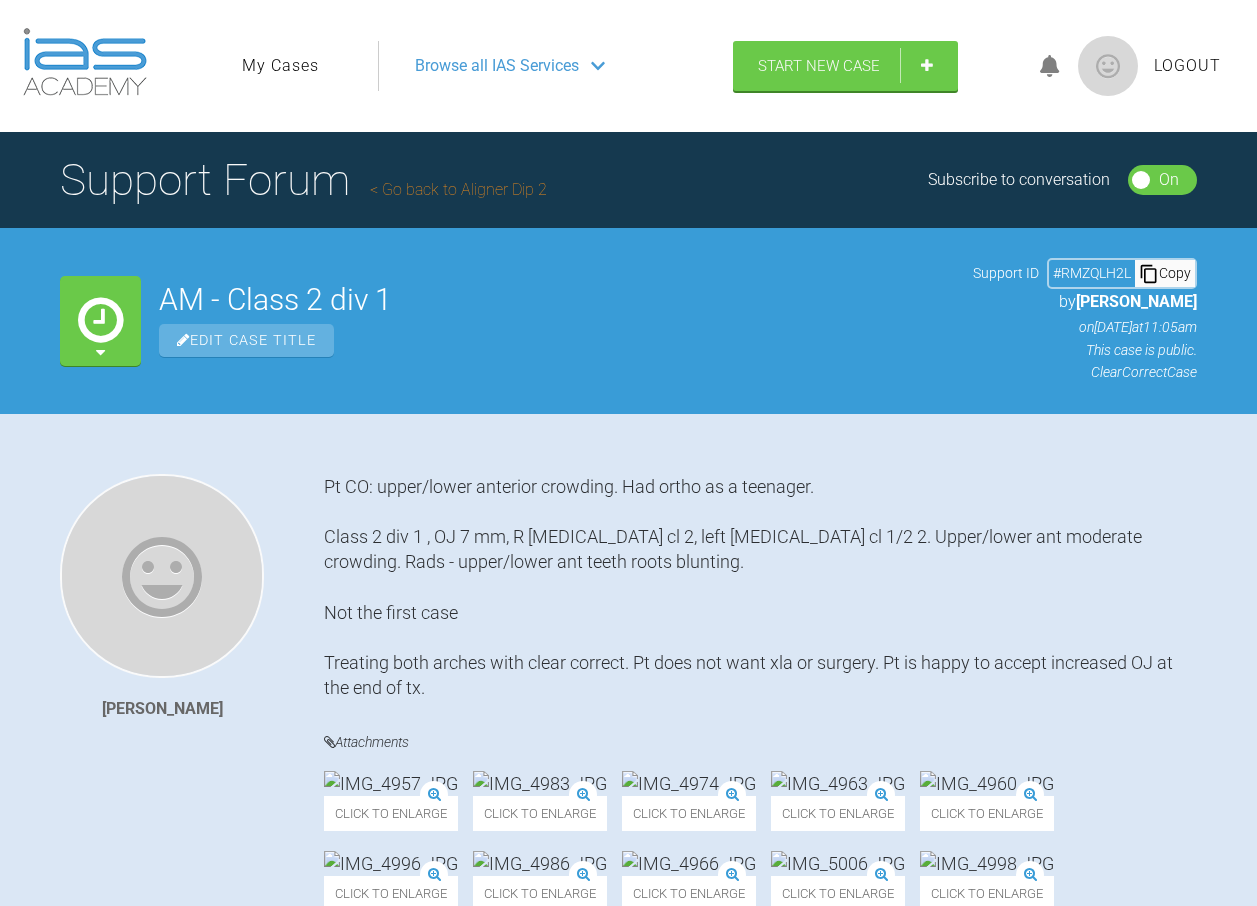 click on "Go back to Aligner Dip 2" at bounding box center (458, 189) 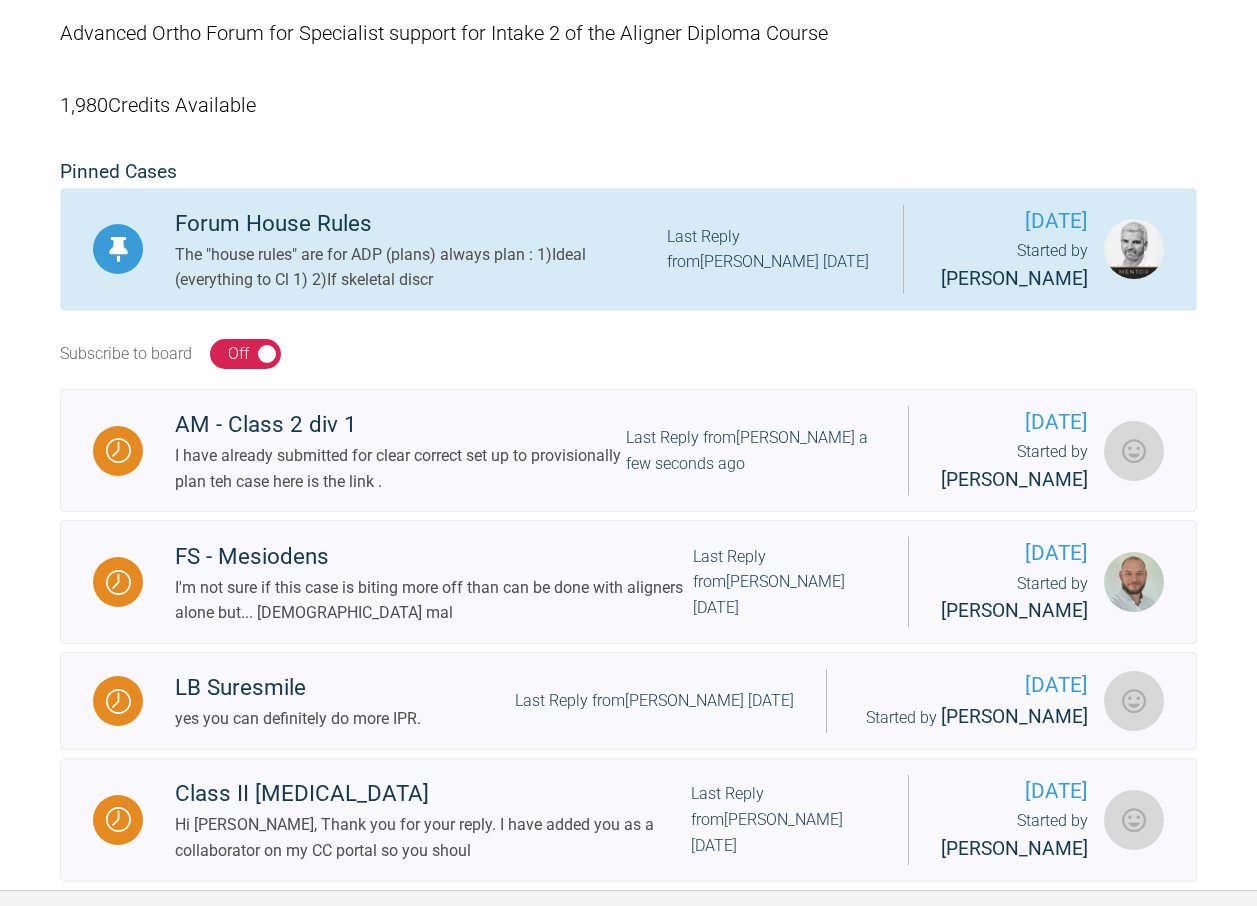 scroll, scrollTop: 400, scrollLeft: 0, axis: vertical 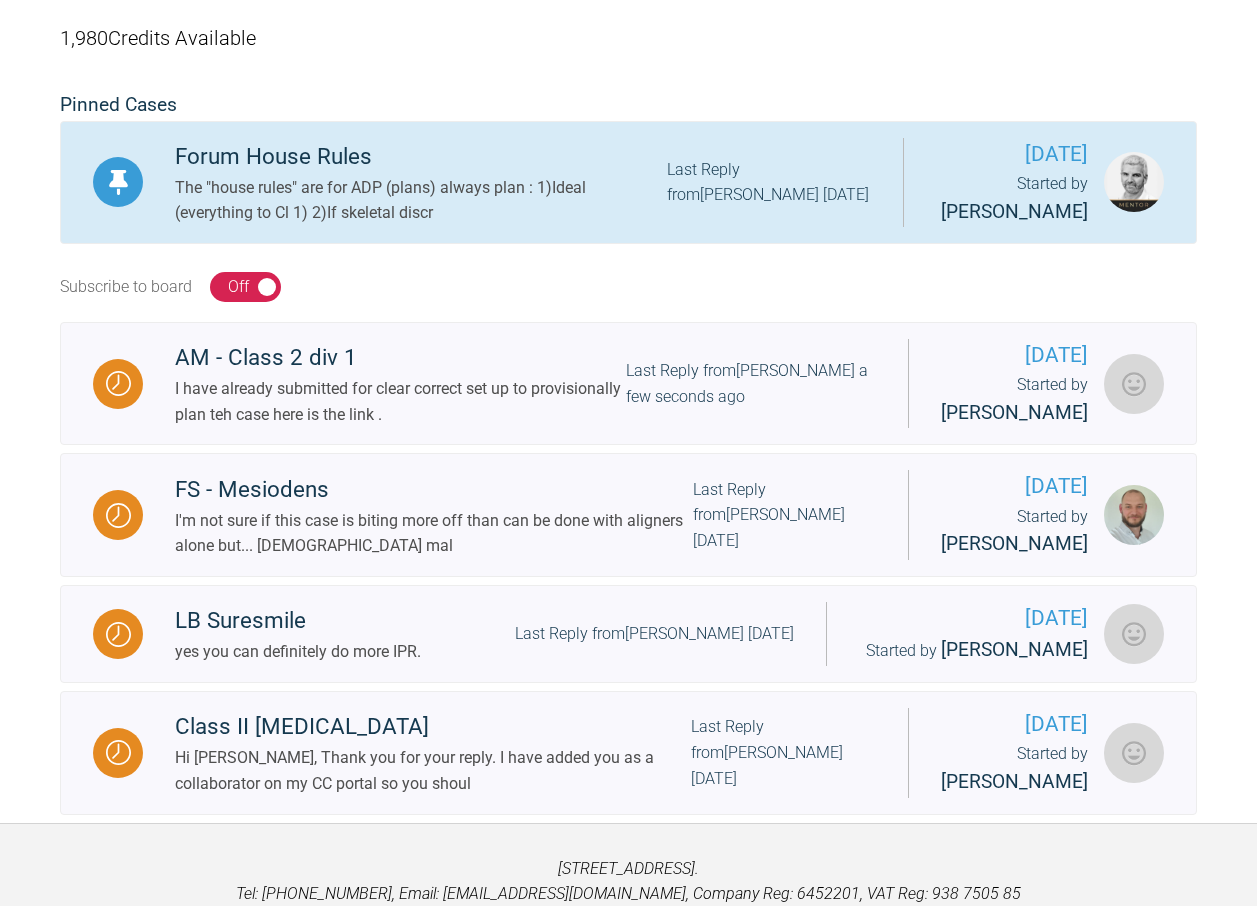 click on "The "house rules" are
for ADP (plans)
always plan :
1)Ideal (everything to Cl 1)
2)If skeletal discr" at bounding box center [421, 200] 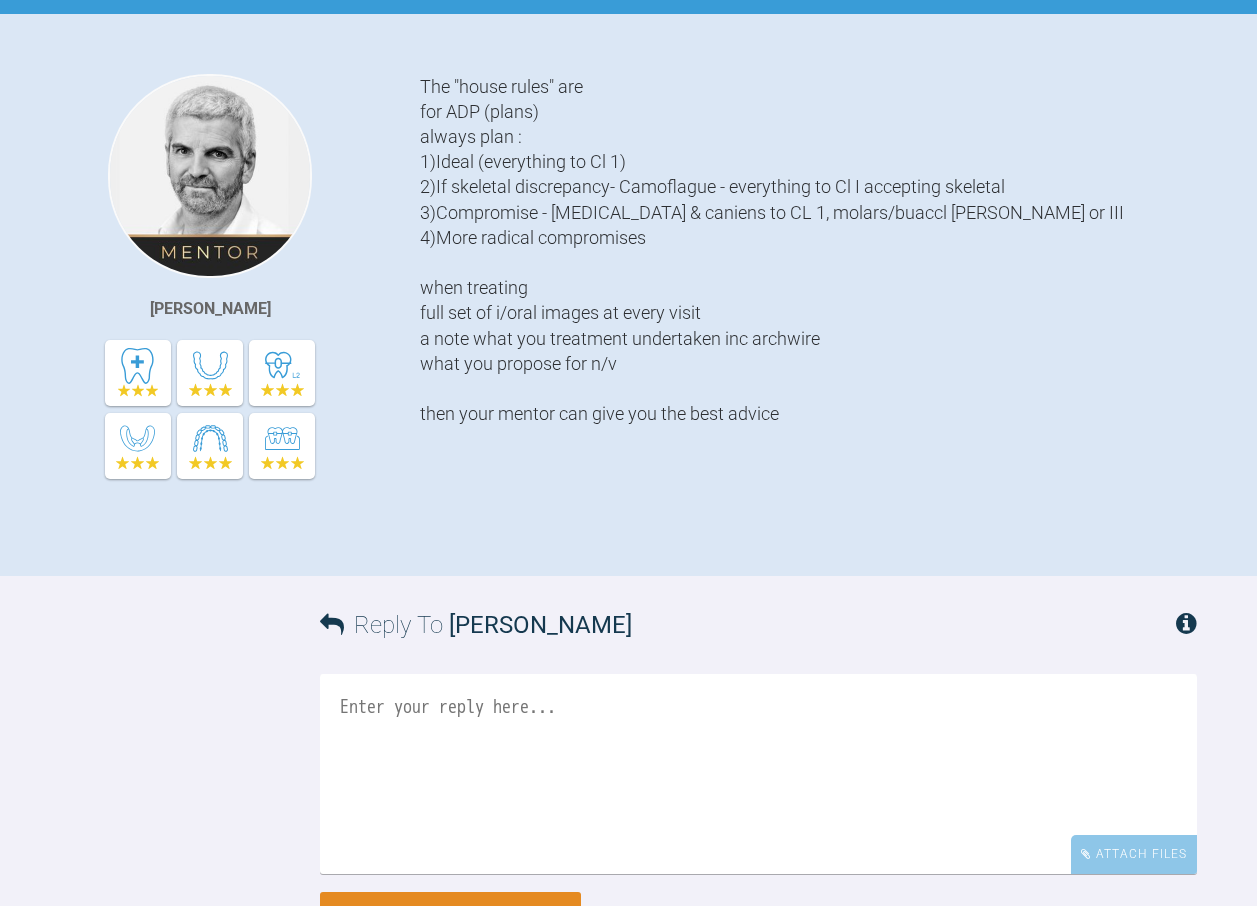 scroll, scrollTop: 300, scrollLeft: 0, axis: vertical 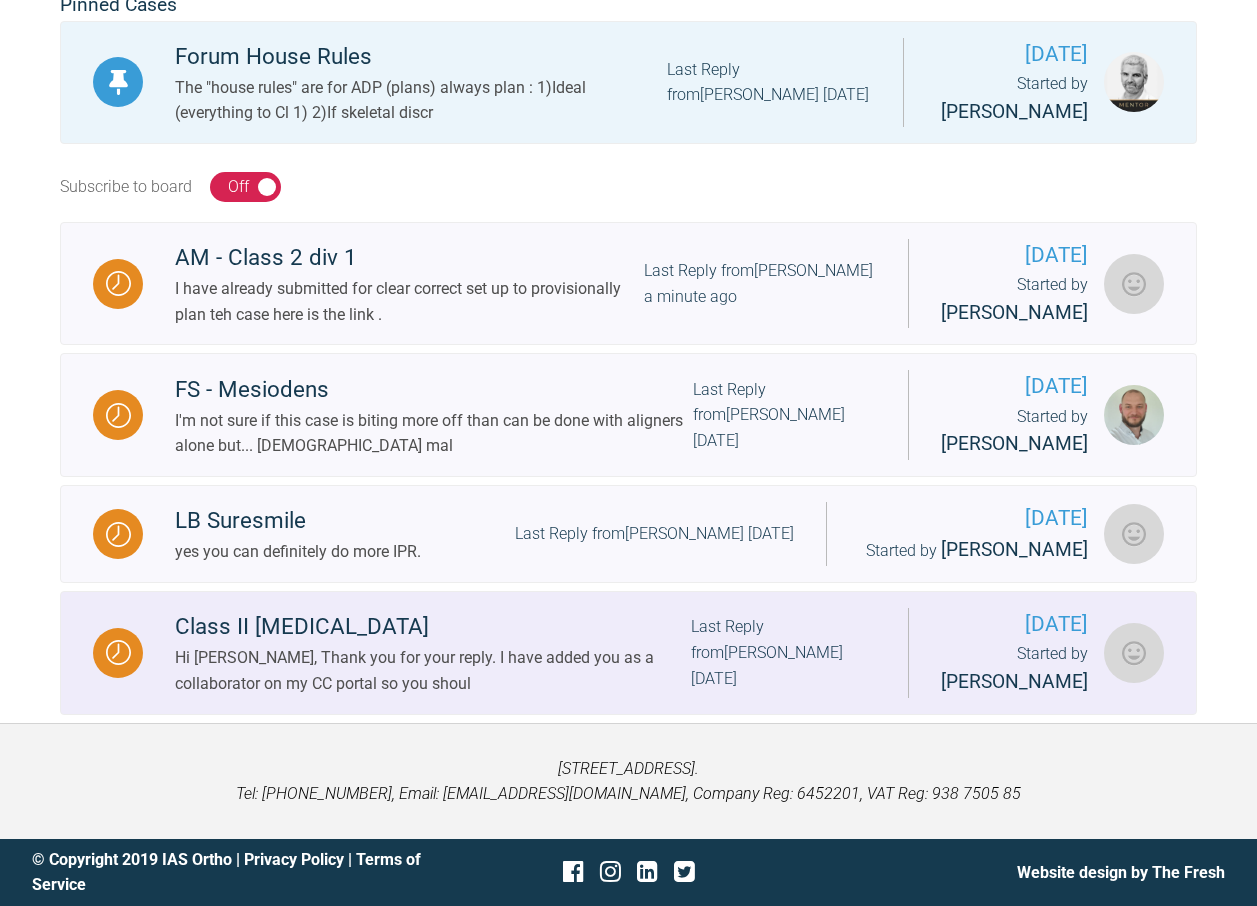 click on "Hi [PERSON_NAME],
Thank you for your reply.  I have added you as a collaborator on my CC portal so you shoul" at bounding box center (433, 670) 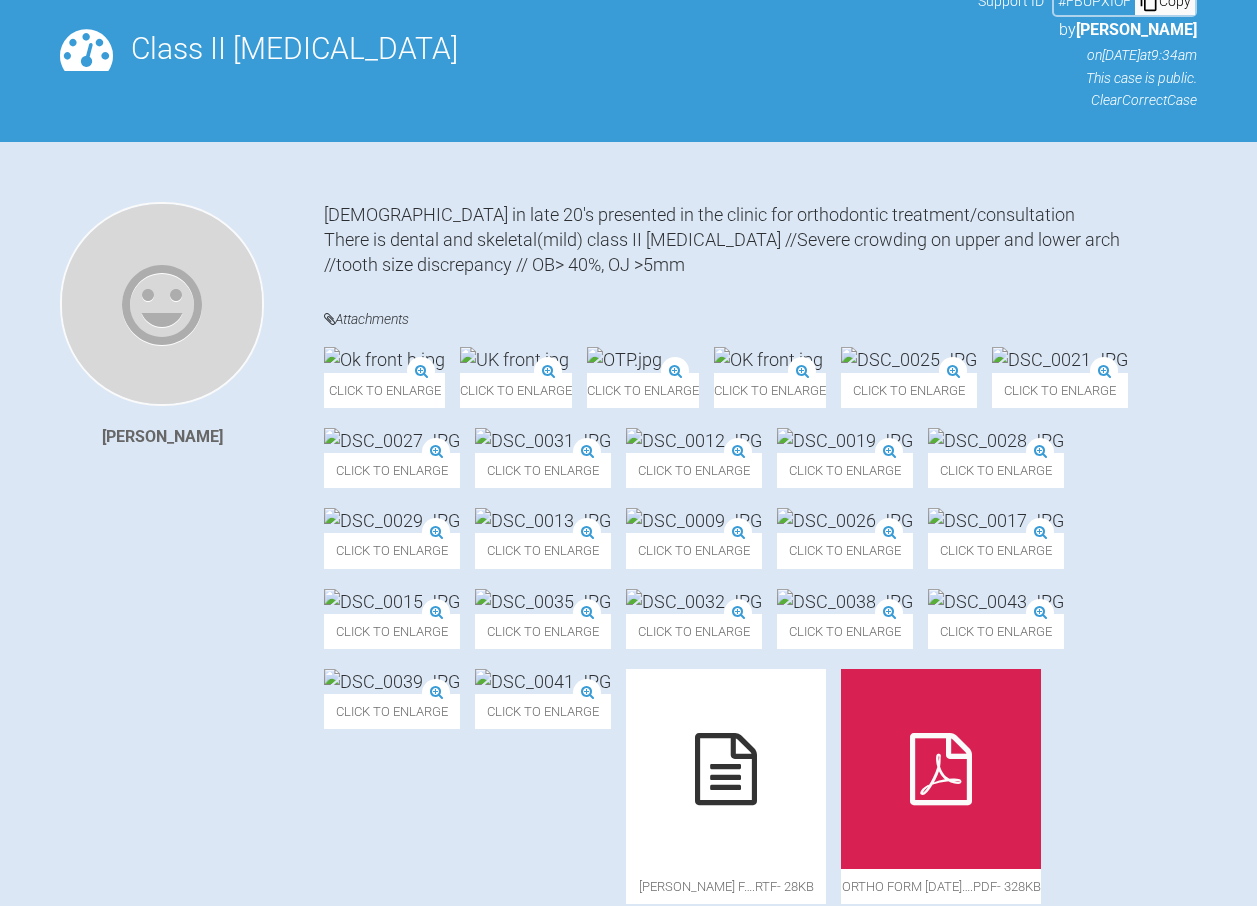 scroll, scrollTop: 0, scrollLeft: 0, axis: both 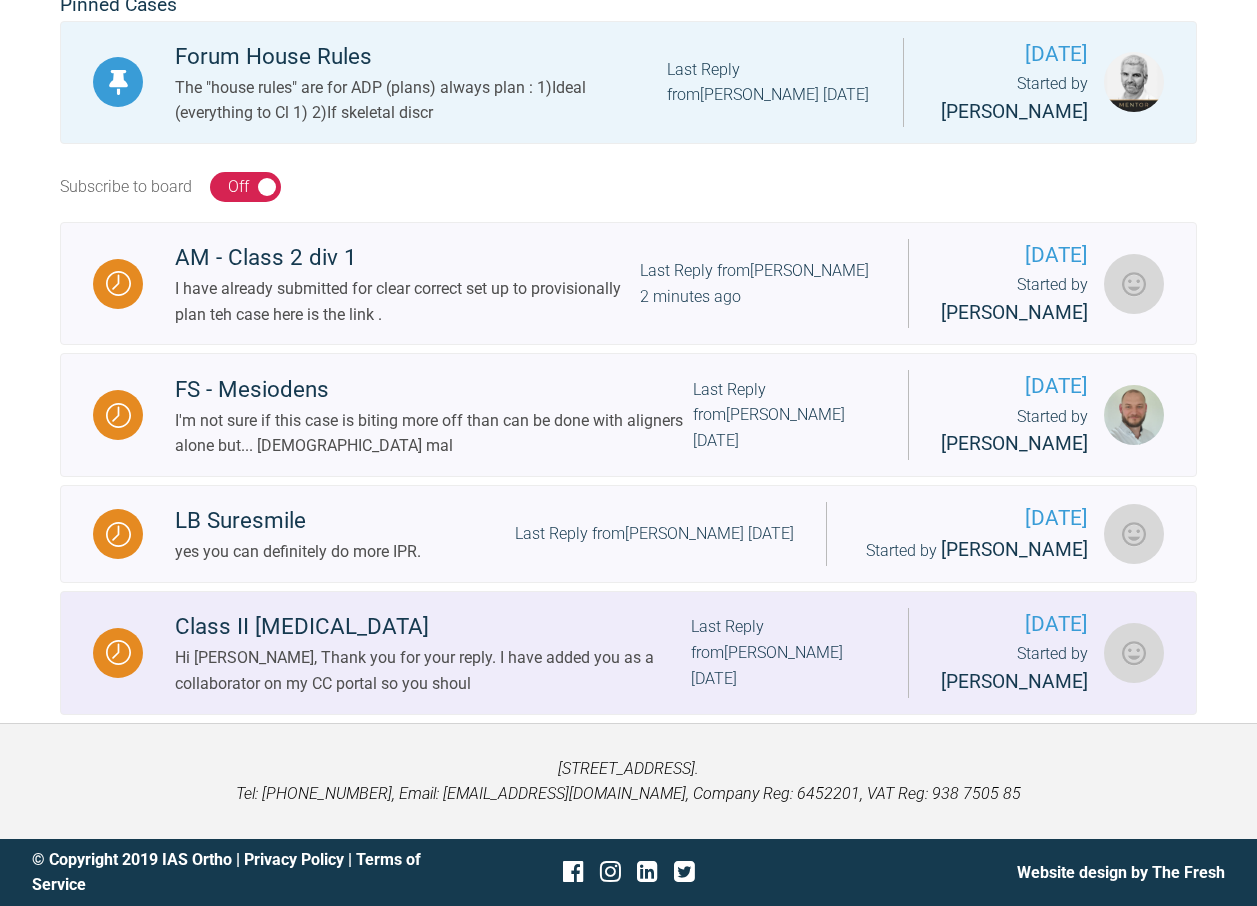 click on "Last Reply from  [PERSON_NAME]   [DATE]" at bounding box center [783, 652] 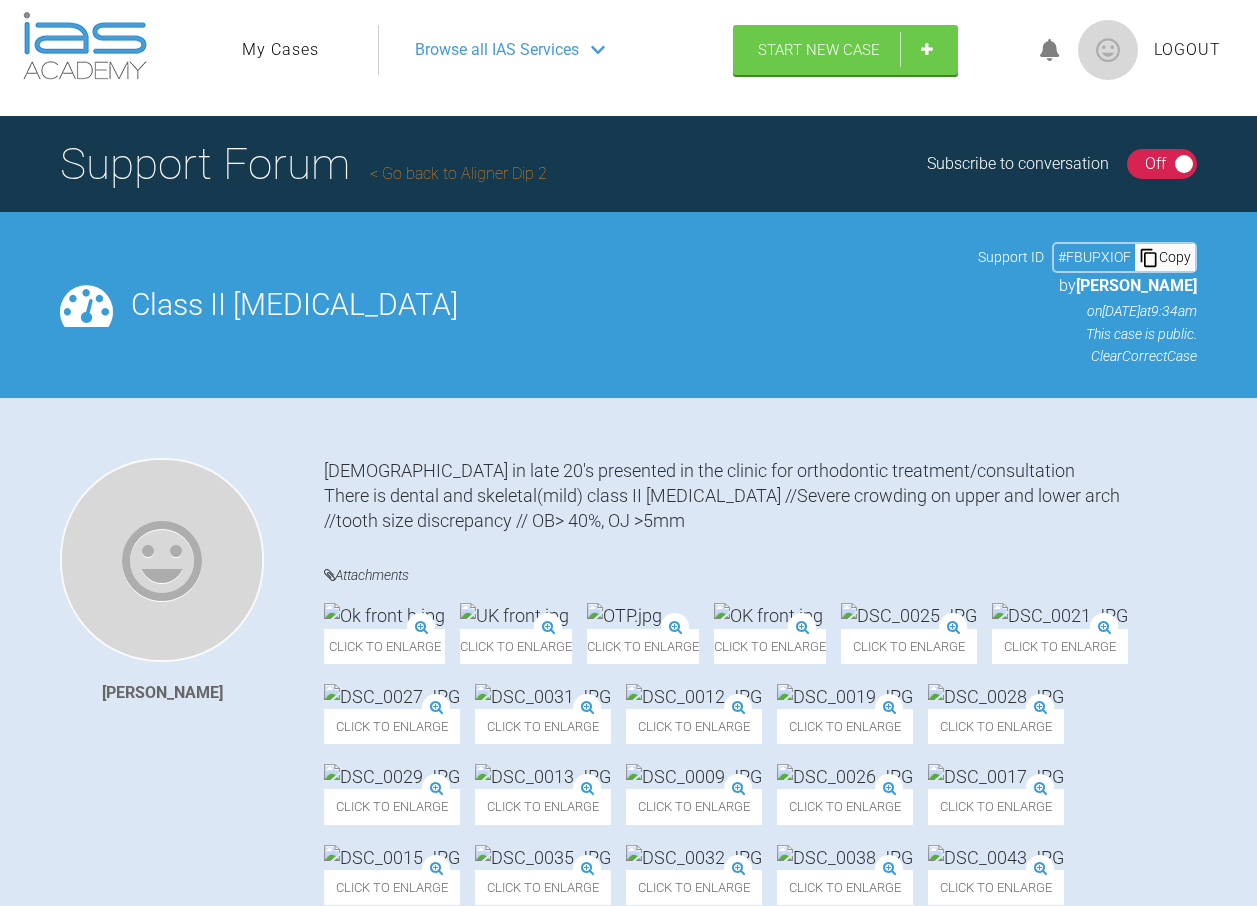 scroll, scrollTop: 0, scrollLeft: 0, axis: both 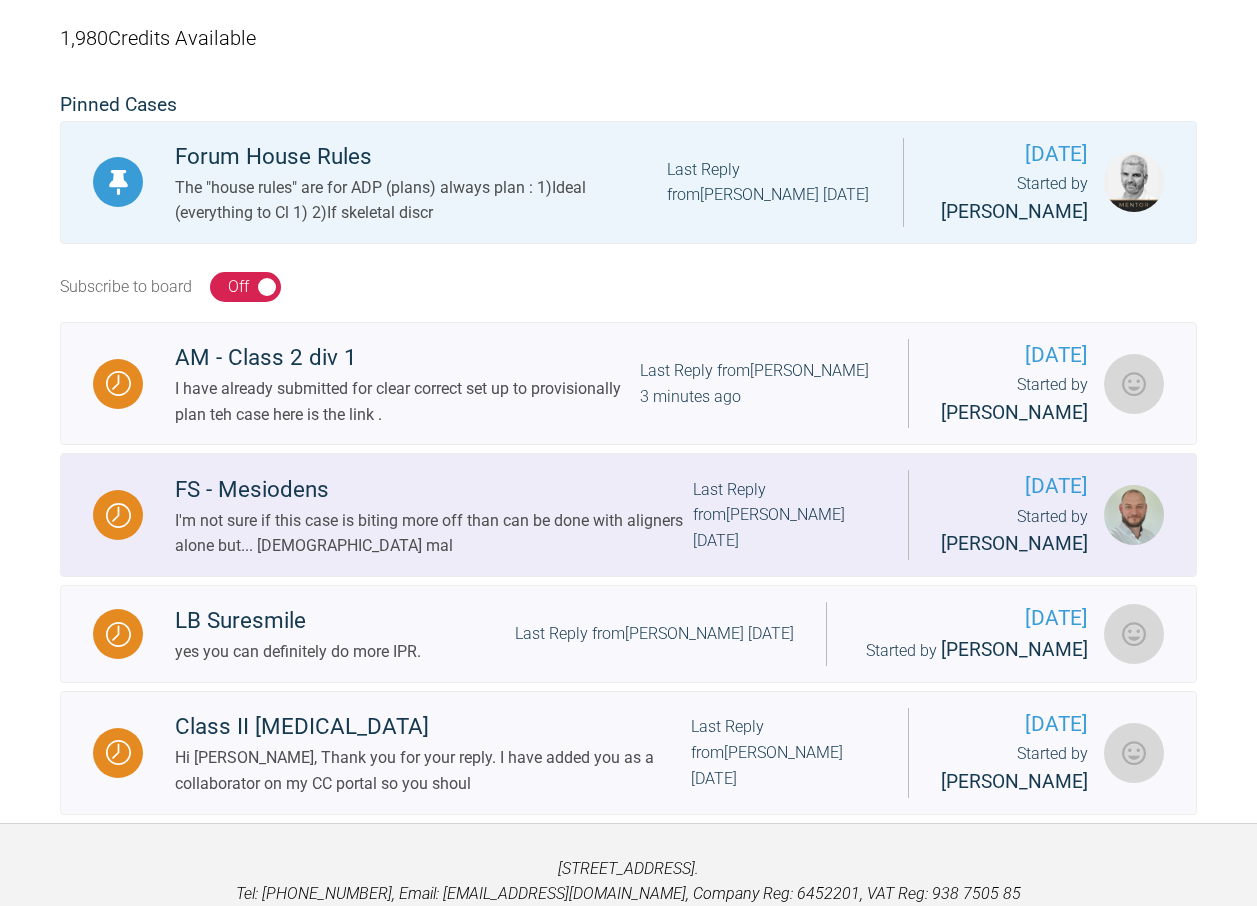 click on "Last Reply from  [PERSON_NAME]   [DATE]" at bounding box center [784, 515] 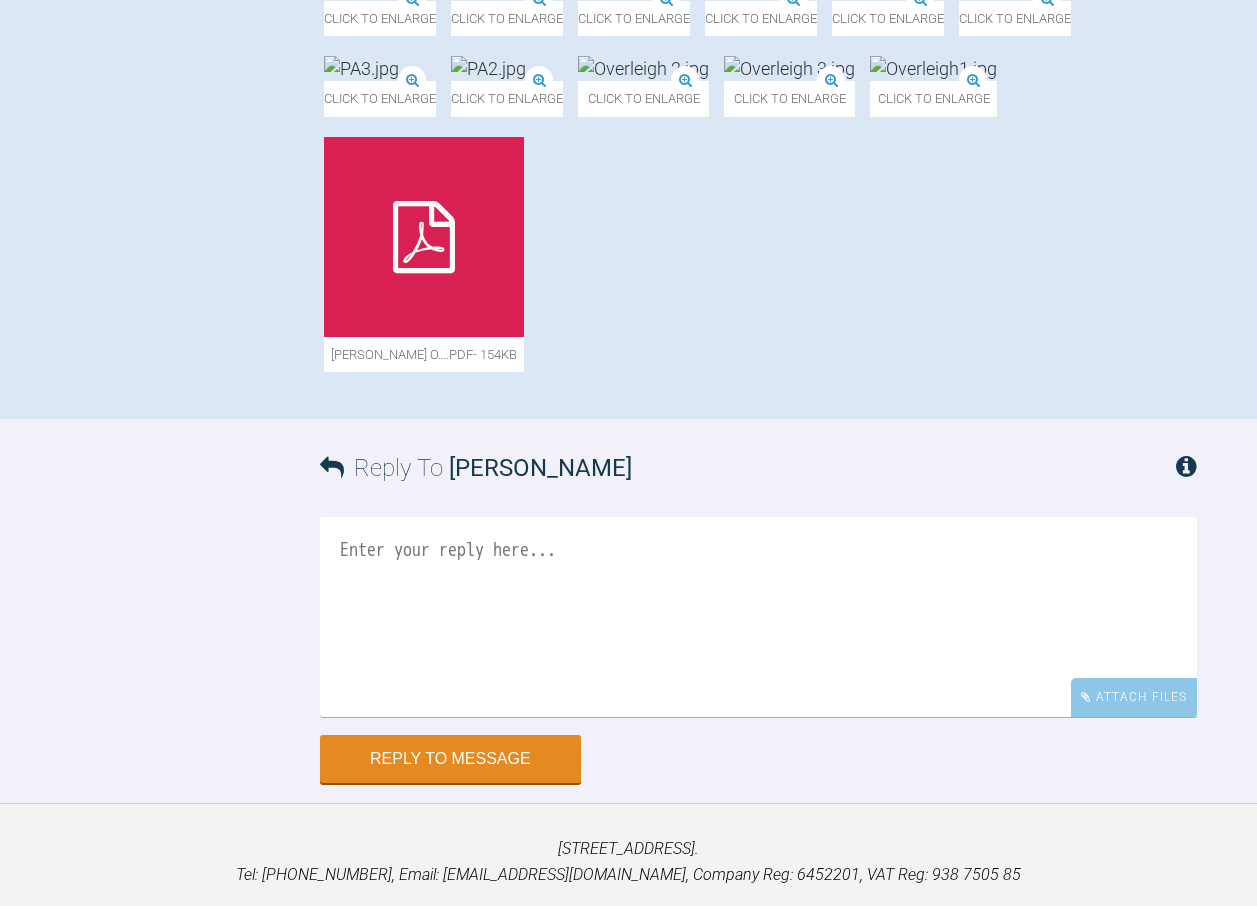 scroll, scrollTop: 1800, scrollLeft: 0, axis: vertical 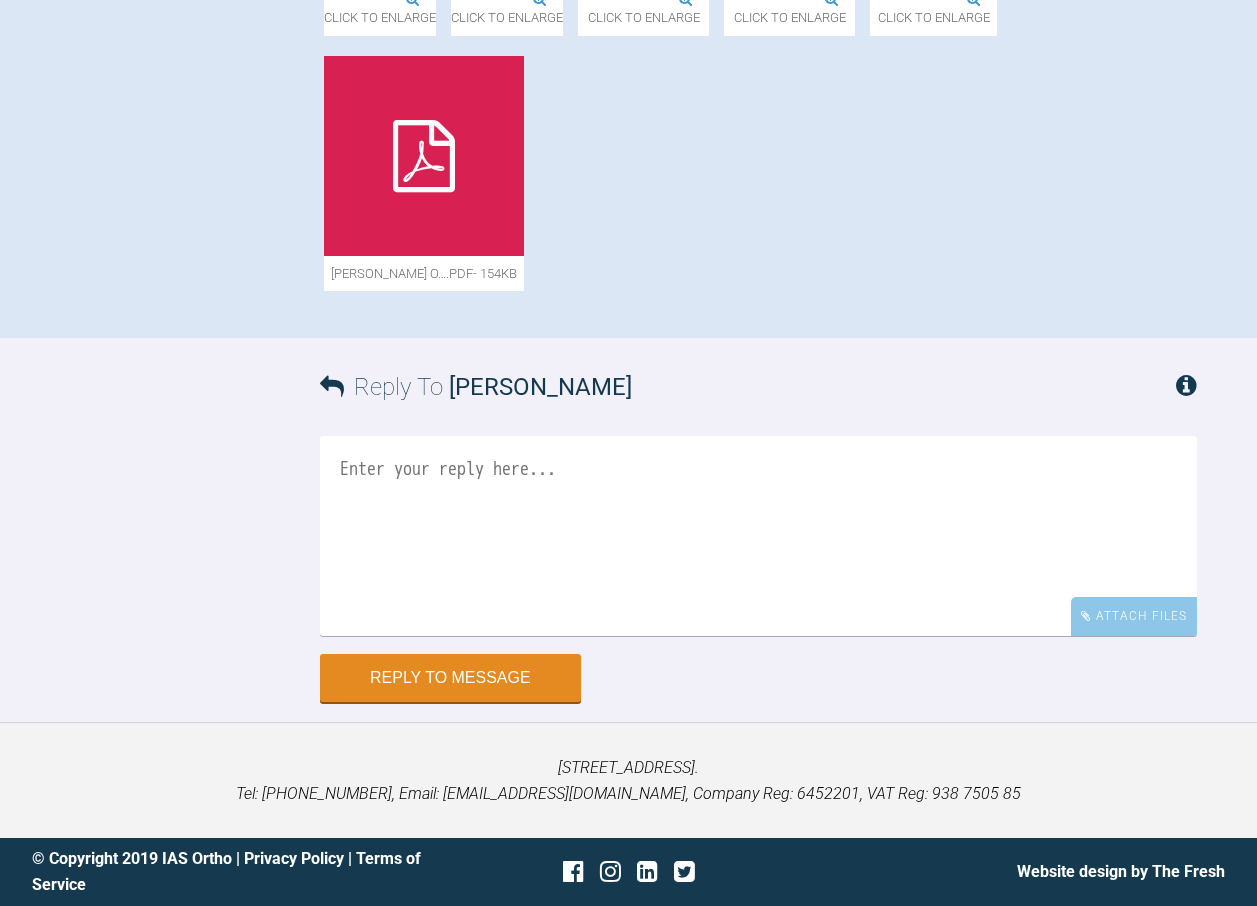 click at bounding box center (993, -334) 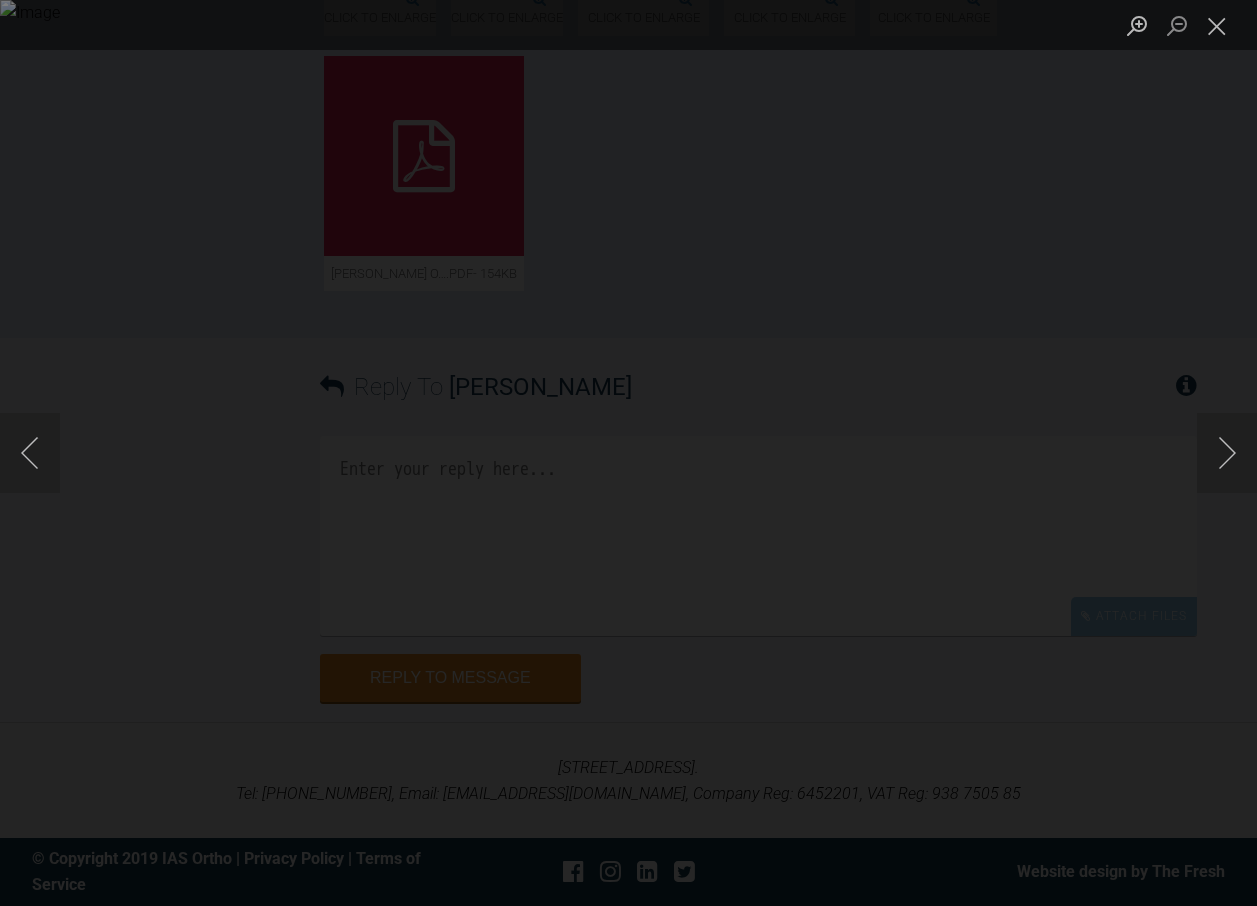 click at bounding box center [628, 453] 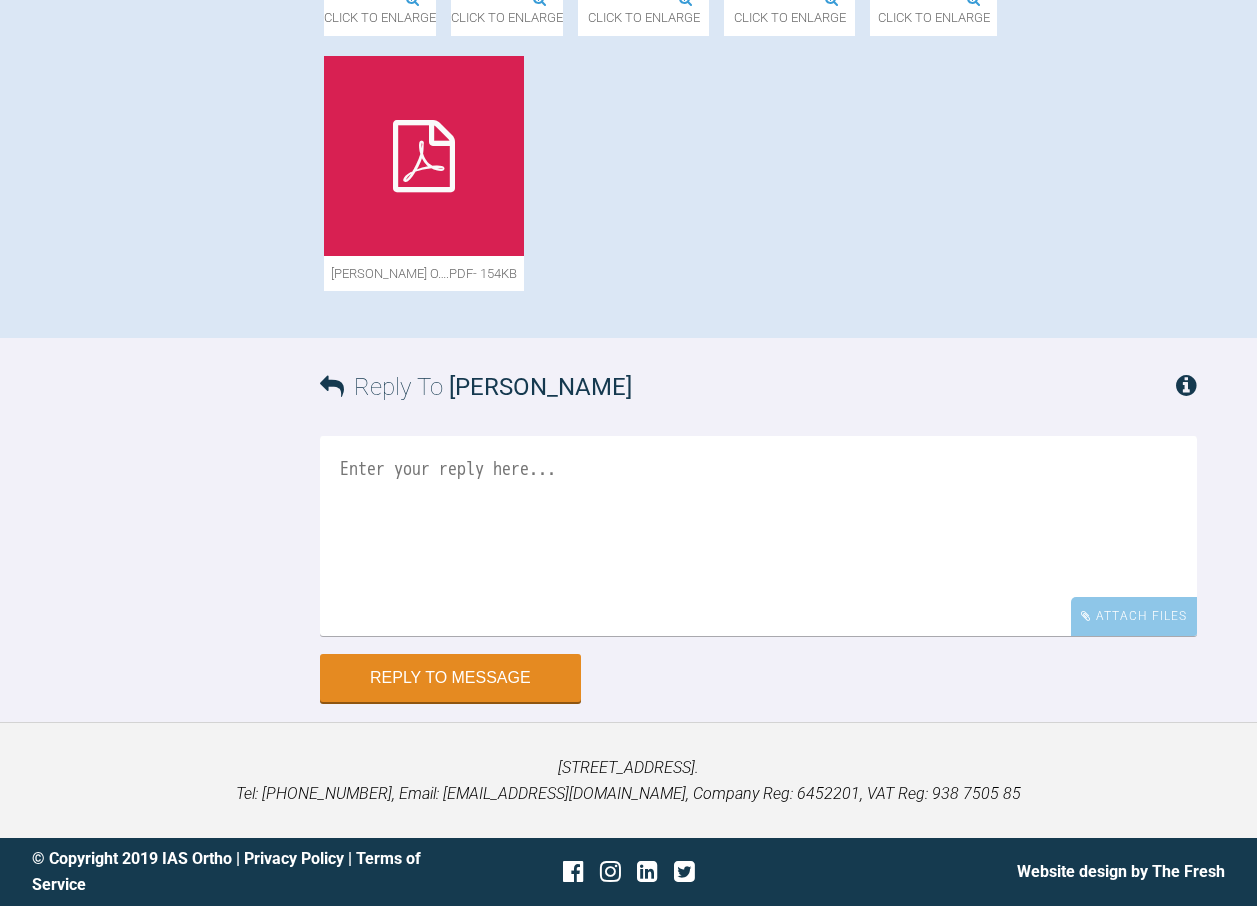 click at bounding box center (456, -254) 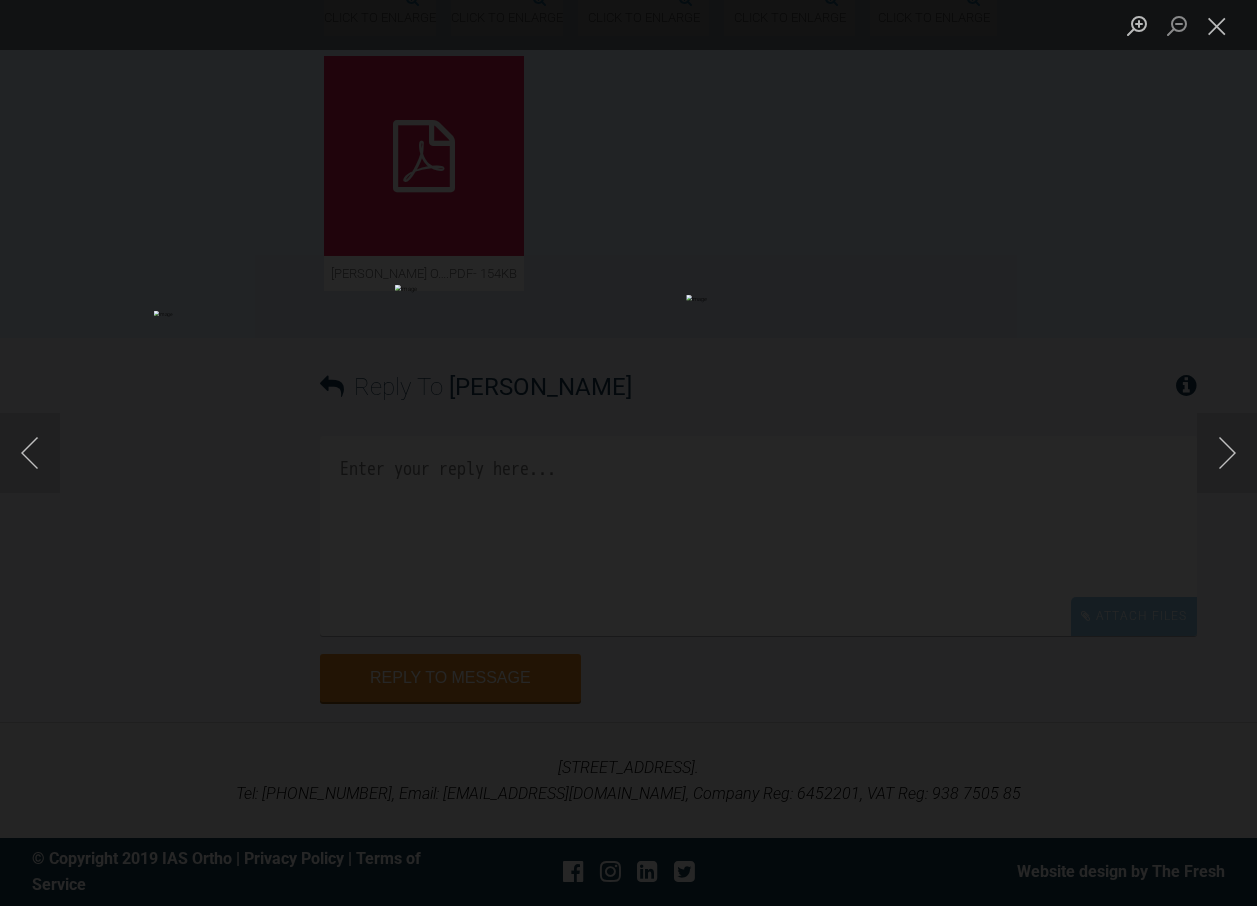 click at bounding box center [628, 453] 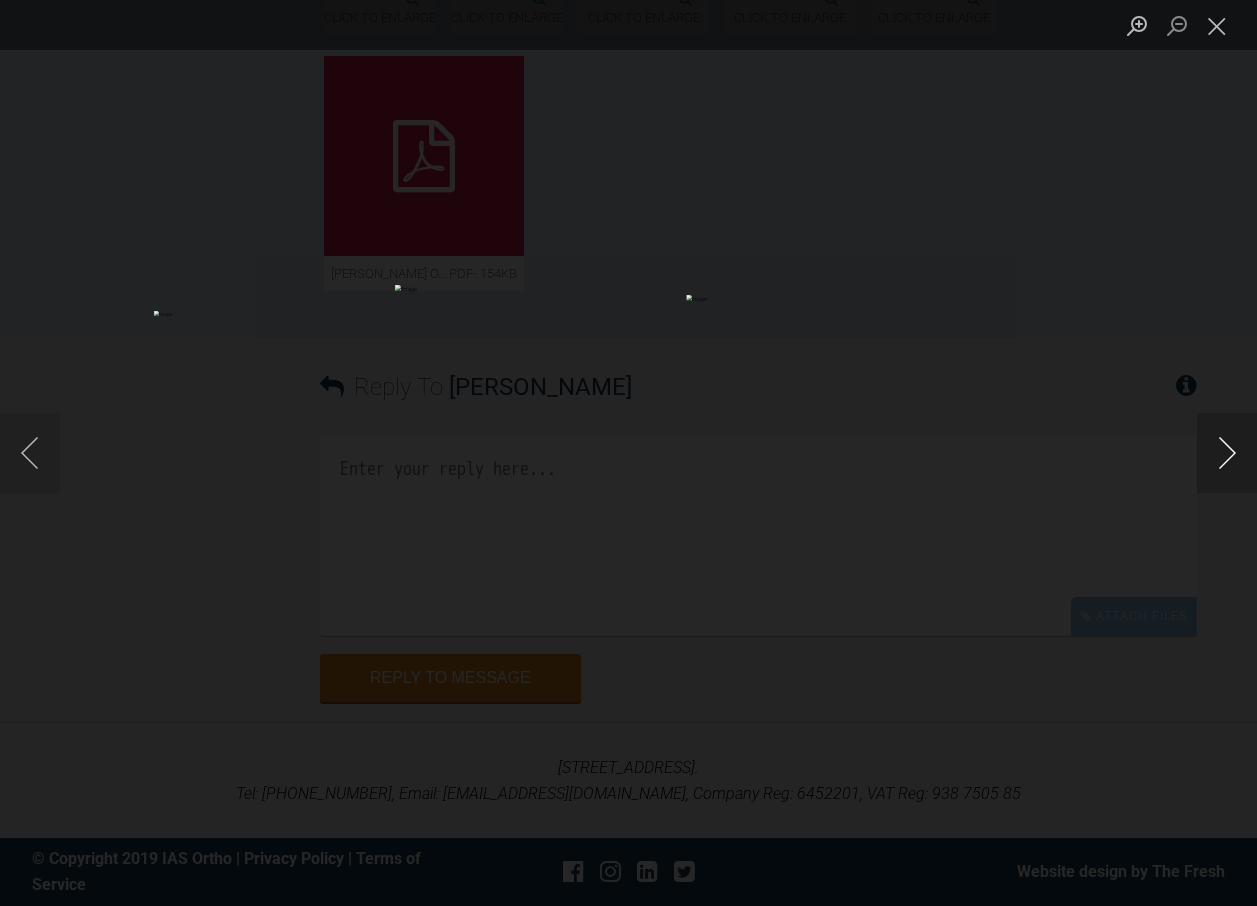 click at bounding box center (1227, 453) 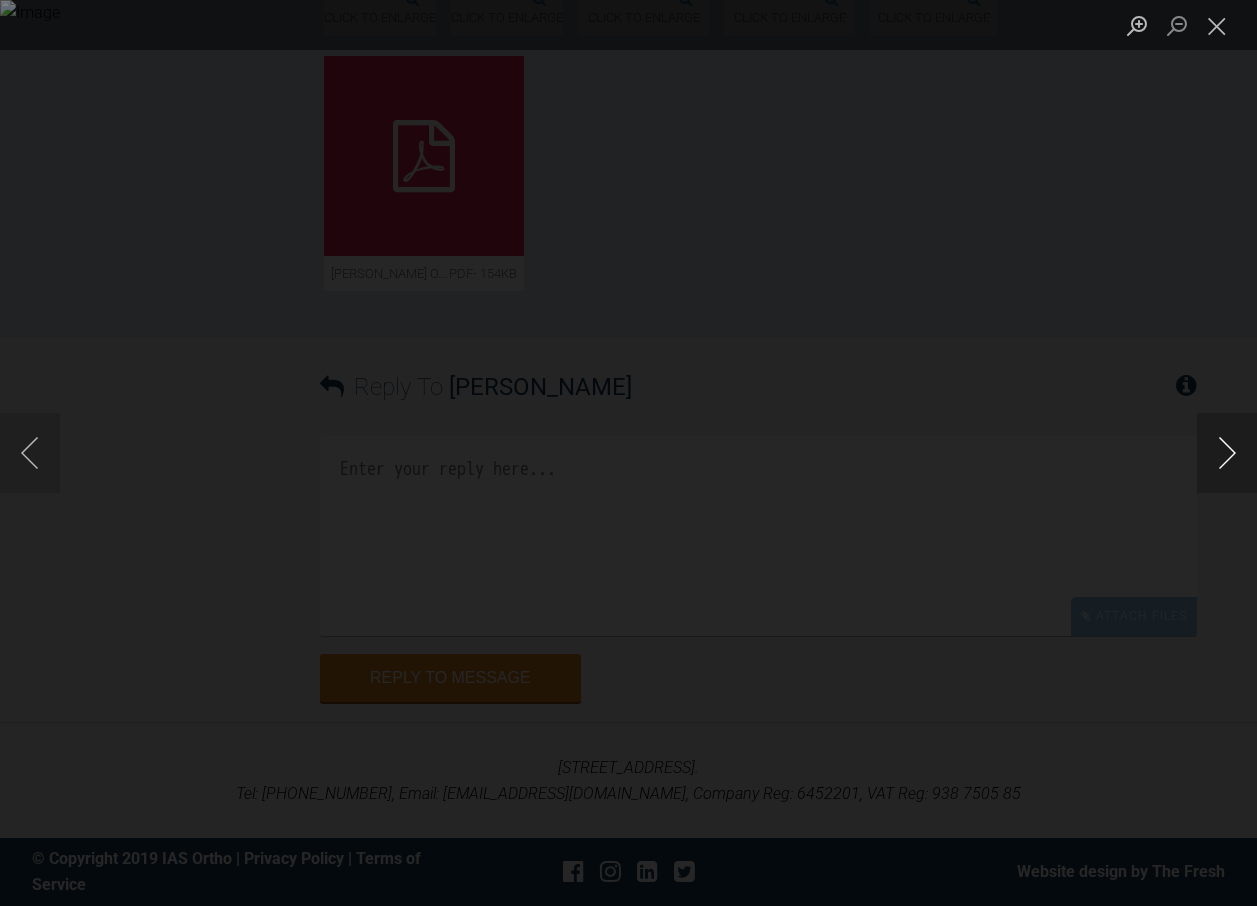 click at bounding box center (1227, 453) 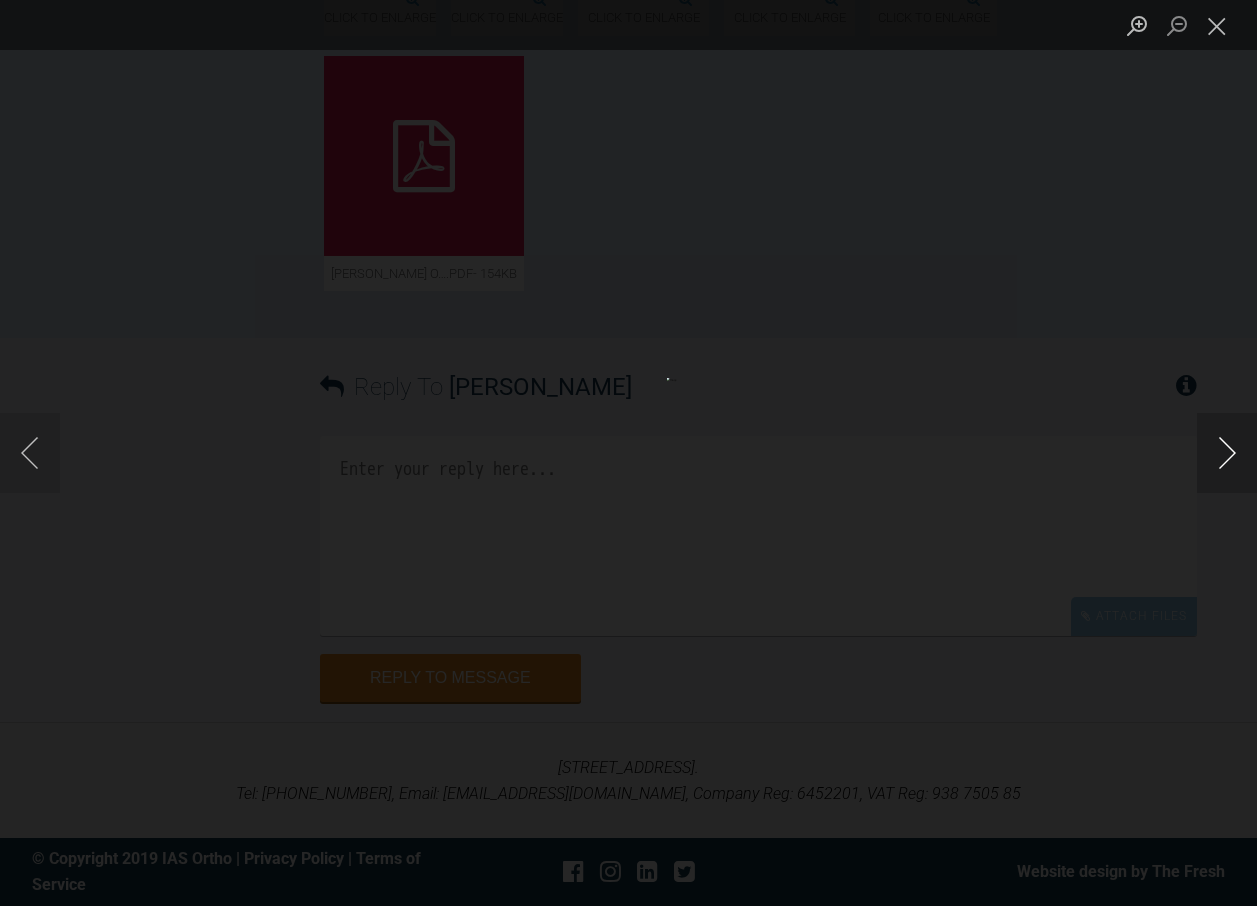 click at bounding box center [1227, 453] 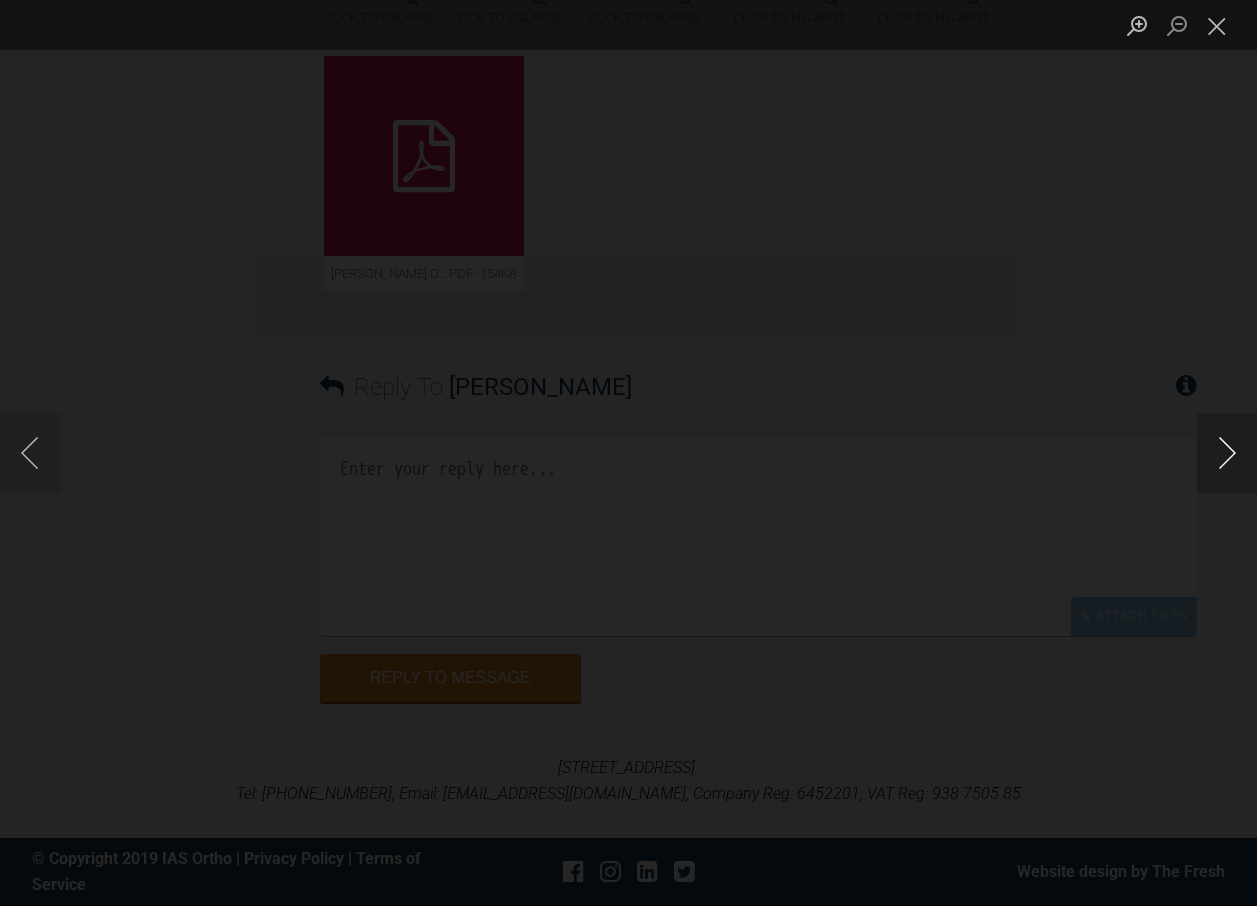 click at bounding box center [1227, 453] 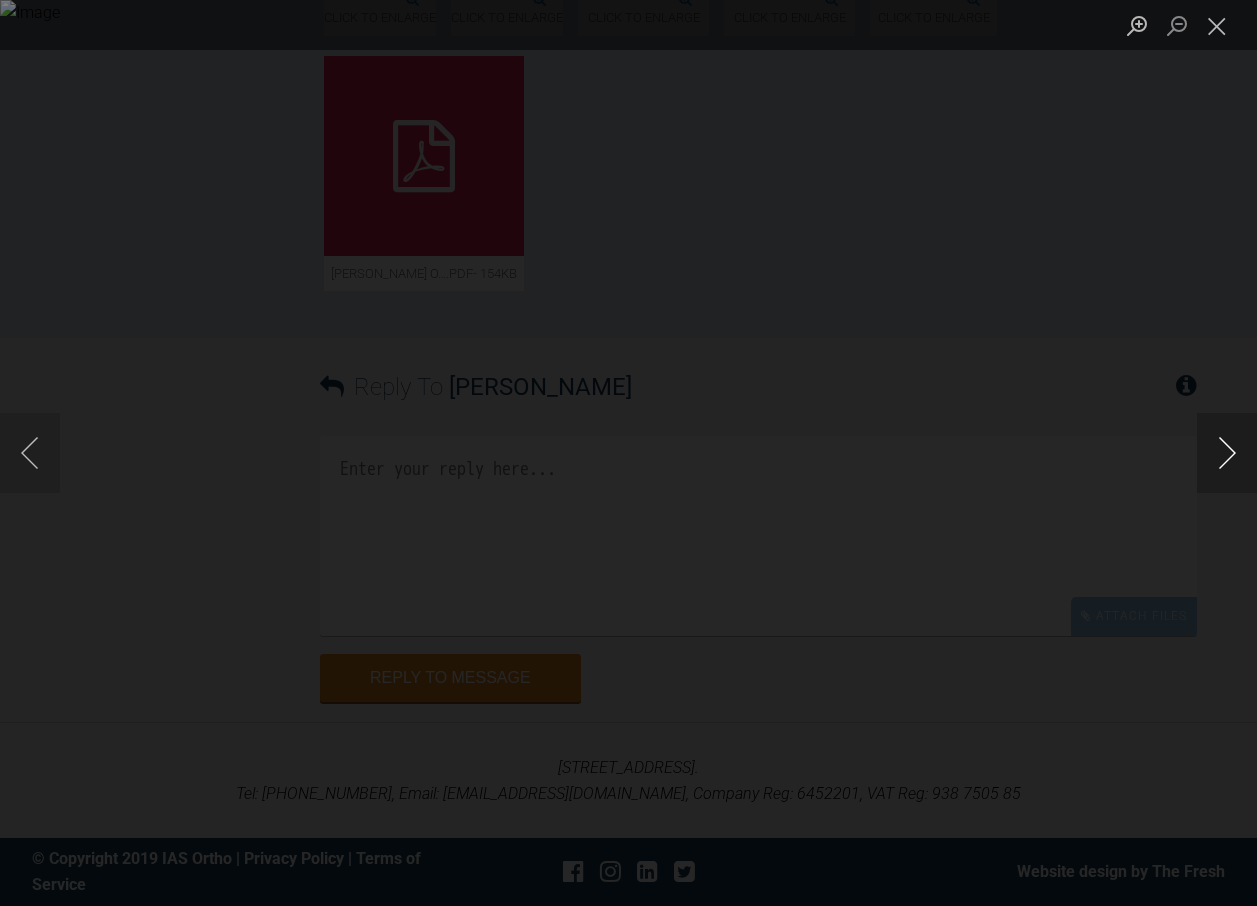 click at bounding box center (1227, 453) 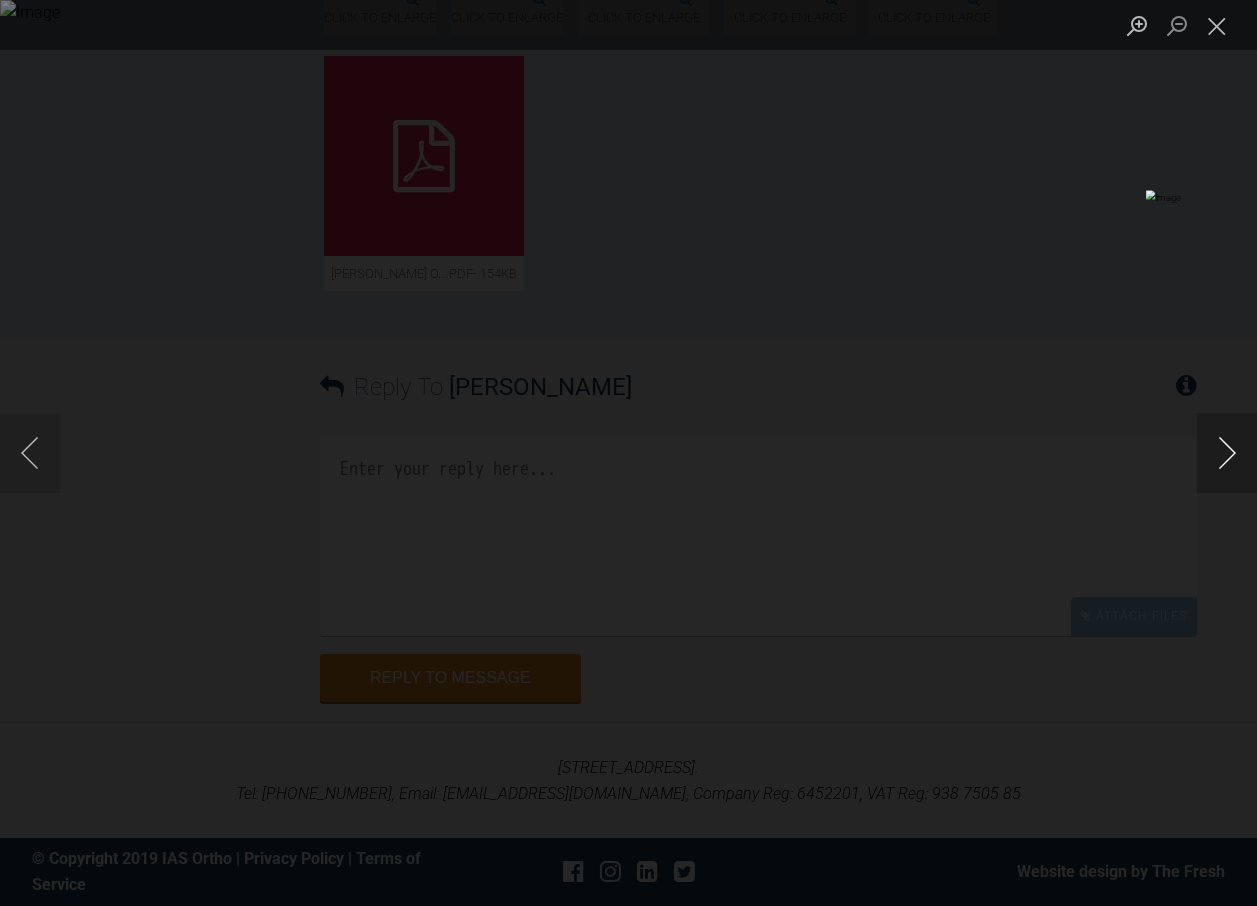 click at bounding box center (1227, 453) 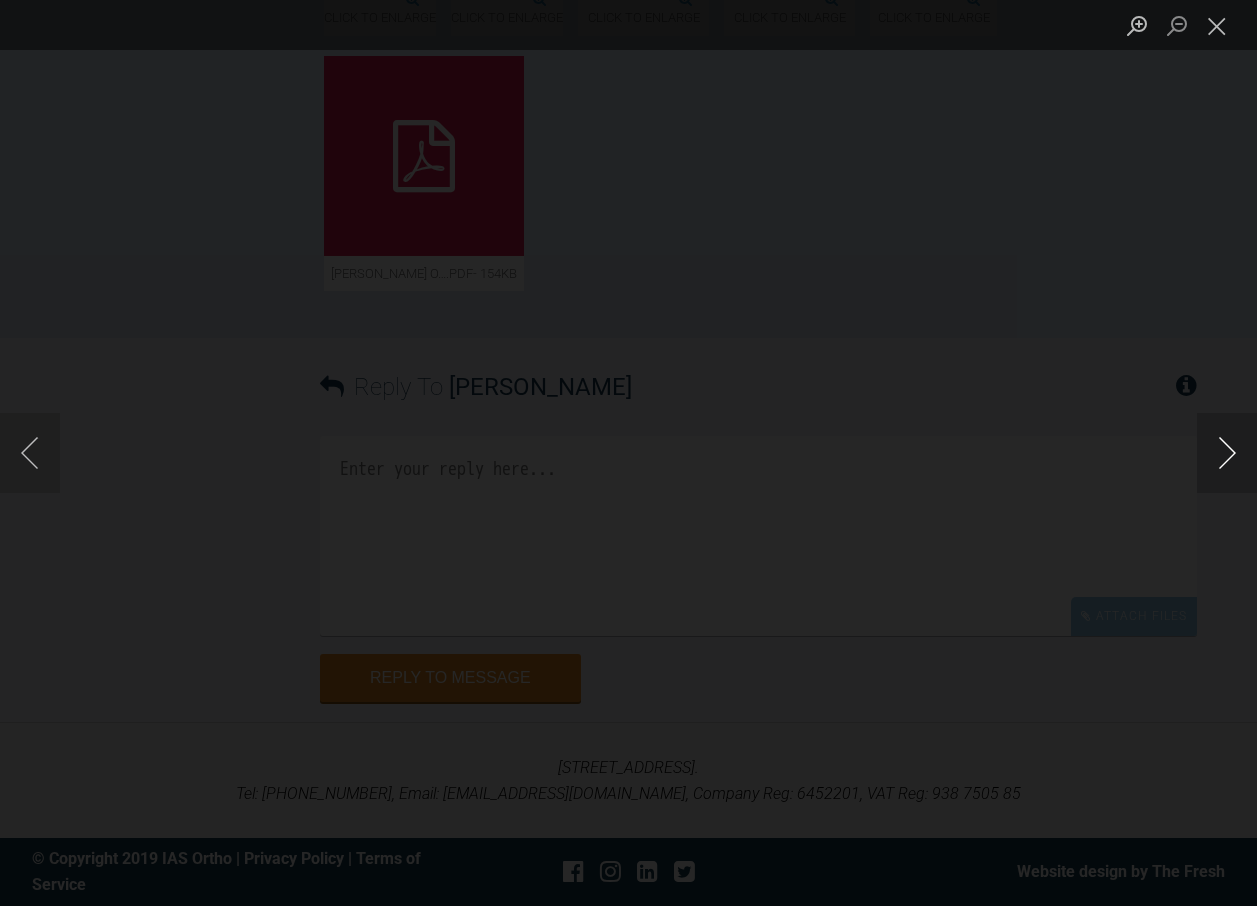 click at bounding box center (1227, 453) 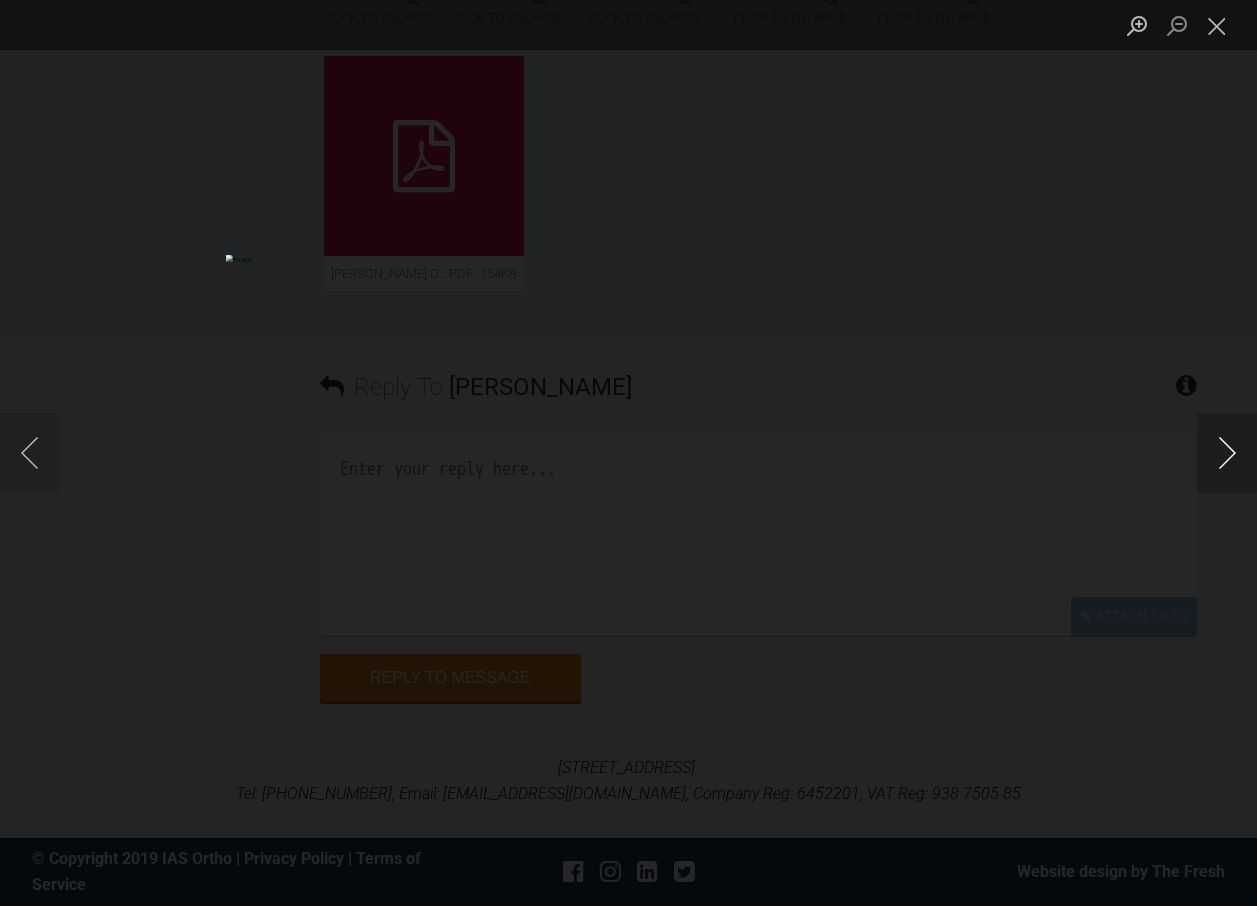 click at bounding box center (1227, 453) 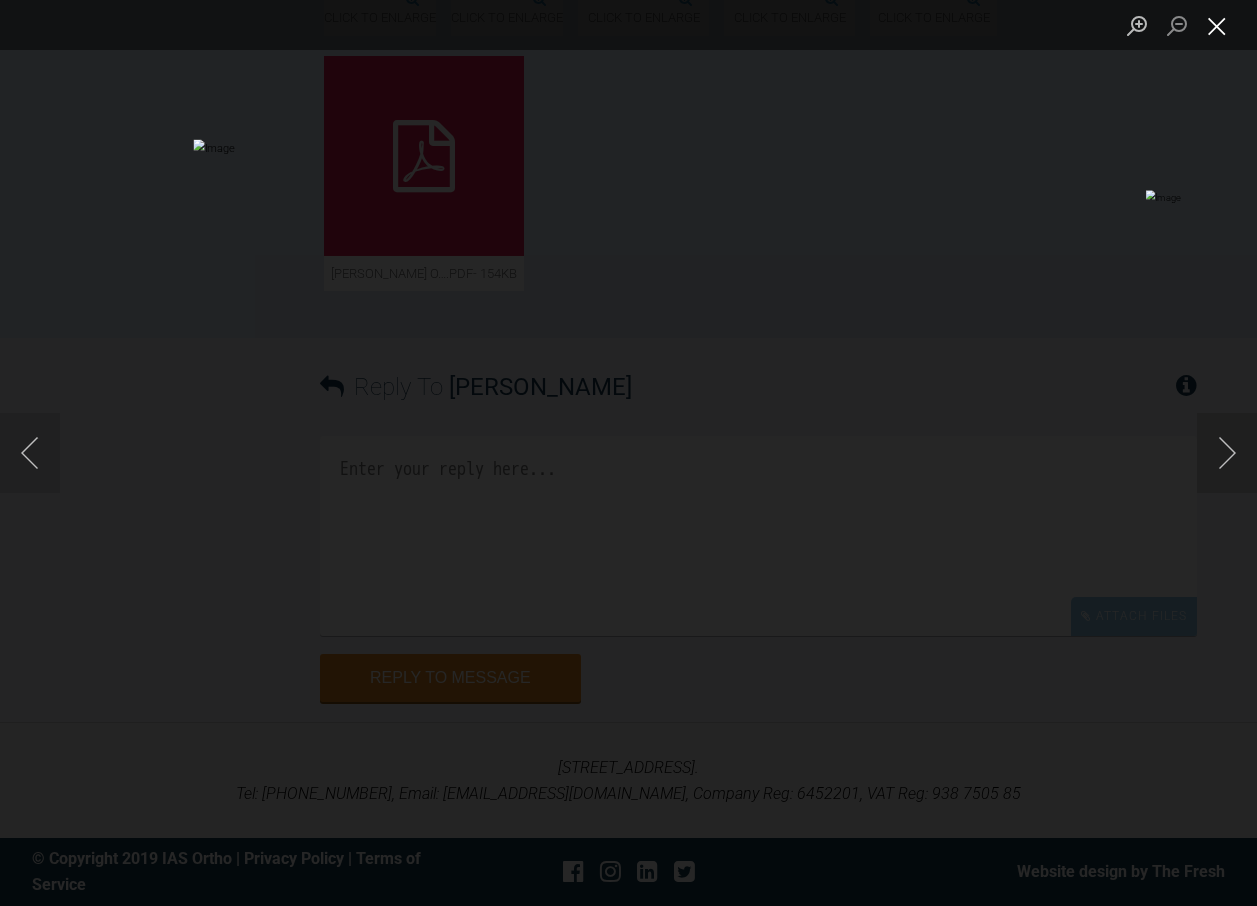 click at bounding box center [1217, 25] 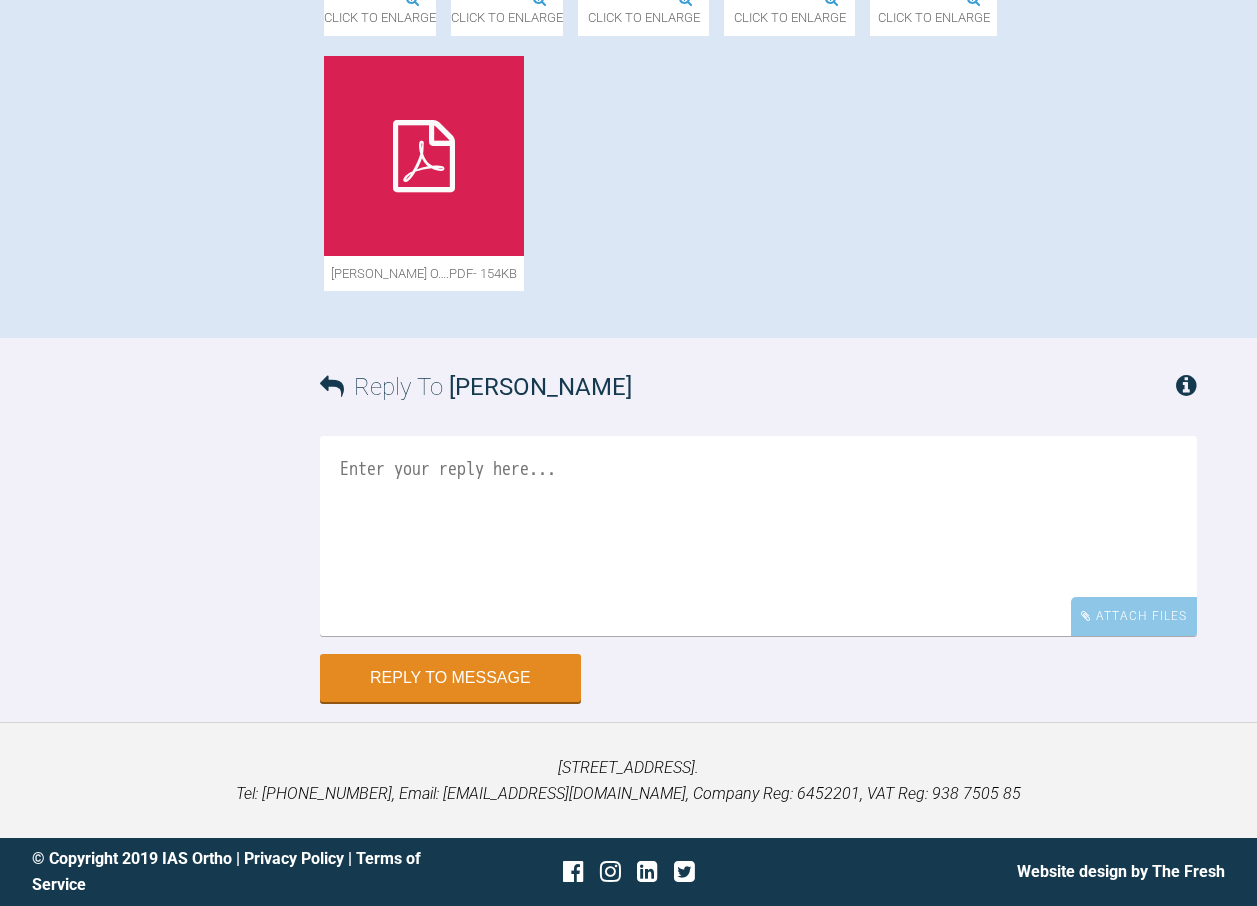 scroll, scrollTop: 2887, scrollLeft: 0, axis: vertical 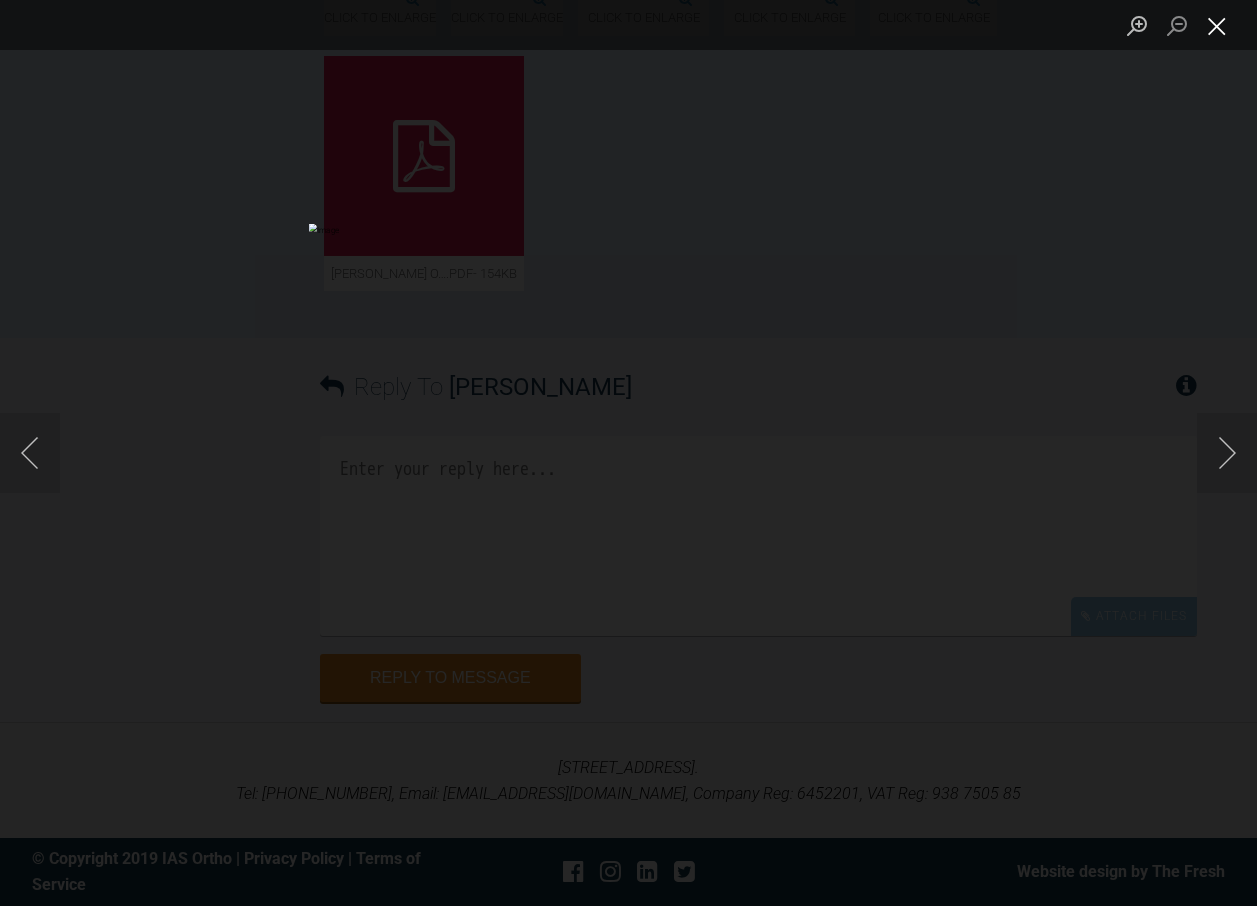 click at bounding box center (1217, 25) 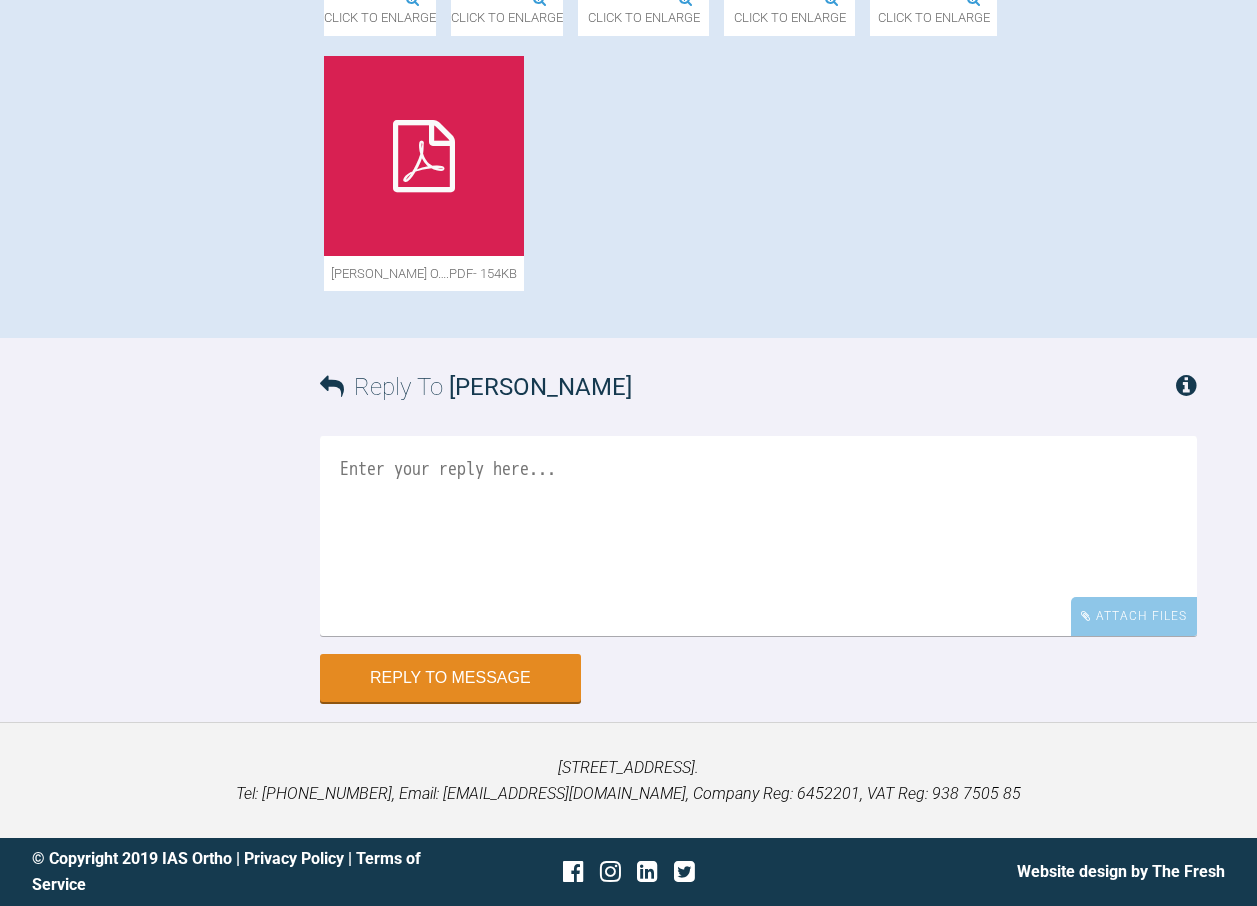 scroll, scrollTop: 3087, scrollLeft: 0, axis: vertical 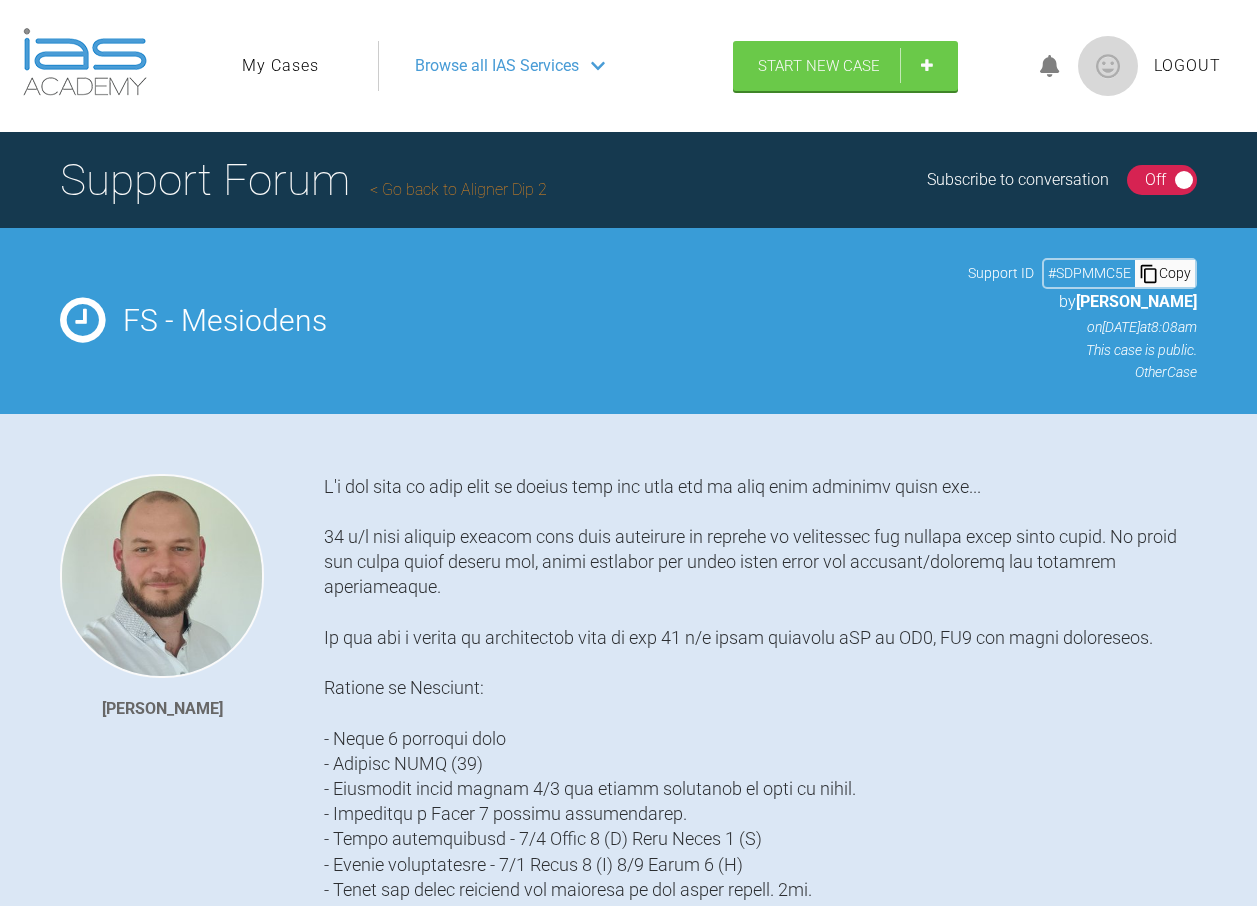 click on "Go back to Aligner Dip 2" at bounding box center (458, 189) 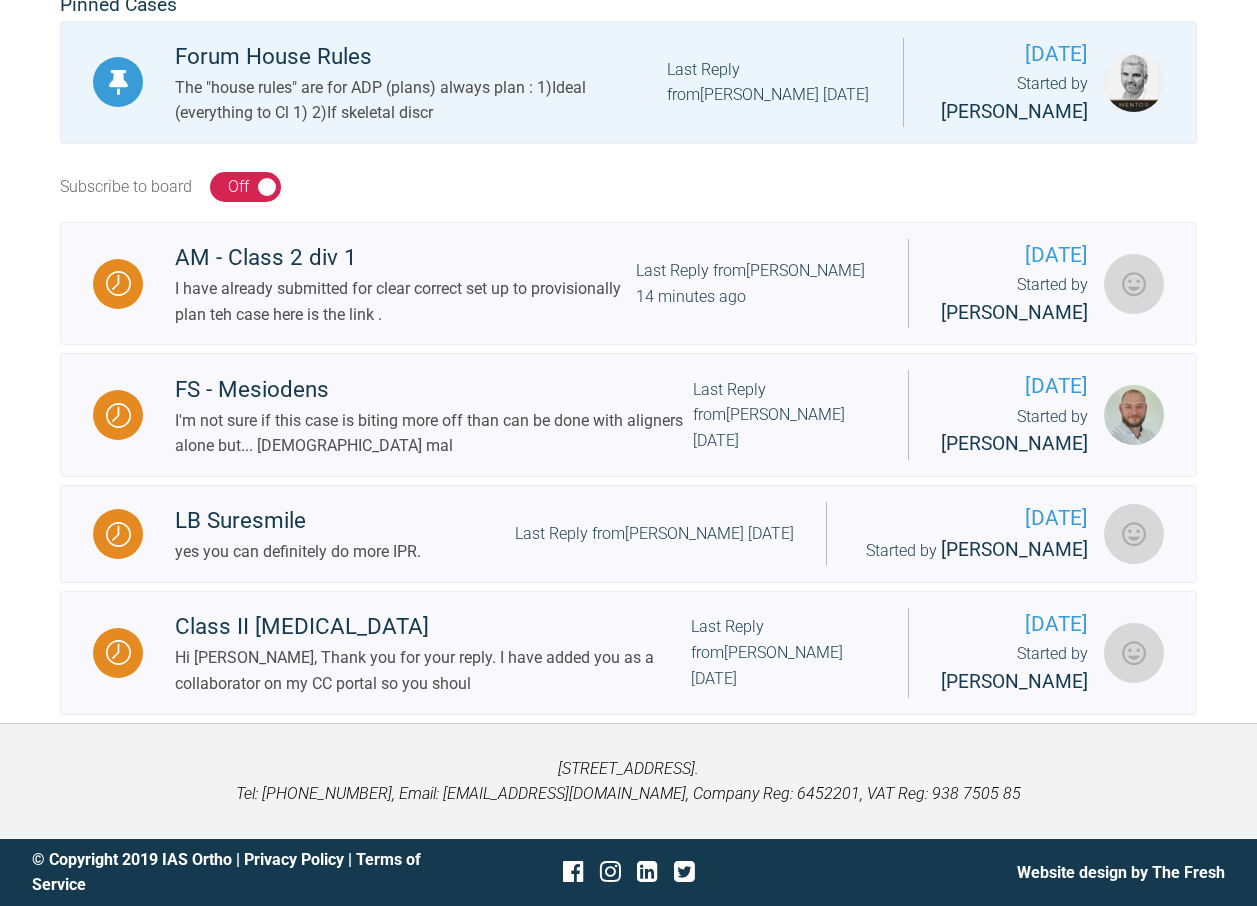 scroll, scrollTop: 546, scrollLeft: 0, axis: vertical 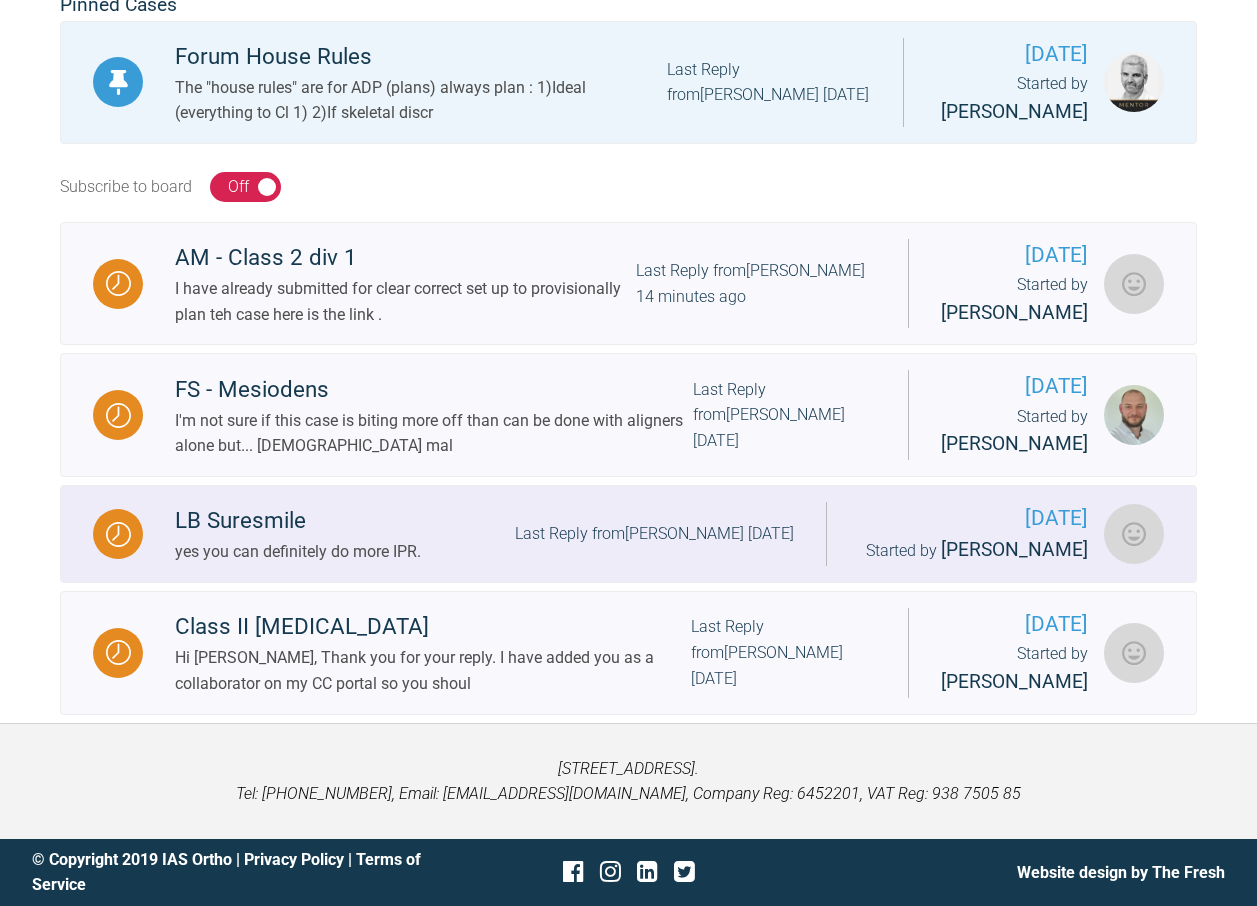 click on "yes you can definitely do more IPR." at bounding box center (298, 552) 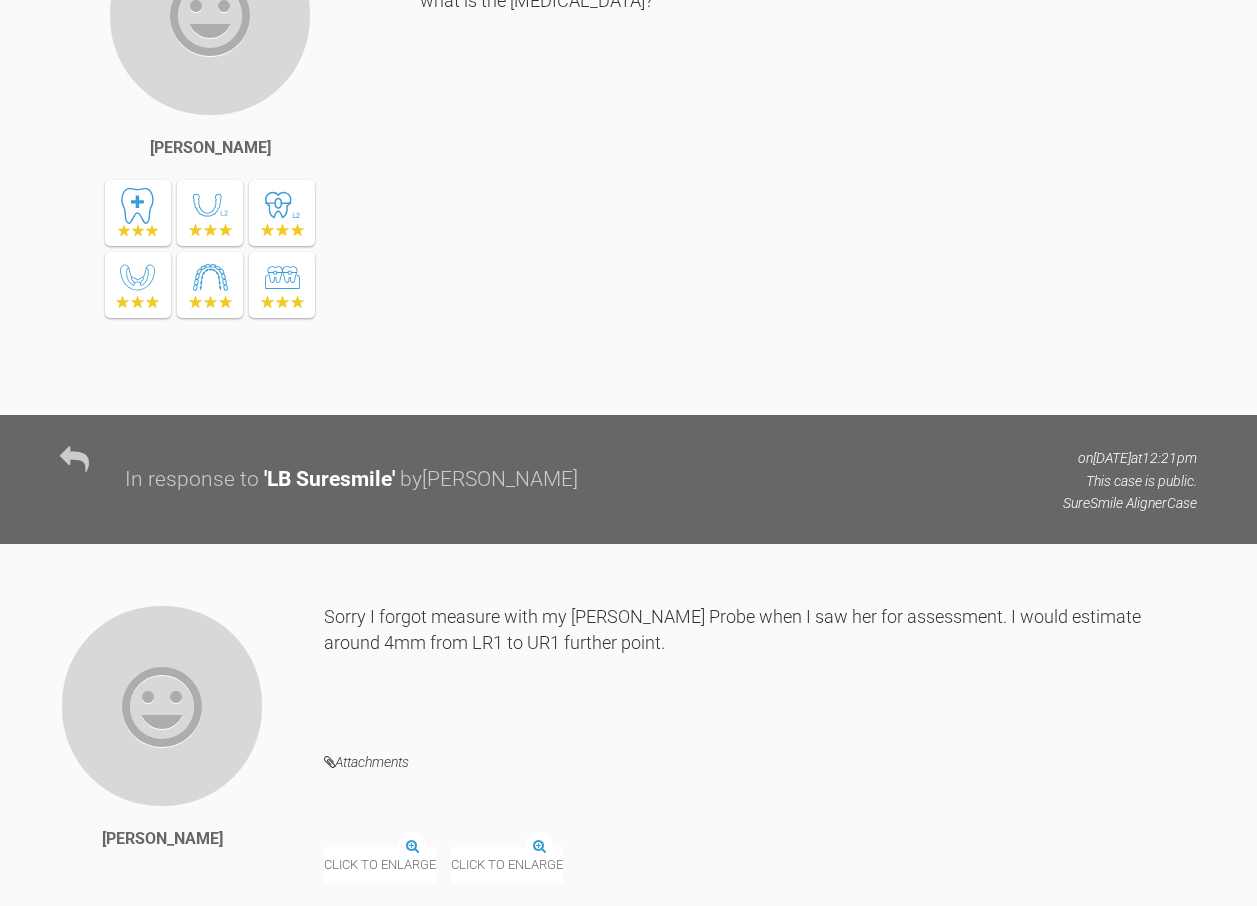 scroll, scrollTop: 2046, scrollLeft: 0, axis: vertical 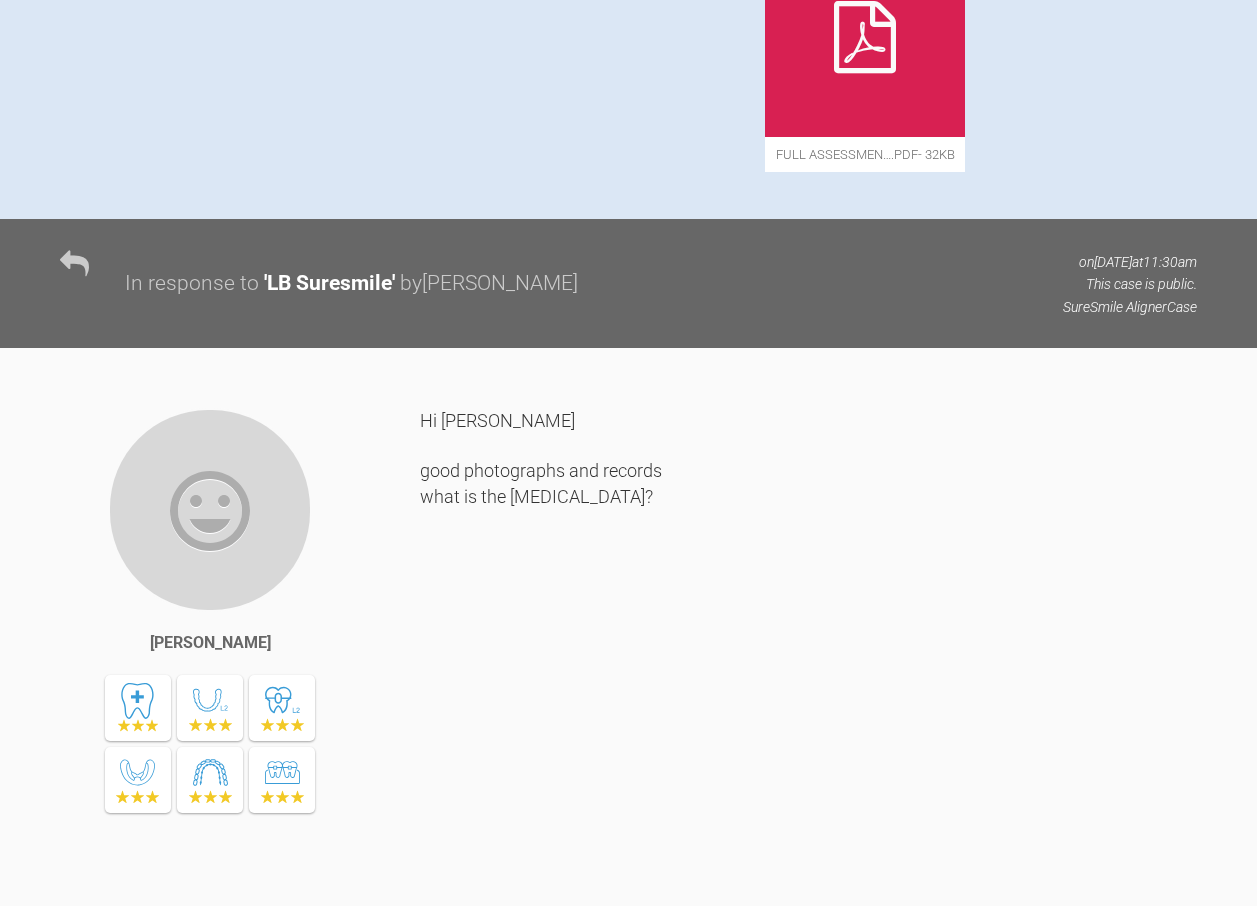 click at bounding box center [865, 37] 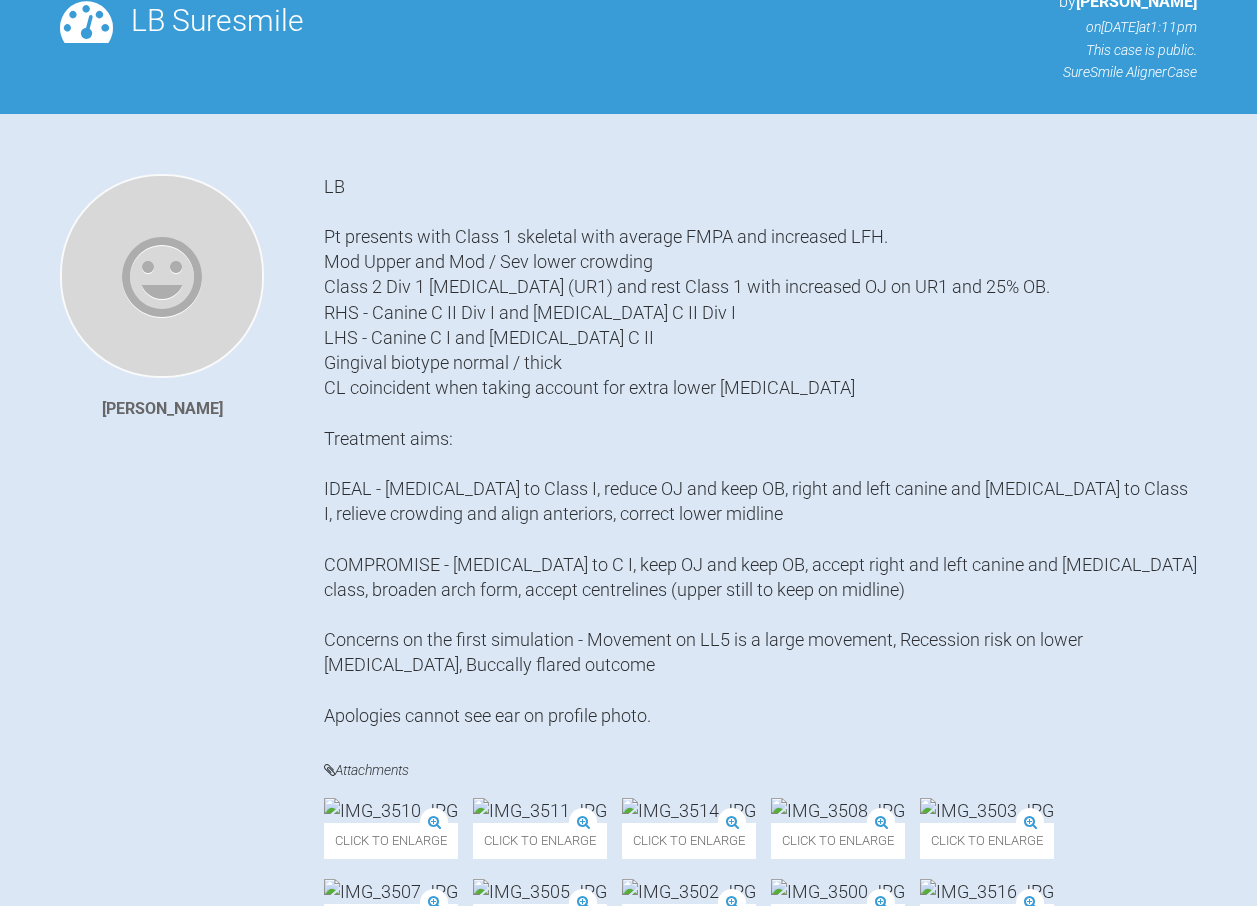 scroll, scrollTop: 0, scrollLeft: 0, axis: both 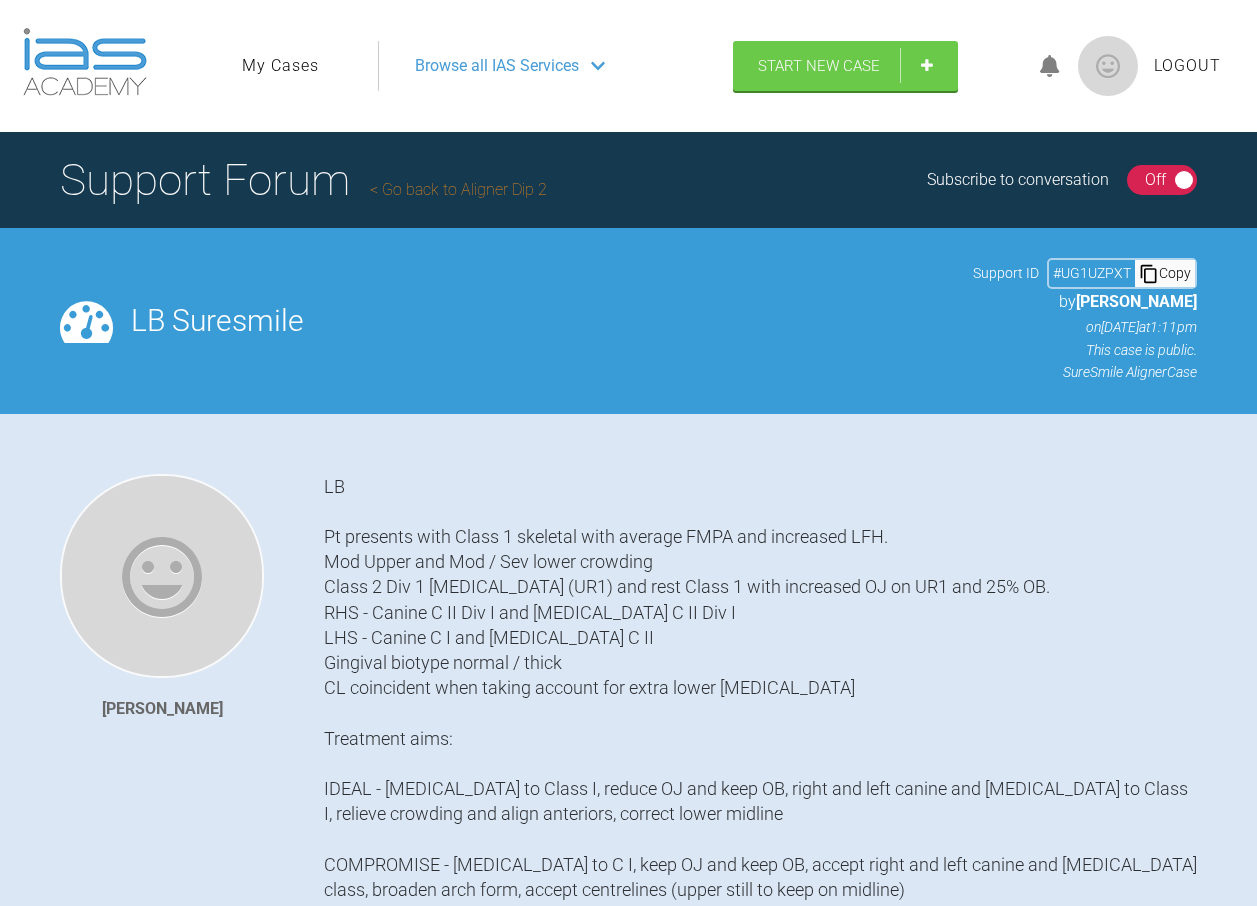 click on "Go back to Aligner Dip 2" at bounding box center [458, 189] 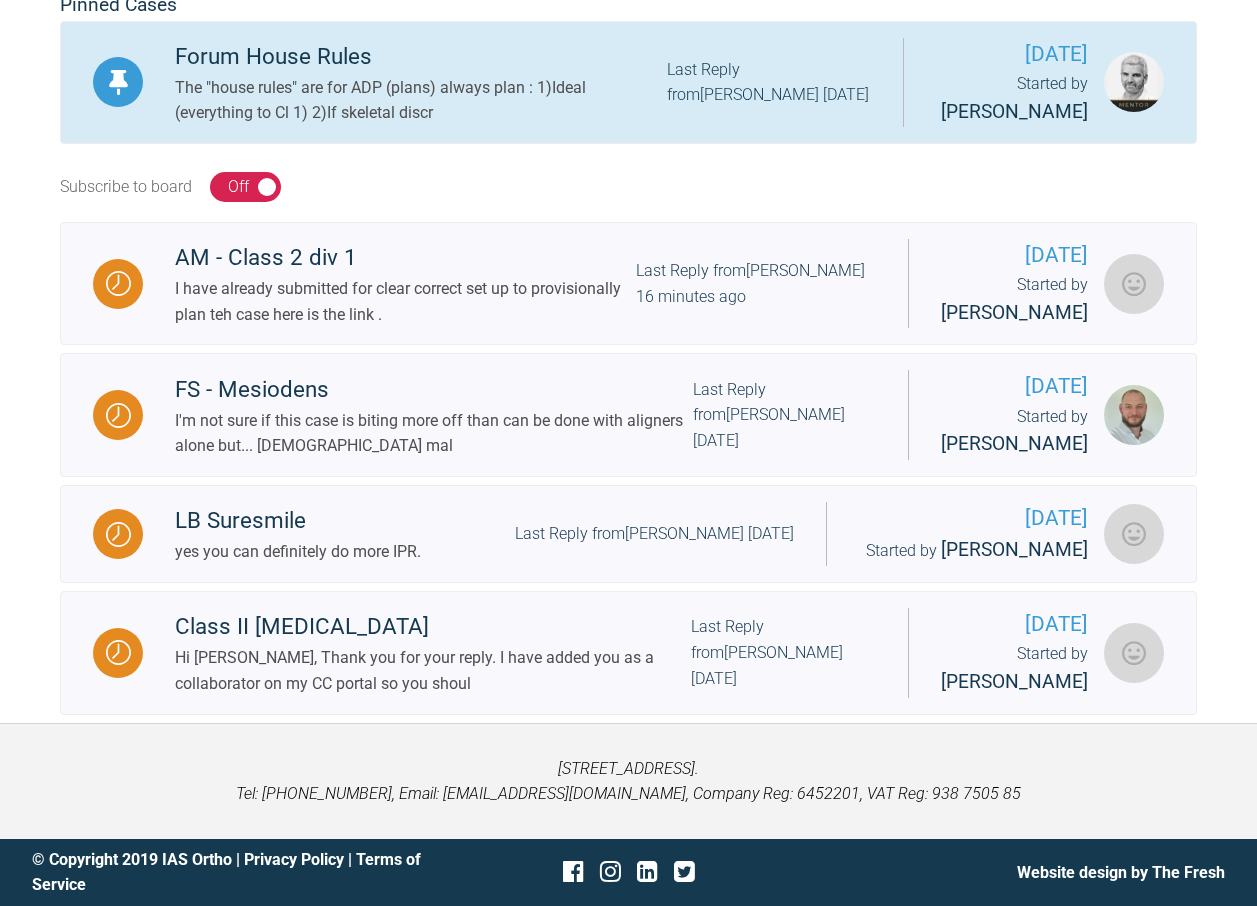 scroll, scrollTop: 446, scrollLeft: 0, axis: vertical 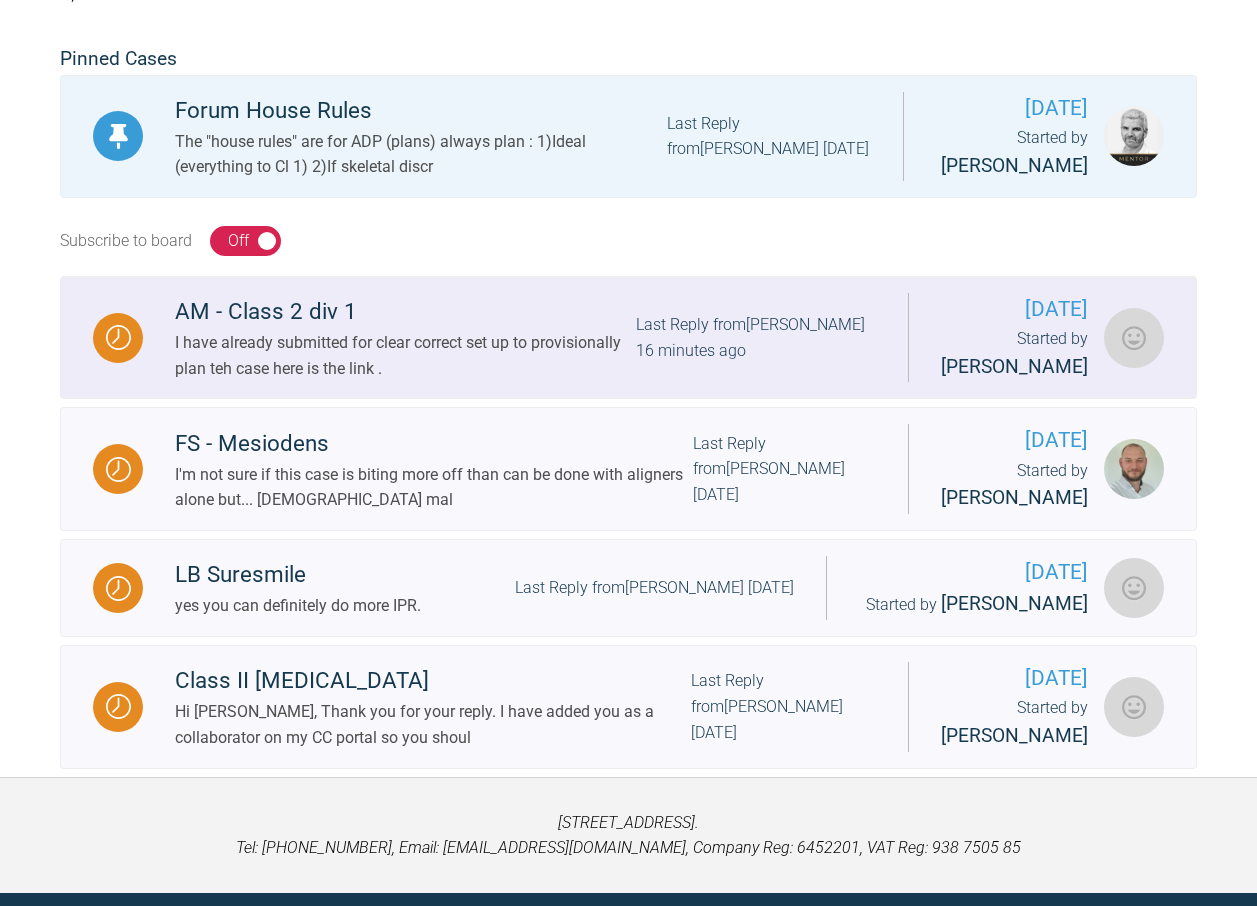 click at bounding box center [1134, 338] 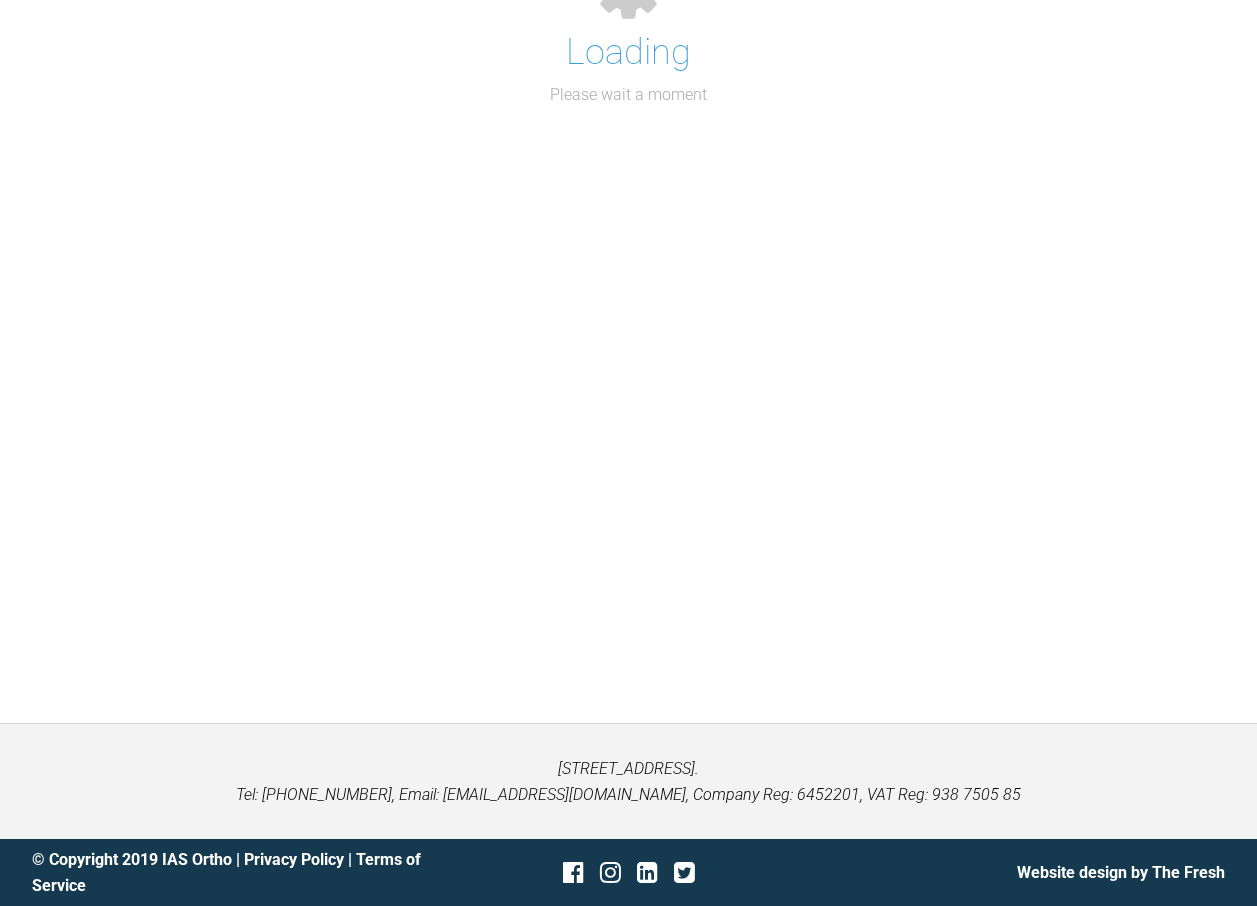 scroll, scrollTop: 446, scrollLeft: 0, axis: vertical 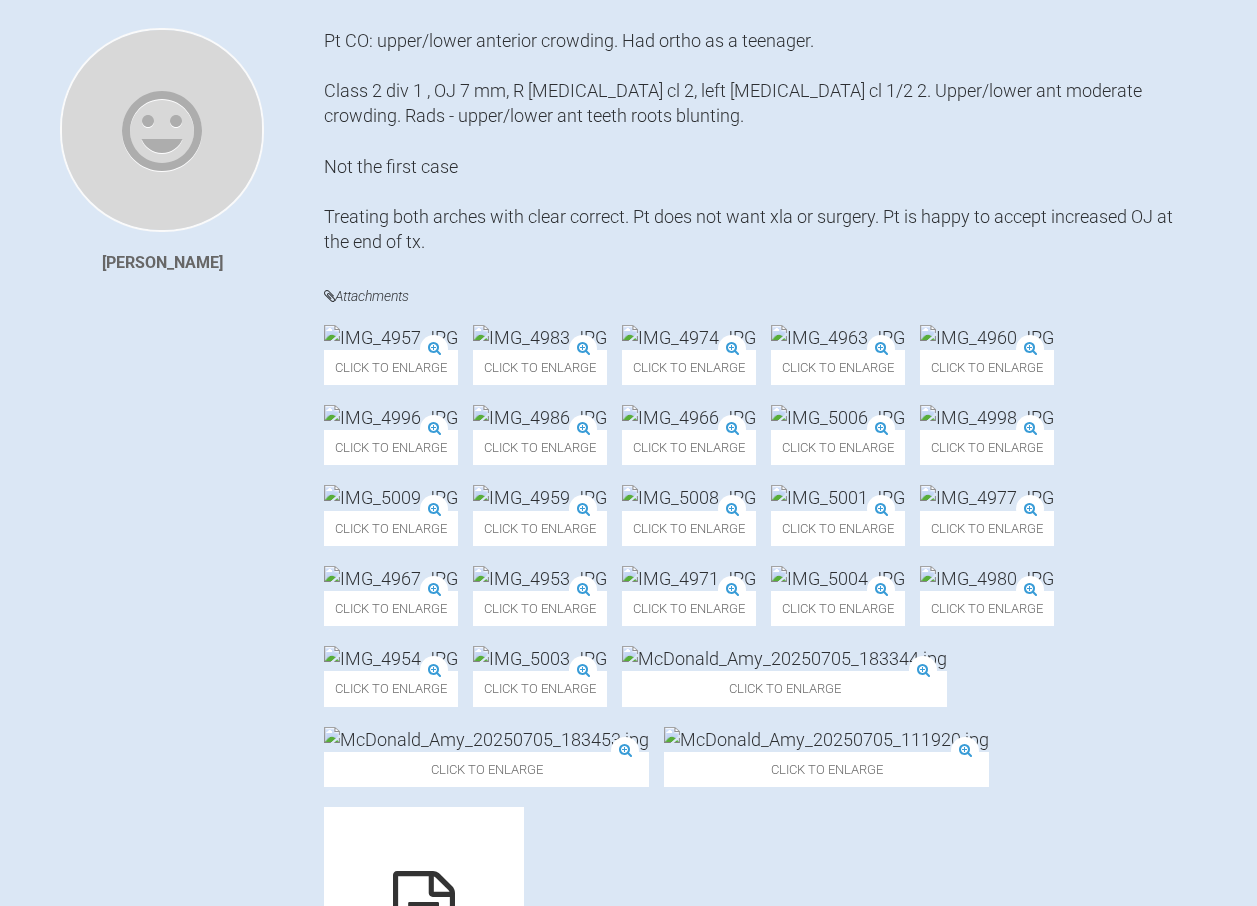 click at bounding box center (162, 130) 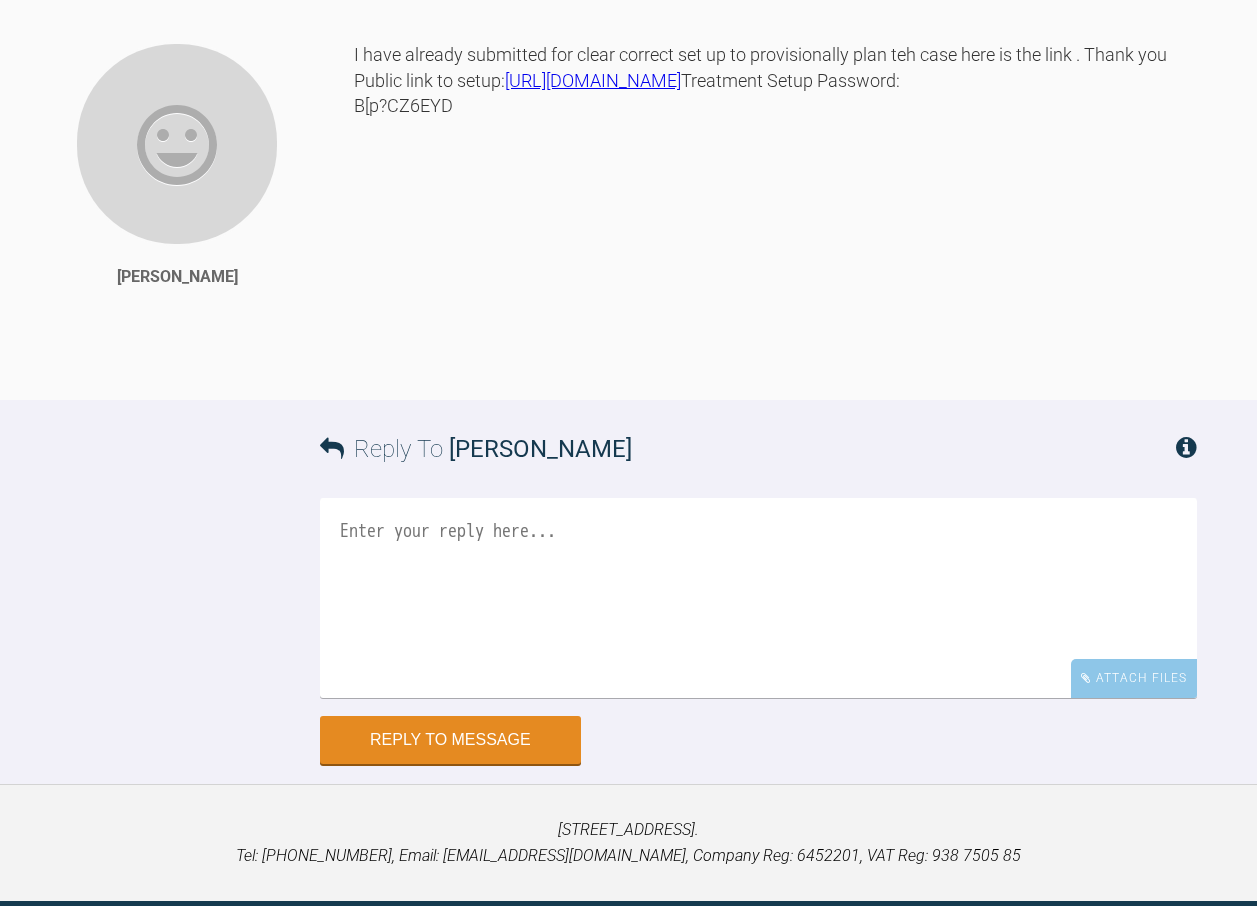 scroll, scrollTop: 1646, scrollLeft: 0, axis: vertical 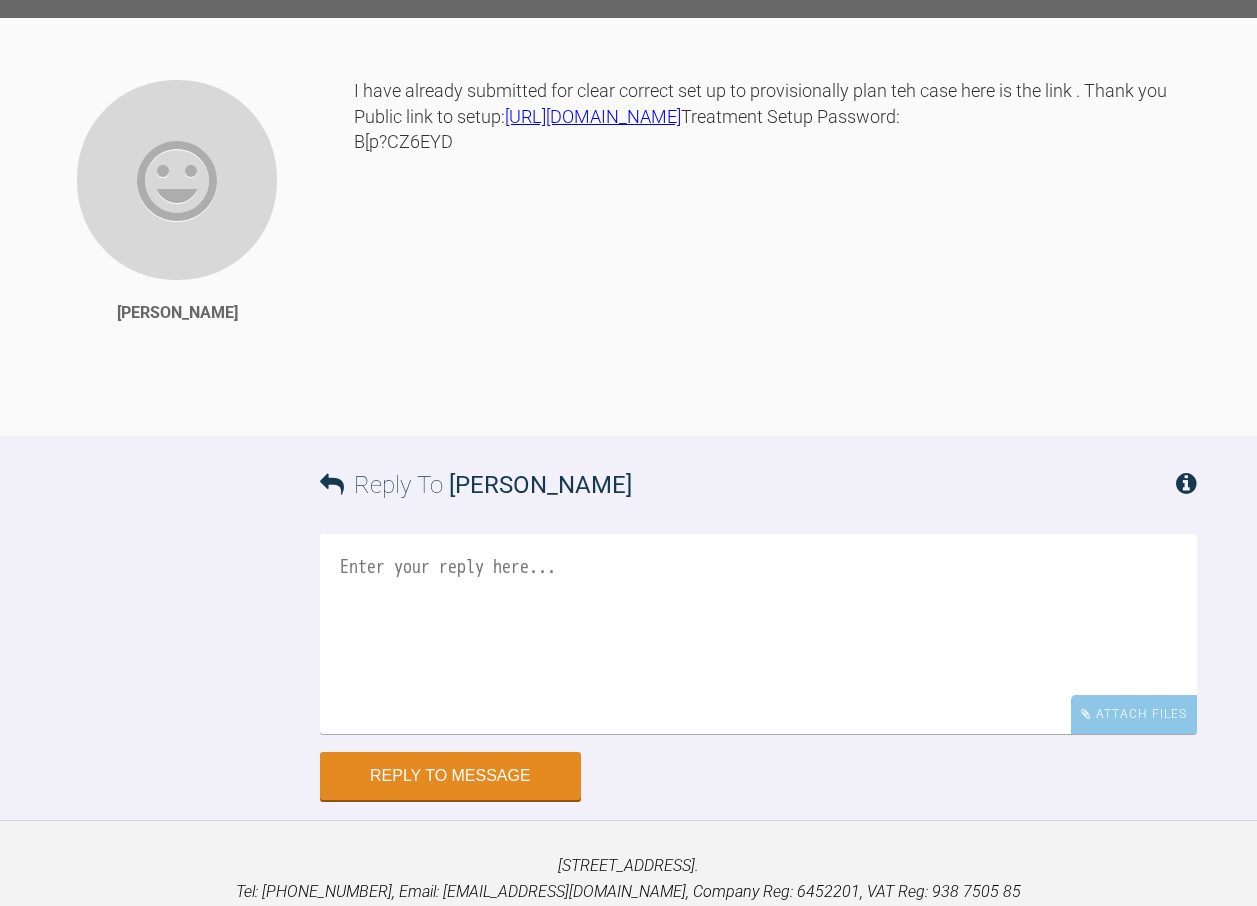 click at bounding box center [424, -293] 